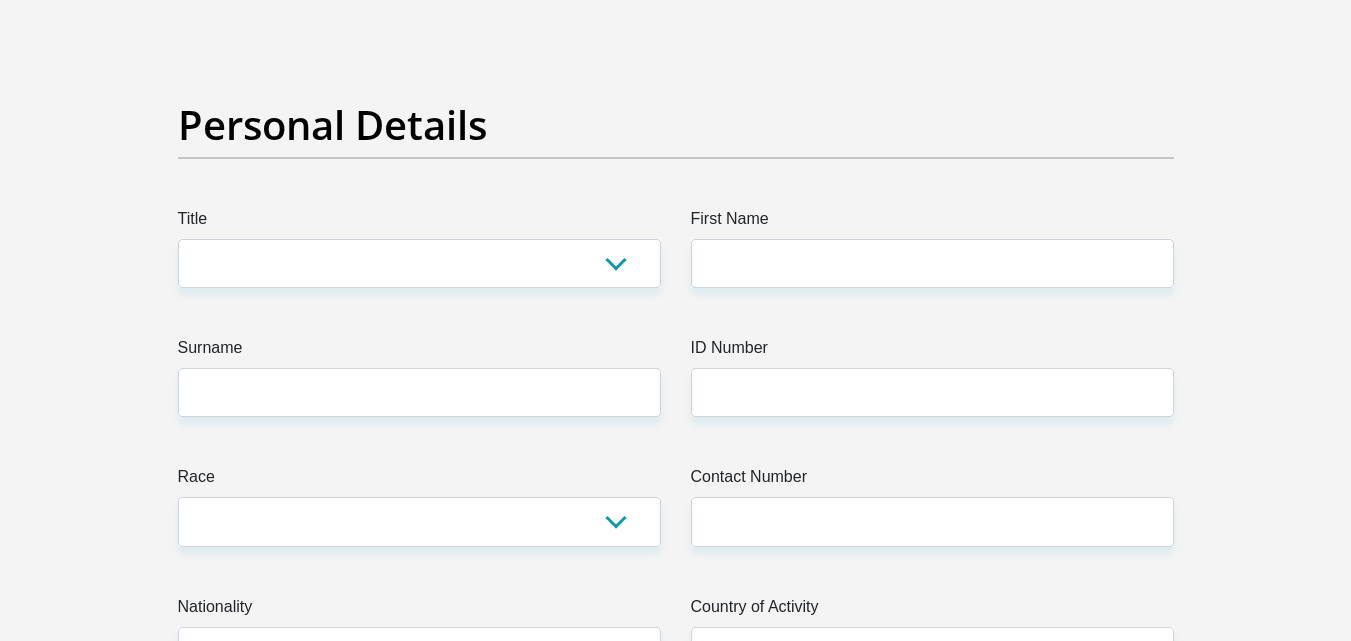scroll, scrollTop: 108, scrollLeft: 0, axis: vertical 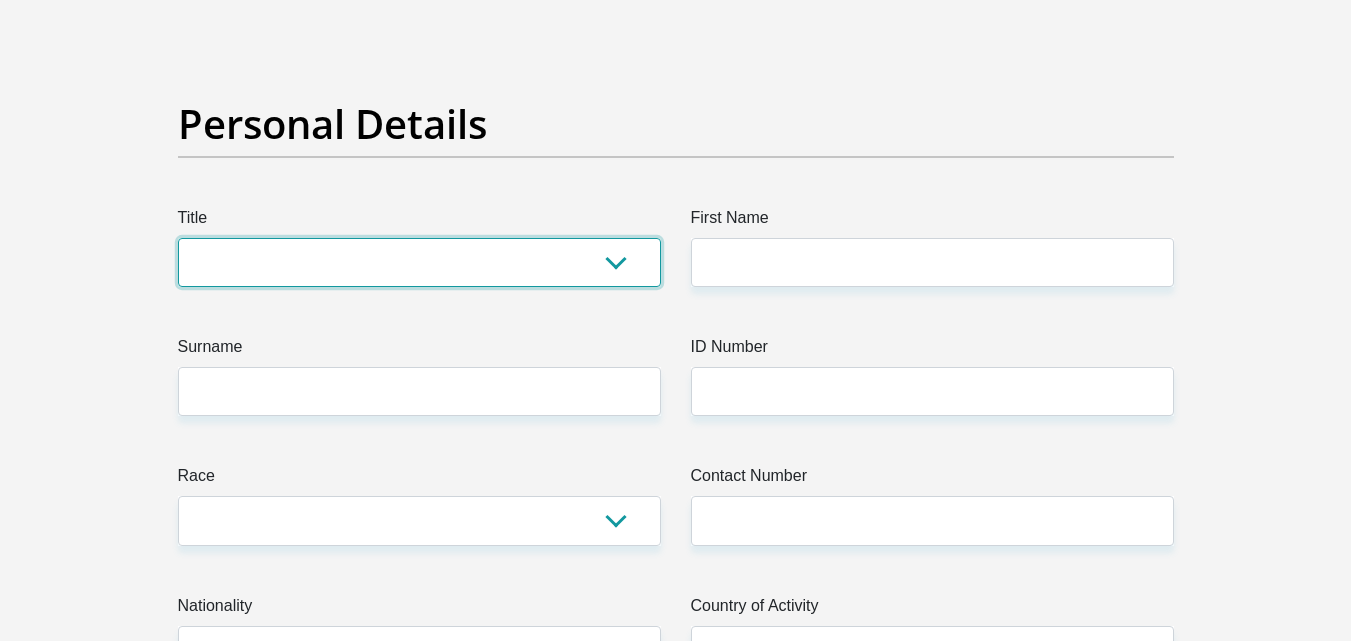 click on "Mr
Ms
Mrs
Dr
Other" at bounding box center [419, 262] 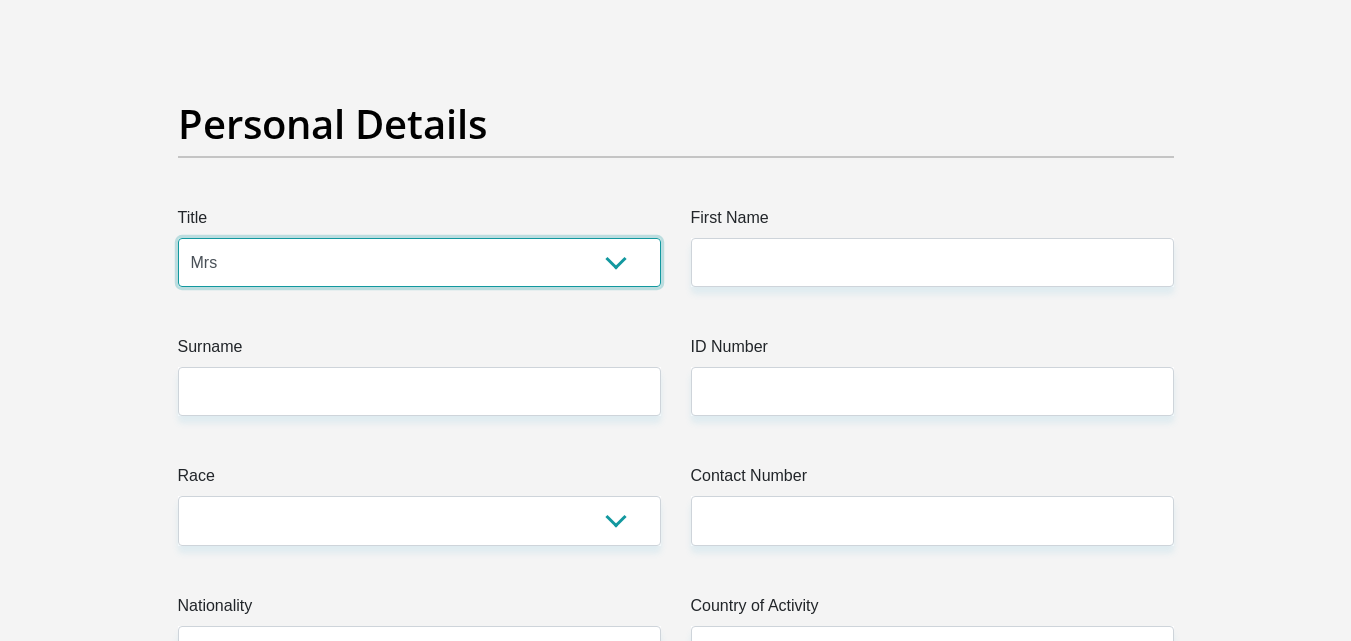 click on "Mr
Ms
Mrs
Dr
Other" at bounding box center (419, 262) 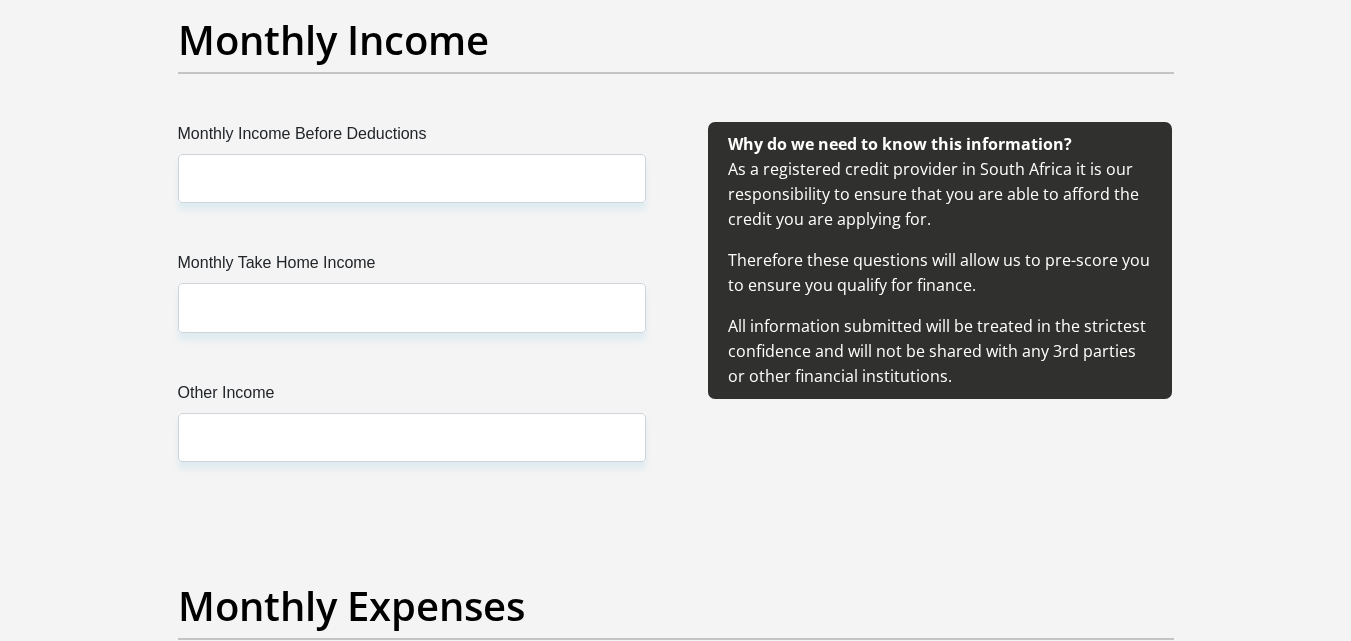 scroll, scrollTop: 2328, scrollLeft: 0, axis: vertical 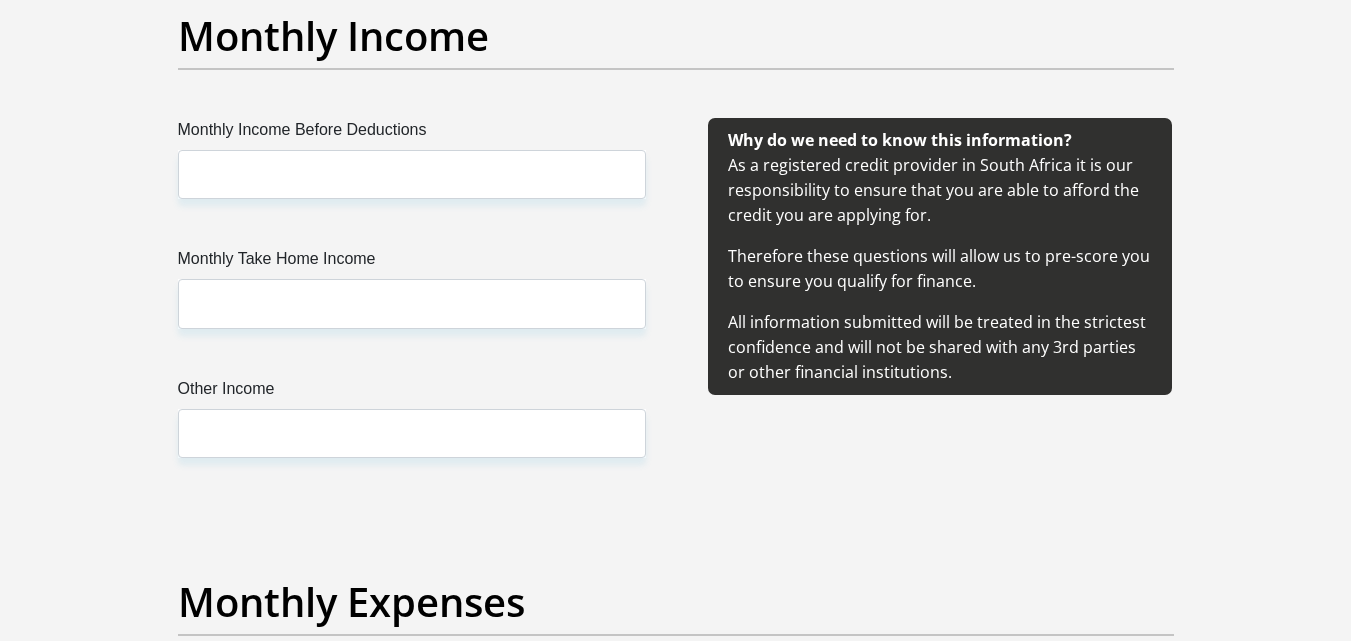 click on "Monthly Income Before Deductions
Monthly Take Home Income
Other Income" at bounding box center [412, 312] 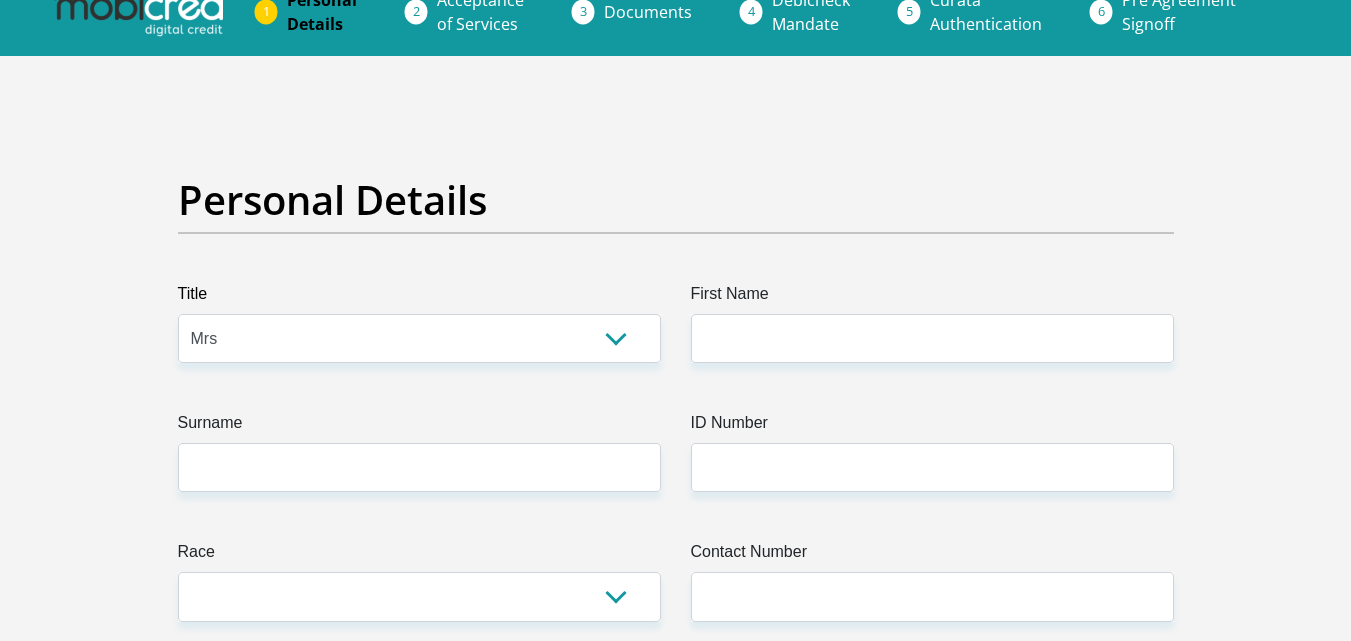 scroll, scrollTop: 0, scrollLeft: 0, axis: both 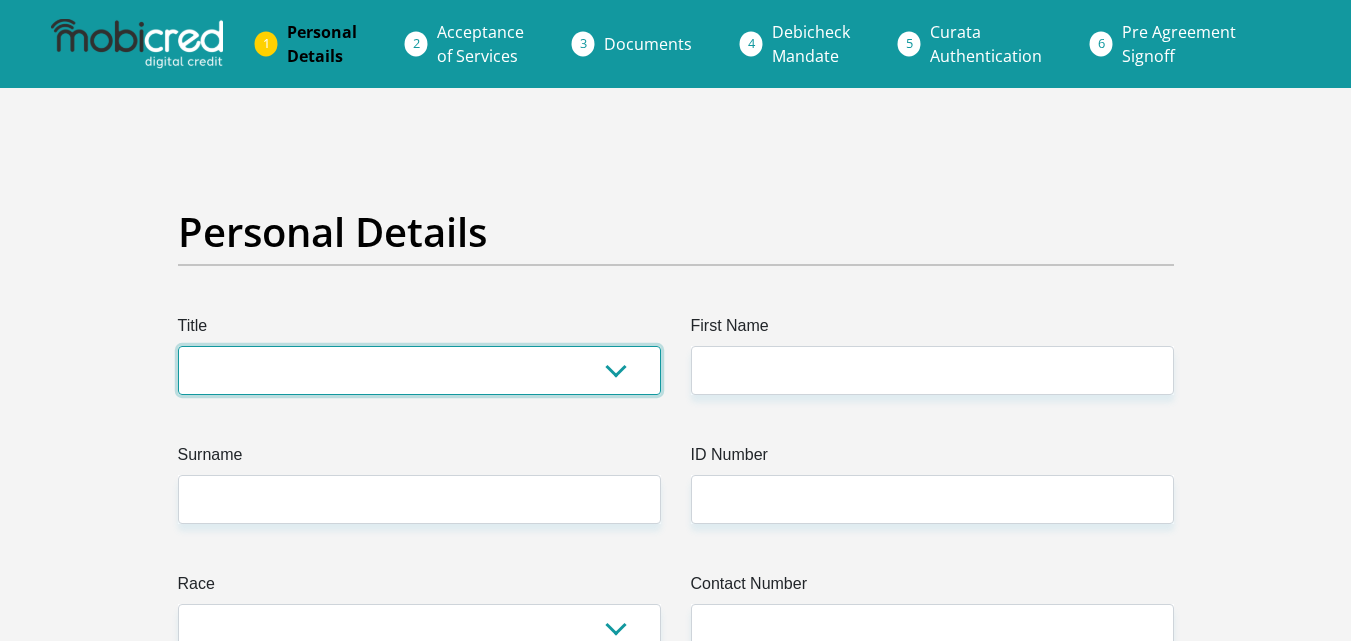 click on "Mr
Ms
Mrs
Dr
Other" at bounding box center (419, 370) 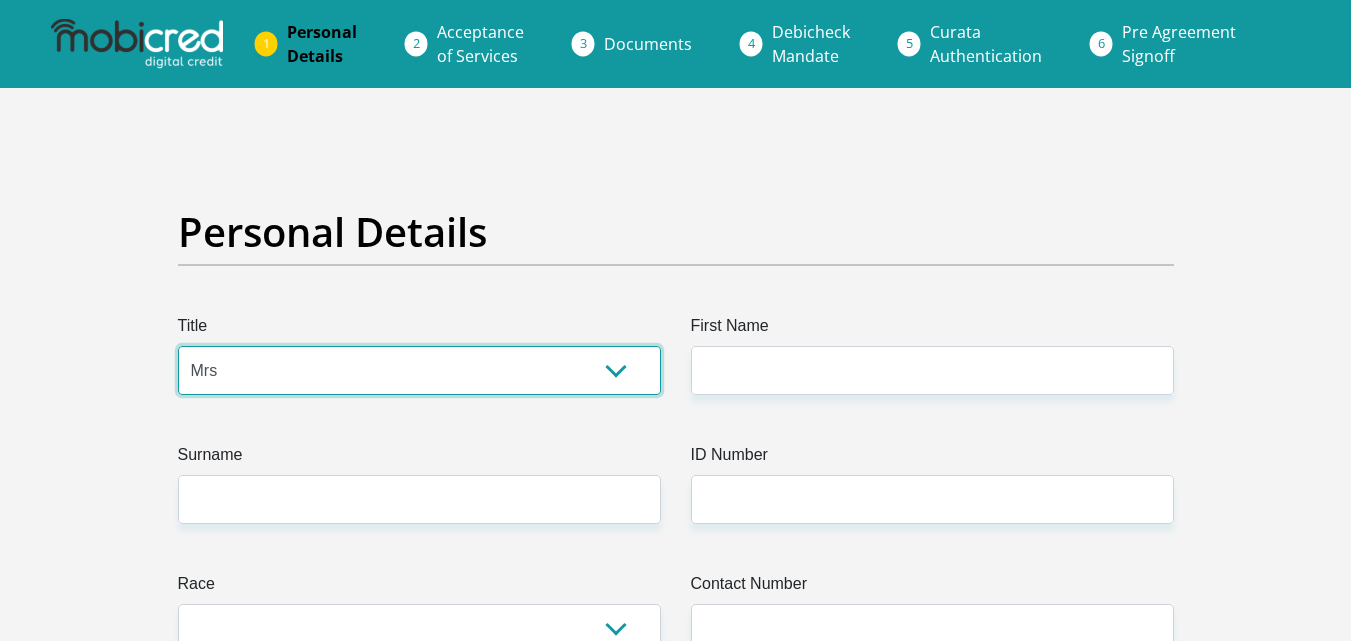click on "Mr
Ms
Mrs
Dr
Other" at bounding box center (419, 370) 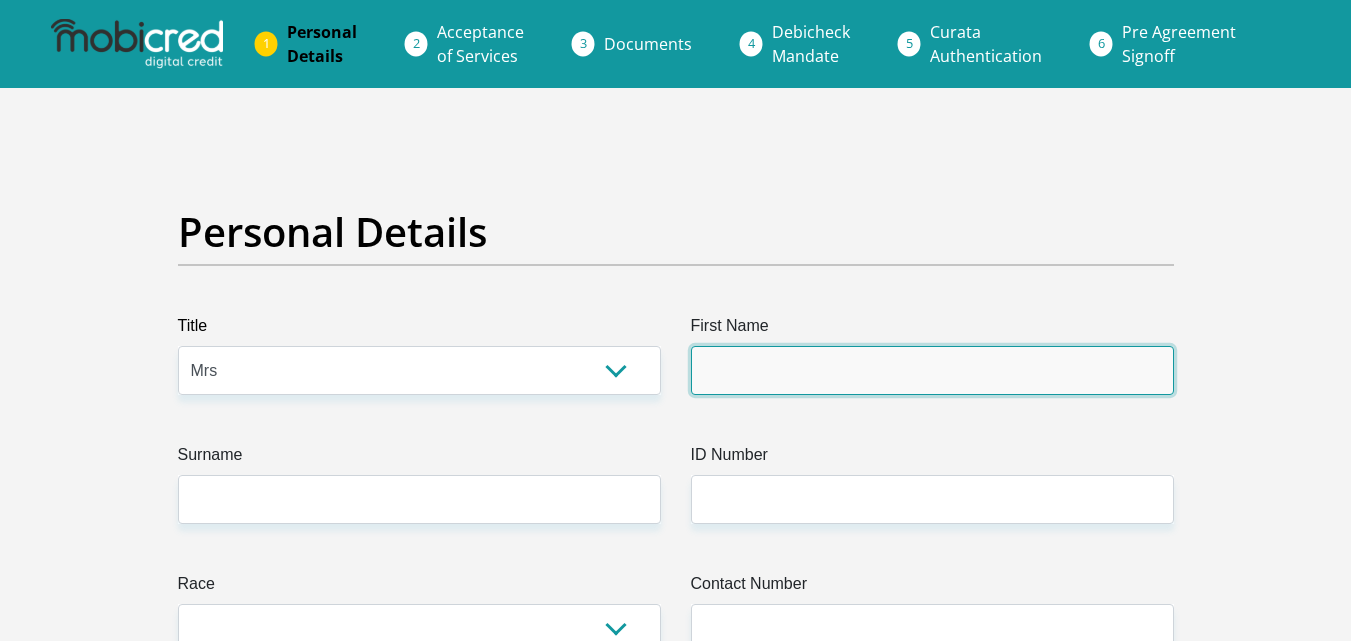 click on "First Name" at bounding box center [932, 370] 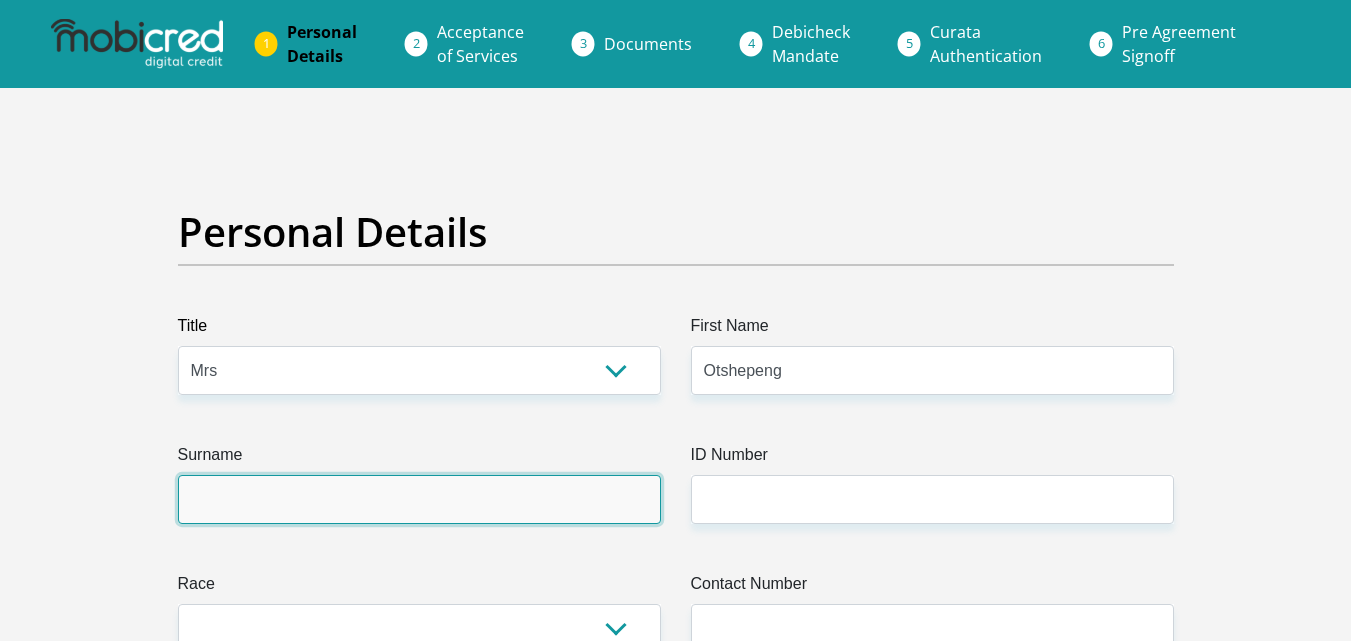 type on "Moabi" 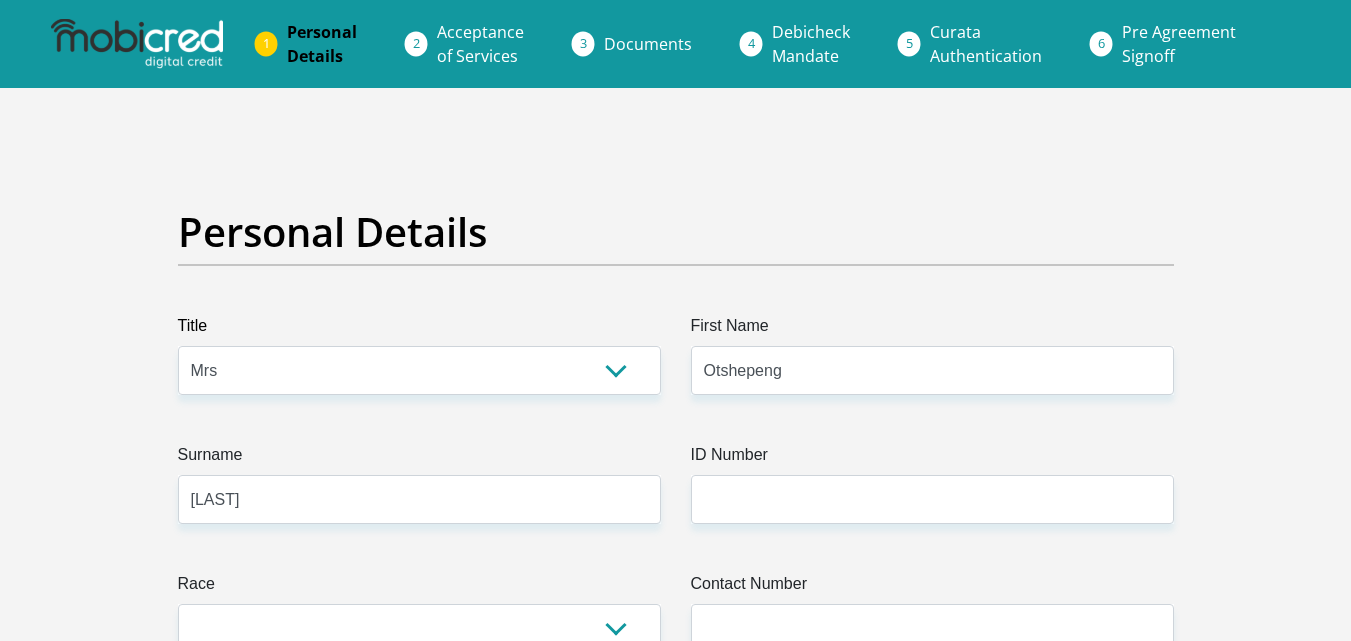 select on "ZAF" 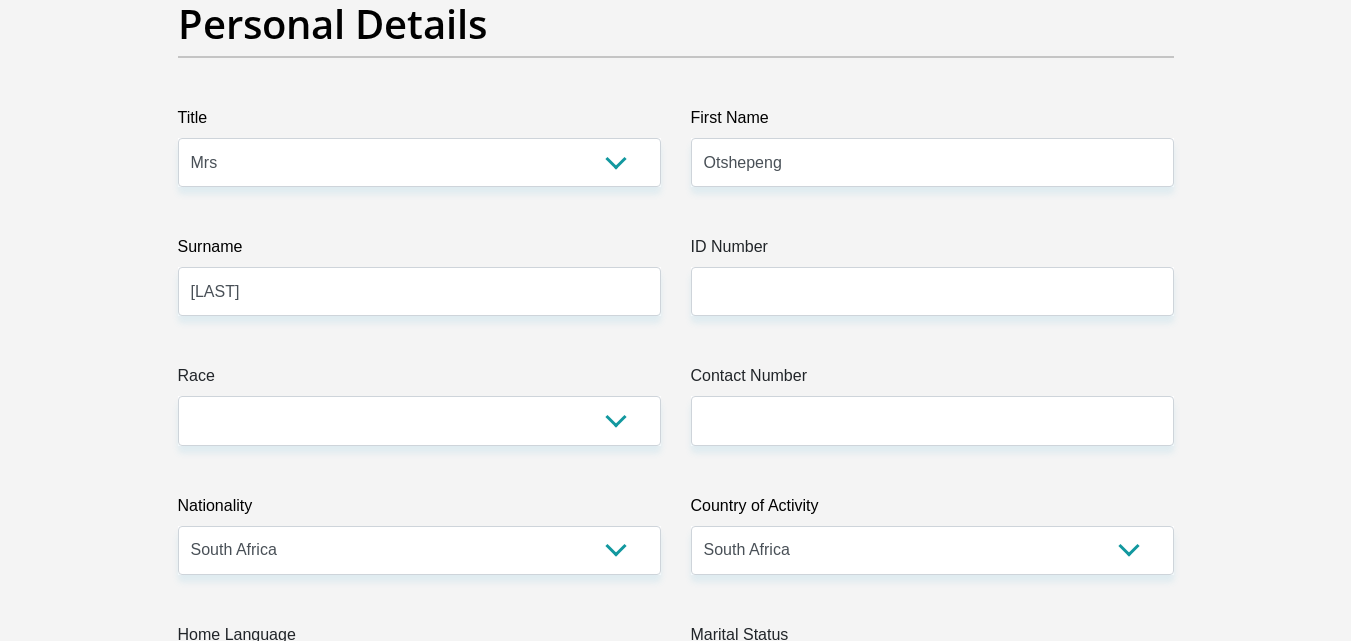 scroll, scrollTop: 317, scrollLeft: 0, axis: vertical 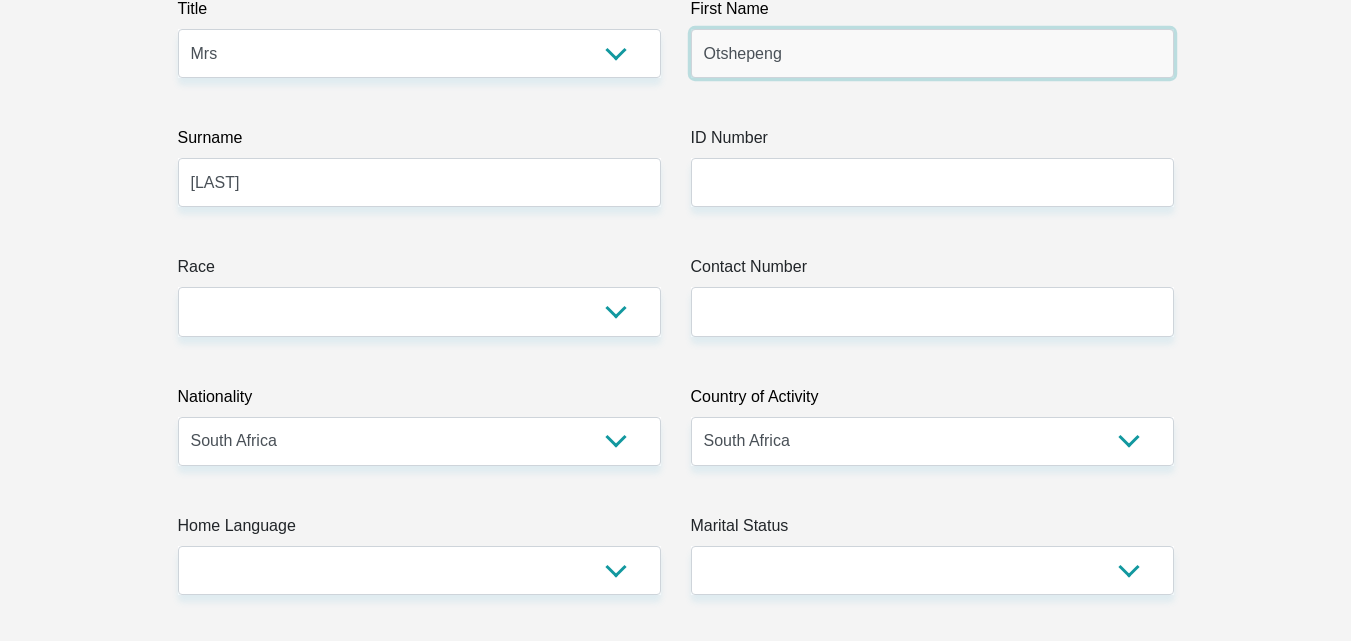 click on "Otshepeng" at bounding box center [932, 53] 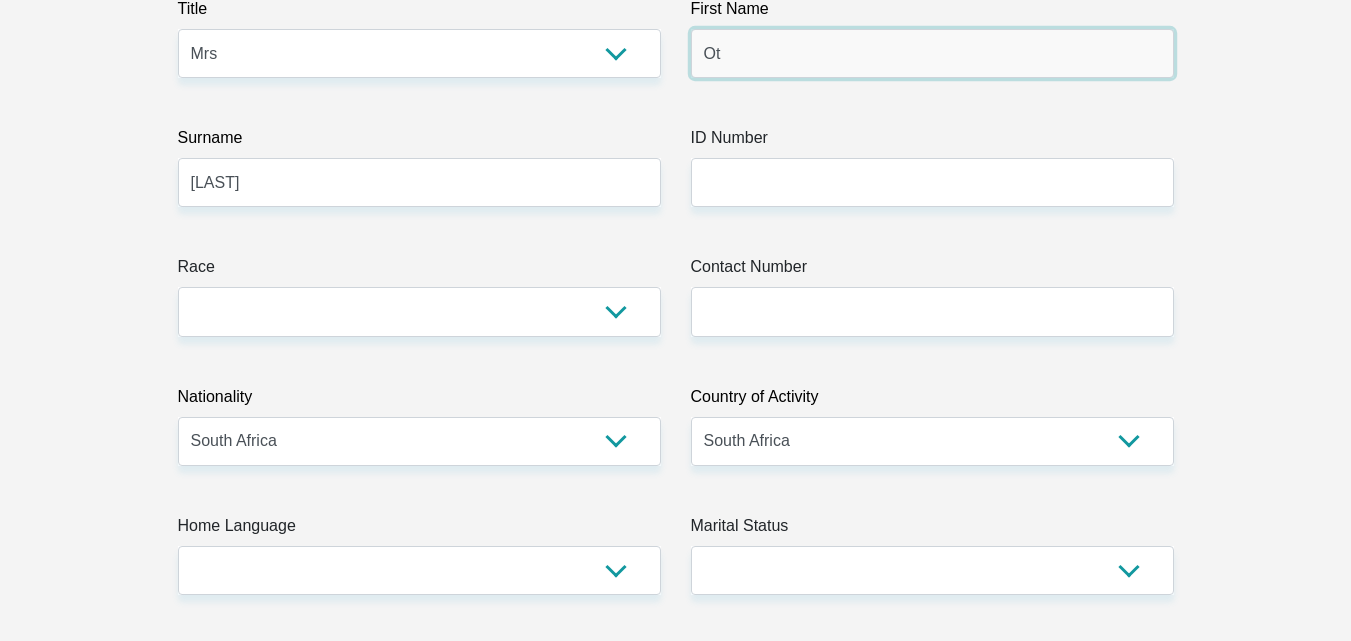 type on "O" 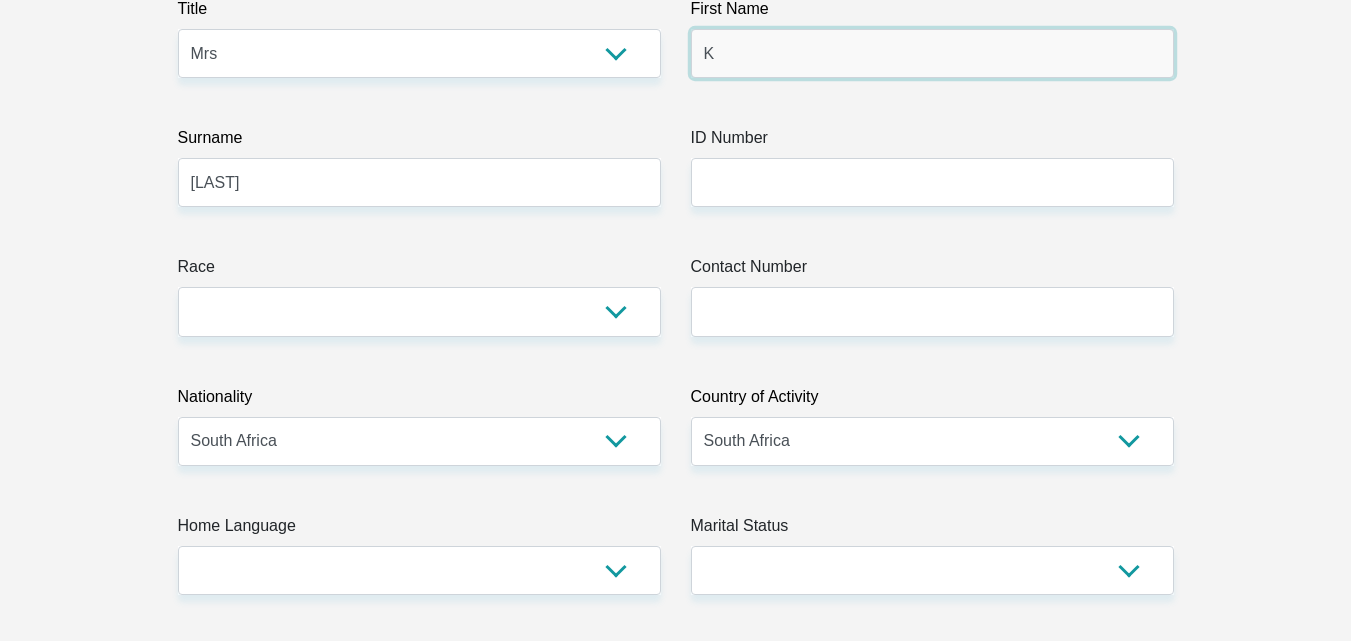 type on "Kefilwe" 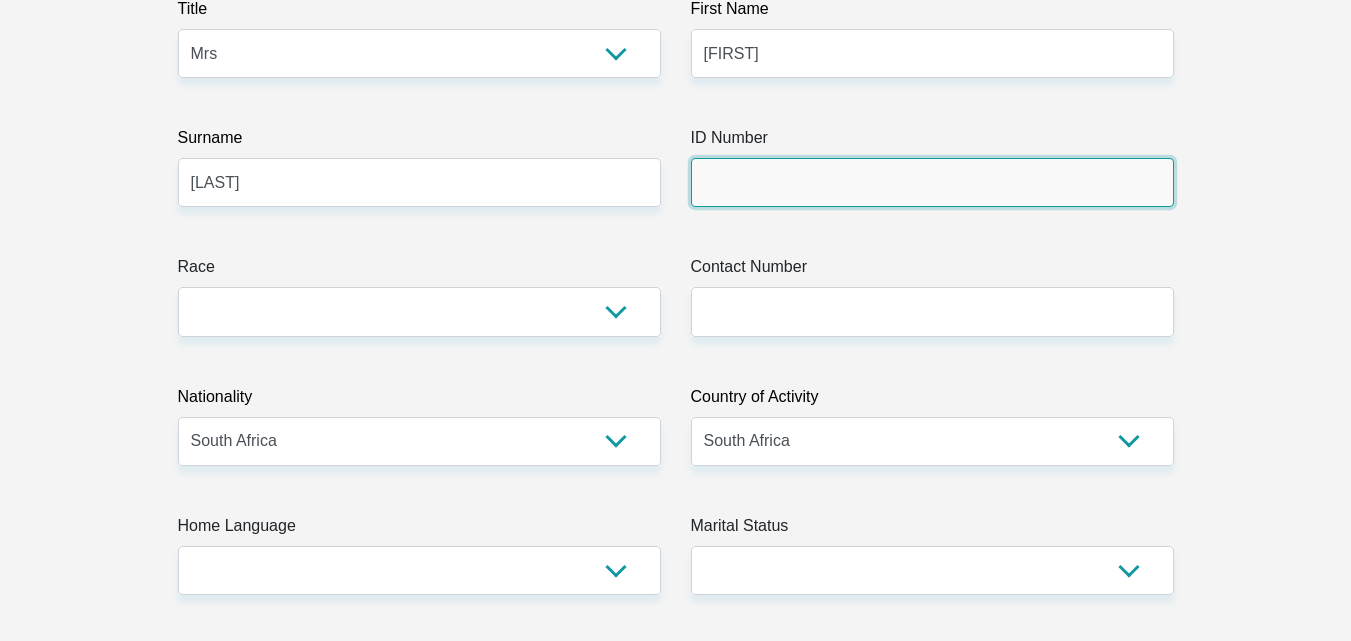 click on "ID Number" at bounding box center [932, 182] 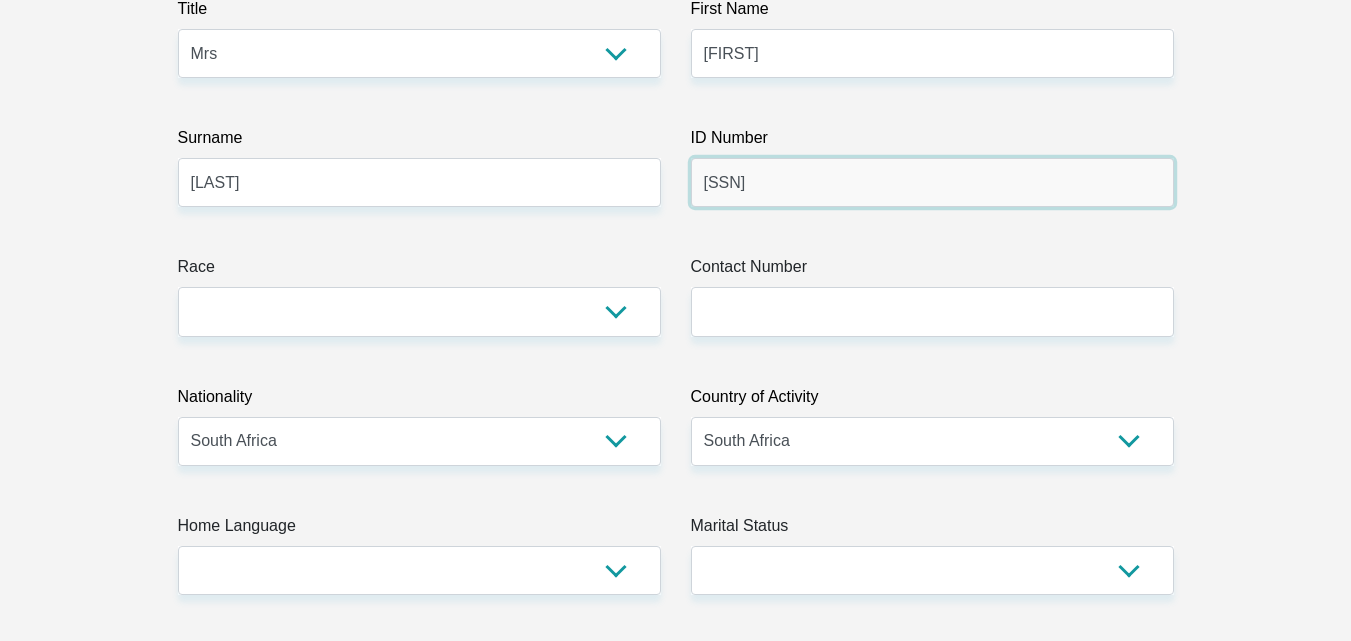 type on "7010220724084" 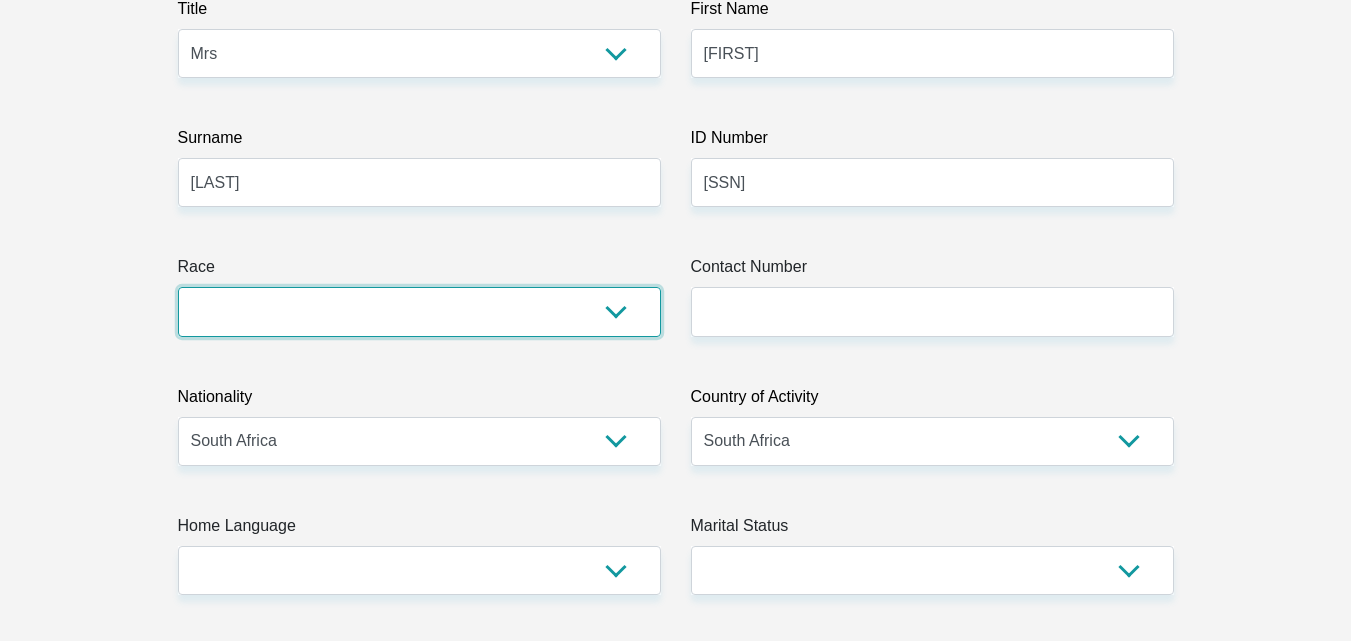 click on "Black
Coloured
Indian
White
Other" at bounding box center (419, 311) 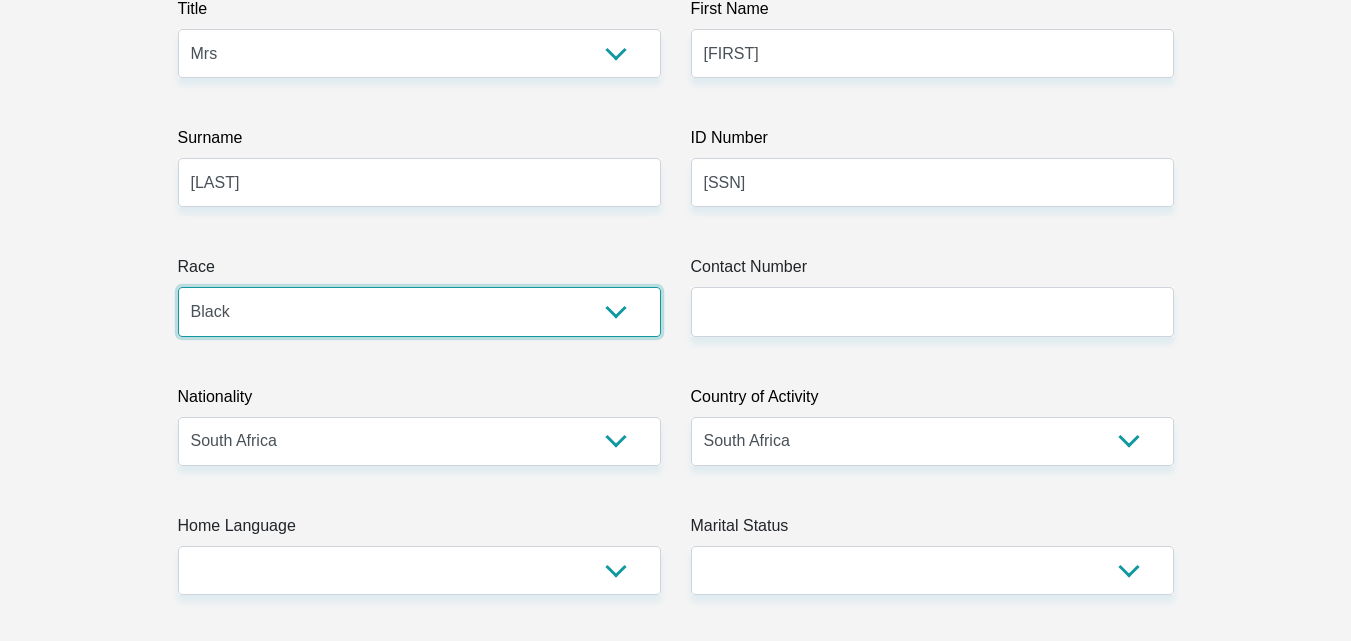 click on "Black
Coloured
Indian
White
Other" at bounding box center [419, 311] 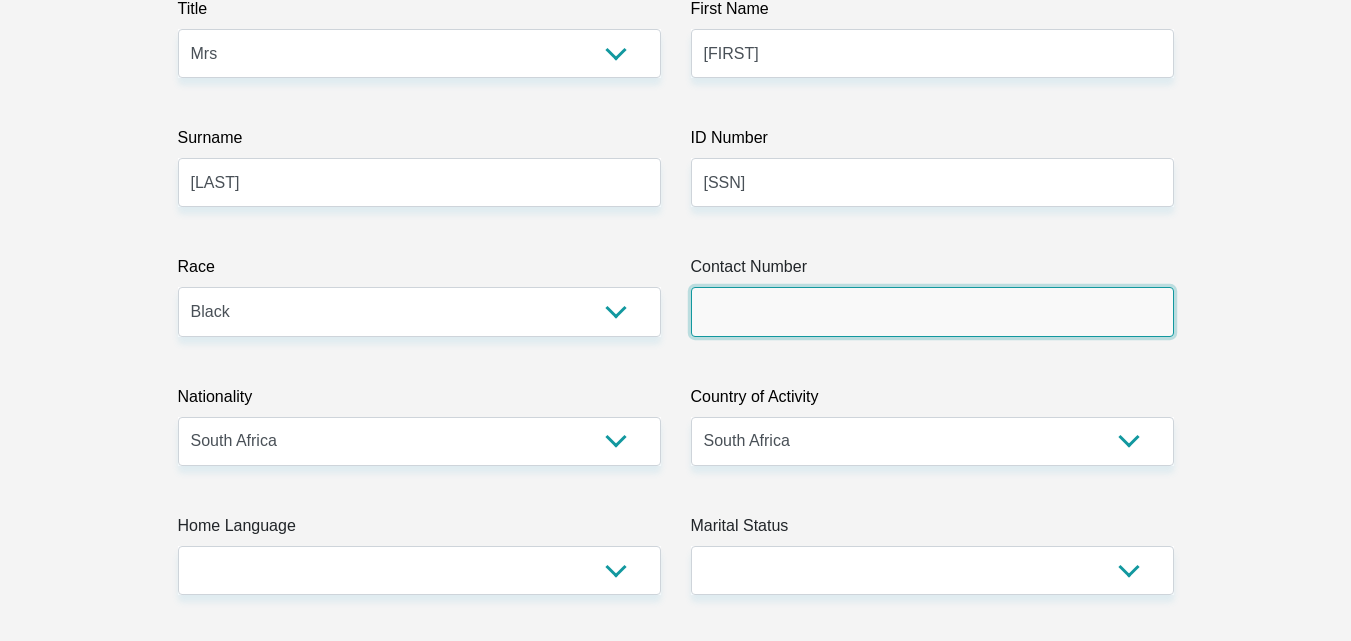click on "Contact Number" at bounding box center [932, 311] 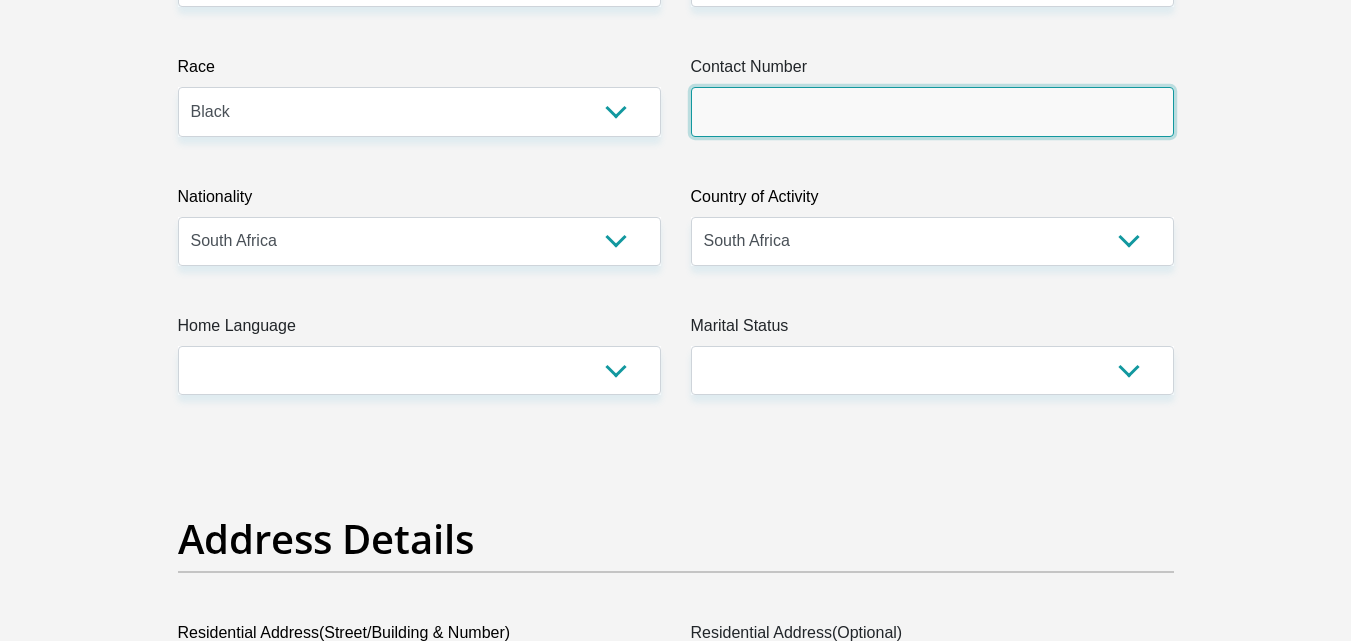 scroll, scrollTop: 519, scrollLeft: 0, axis: vertical 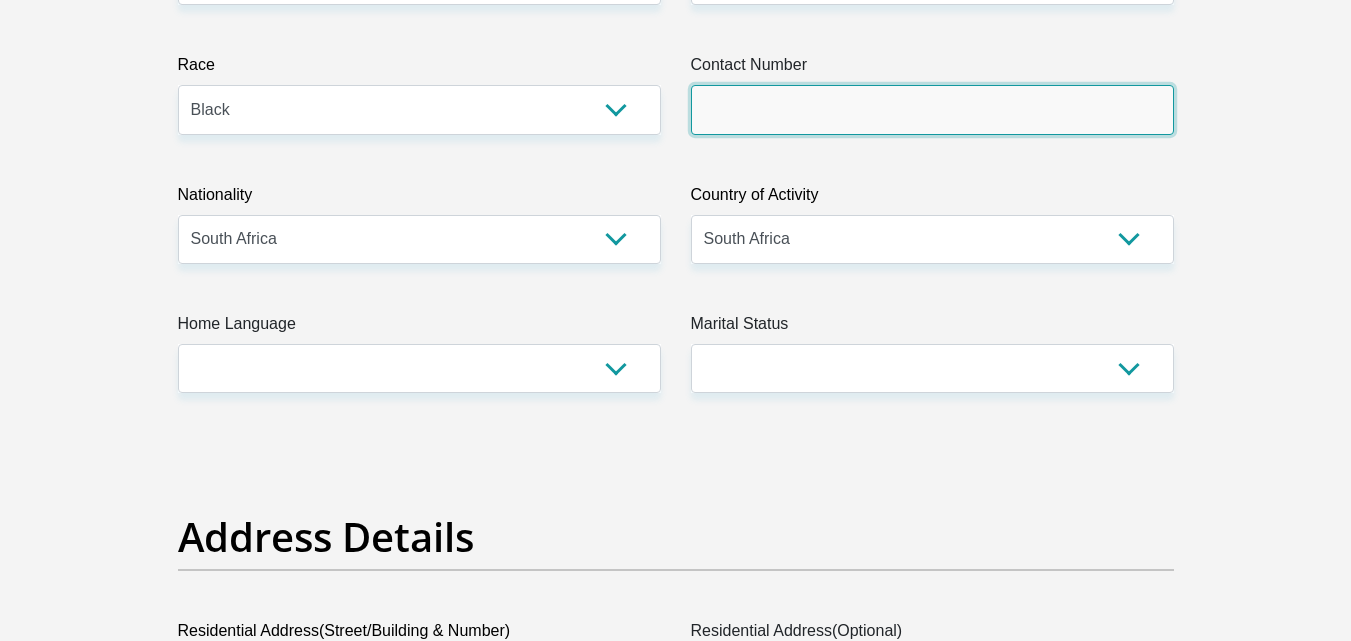 click on "Contact Number" at bounding box center [932, 109] 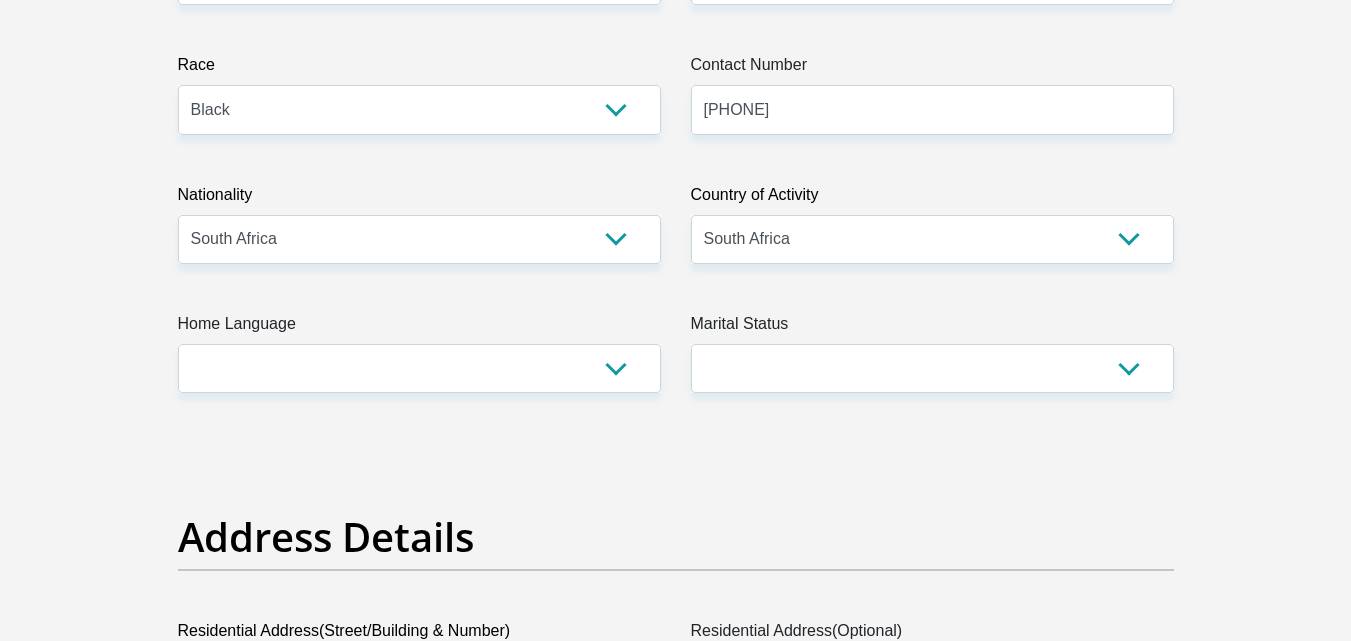 type on "1027" 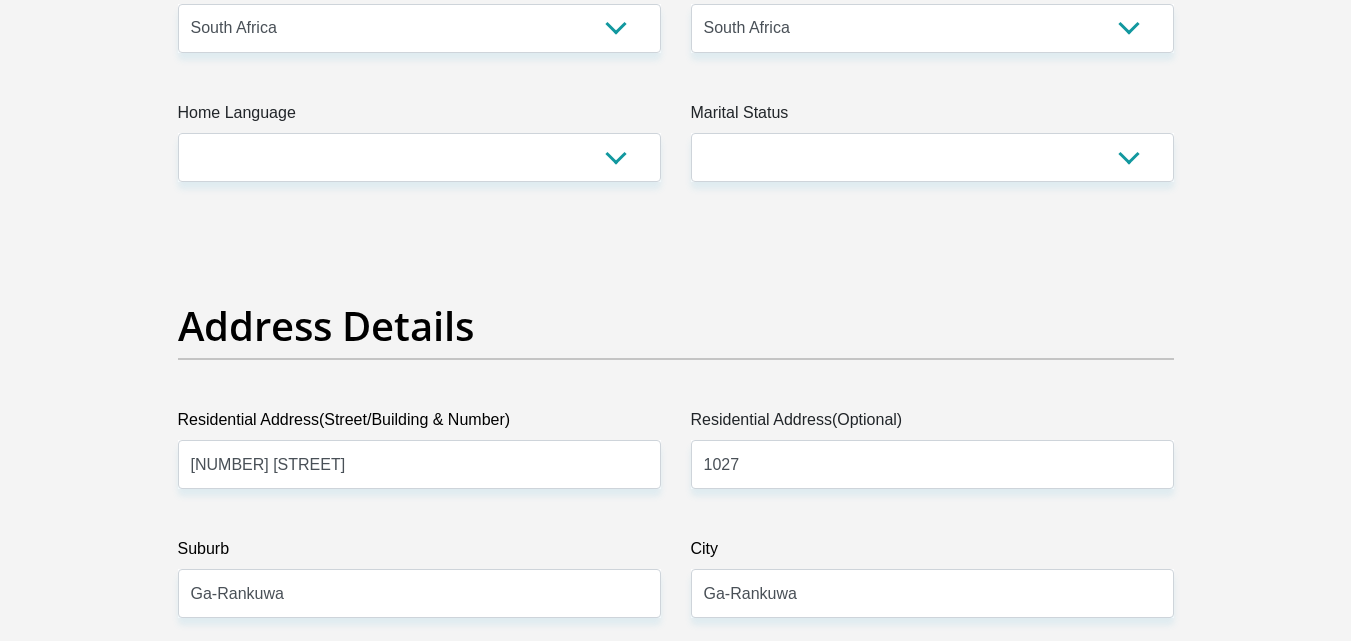 scroll, scrollTop: 731, scrollLeft: 0, axis: vertical 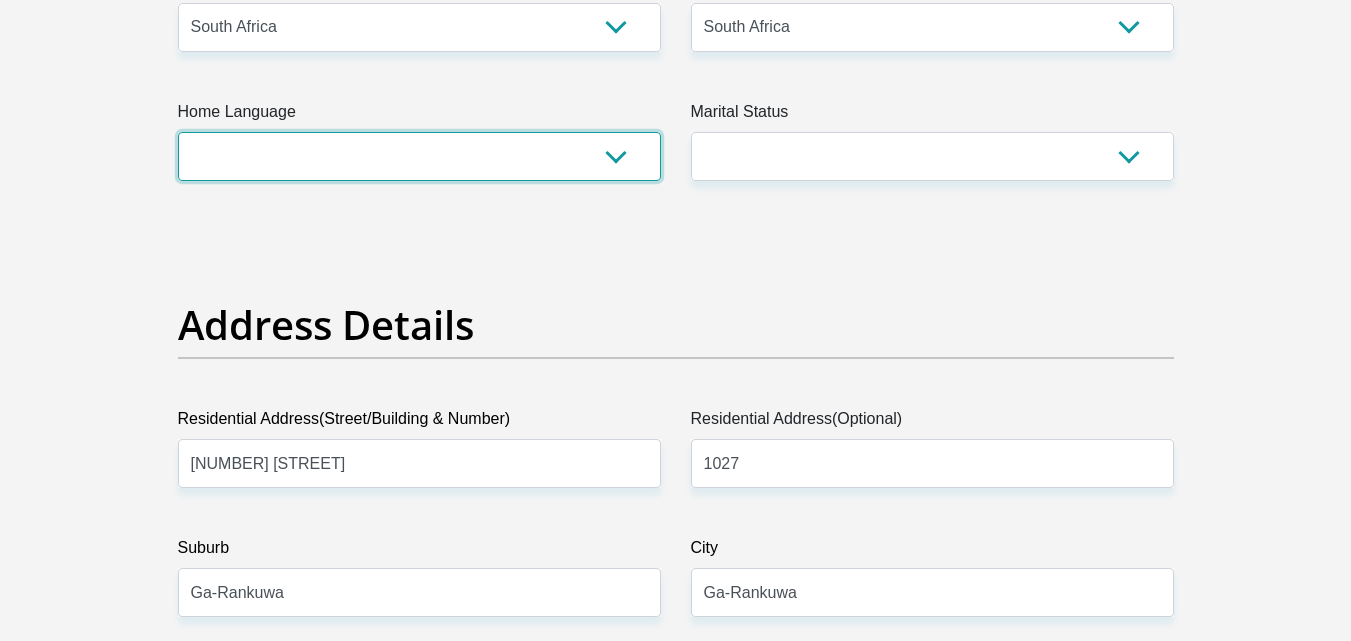 click on "Afrikaans
English
Sepedi
South Ndebele
Southern Sotho
Swati
Tsonga
Tswana
Venda
Xhosa
Zulu
Other" at bounding box center (419, 156) 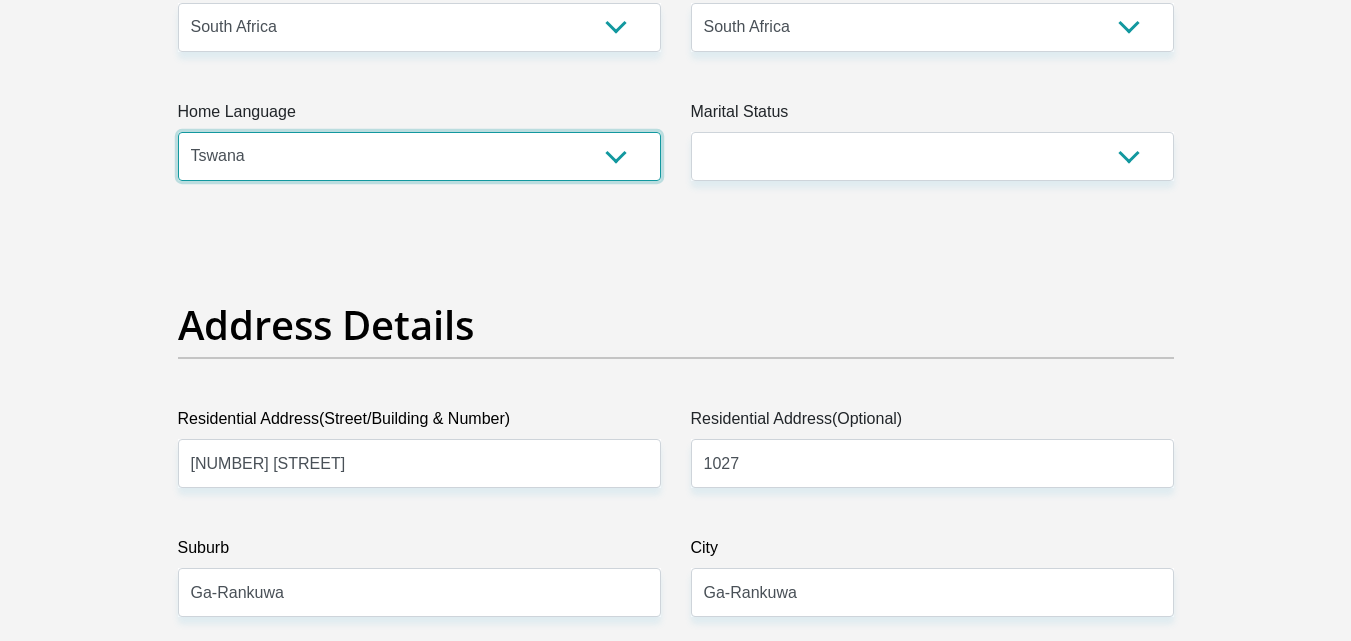 click on "Afrikaans
English
Sepedi
South Ndebele
Southern Sotho
Swati
Tsonga
Tswana
Venda
Xhosa
Zulu
Other" at bounding box center [419, 156] 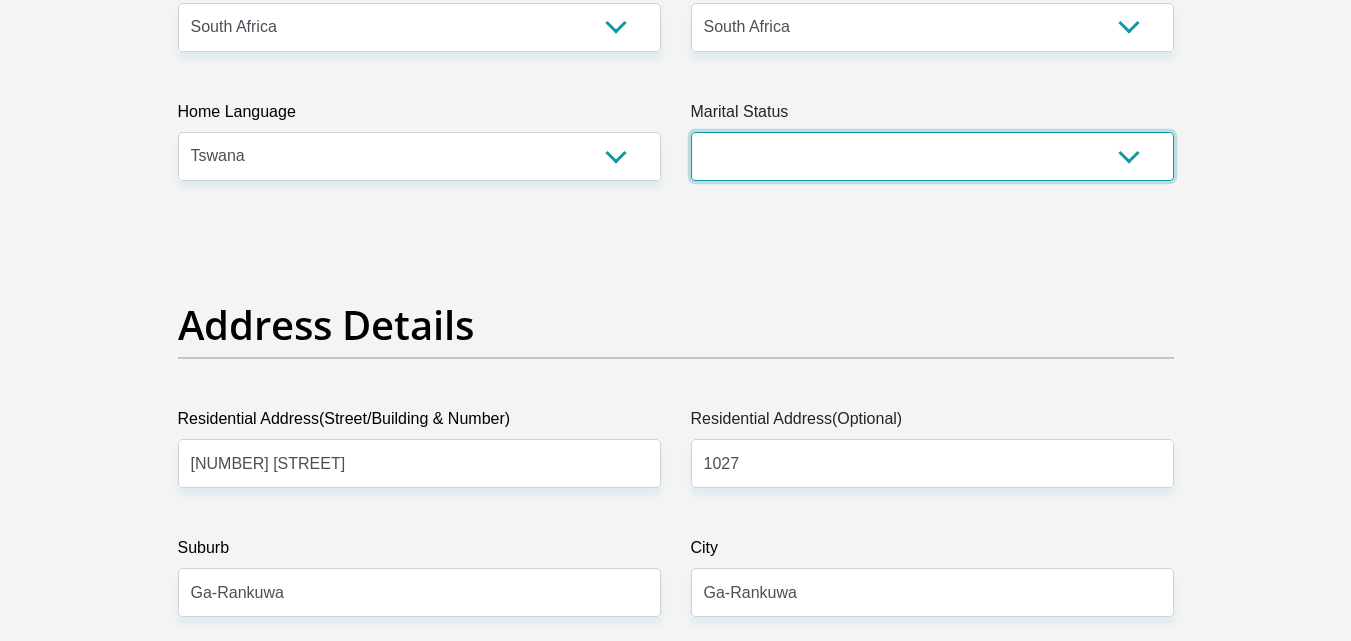 click on "Married ANC
Single
Divorced
Widowed
Married COP or Customary Law" at bounding box center [932, 156] 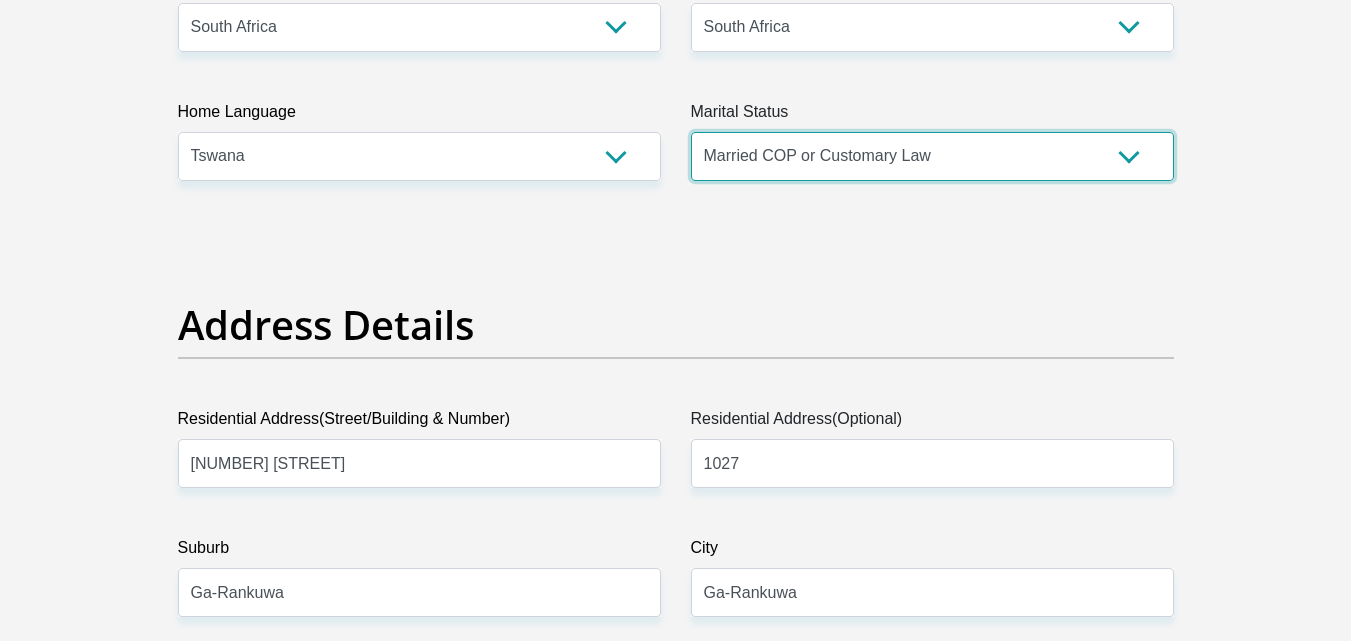 click on "Married ANC
Single
Divorced
Widowed
Married COP or Customary Law" at bounding box center [932, 156] 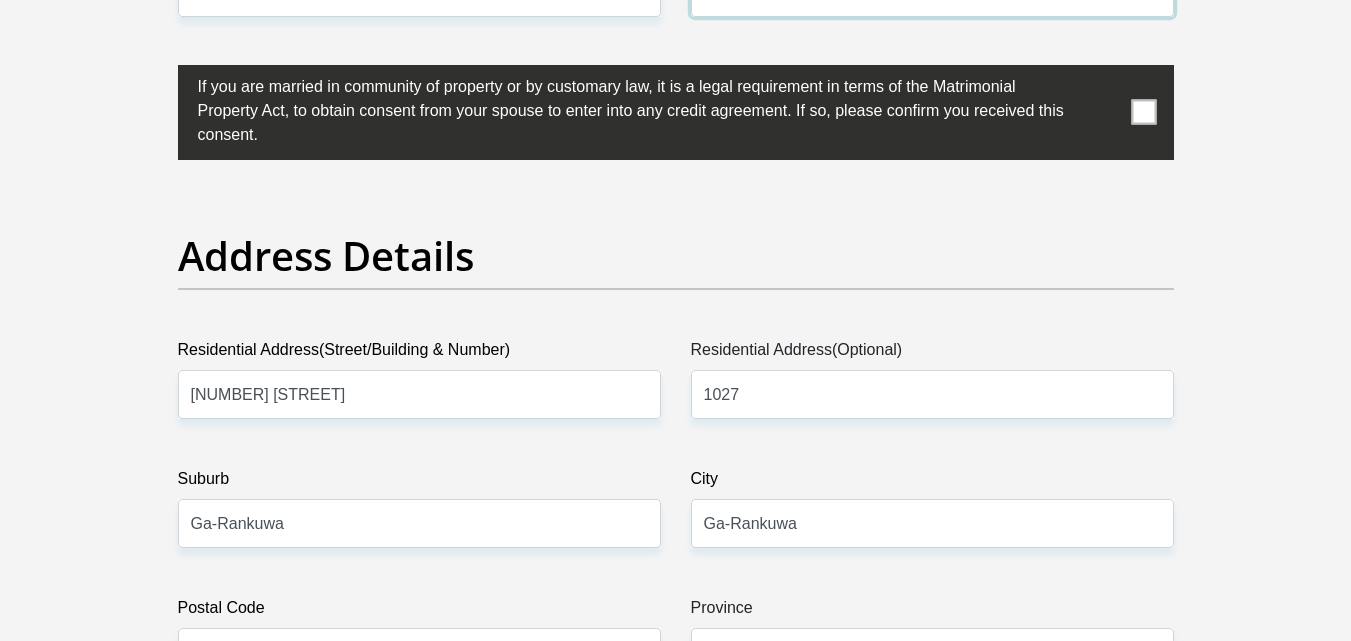 scroll, scrollTop: 896, scrollLeft: 0, axis: vertical 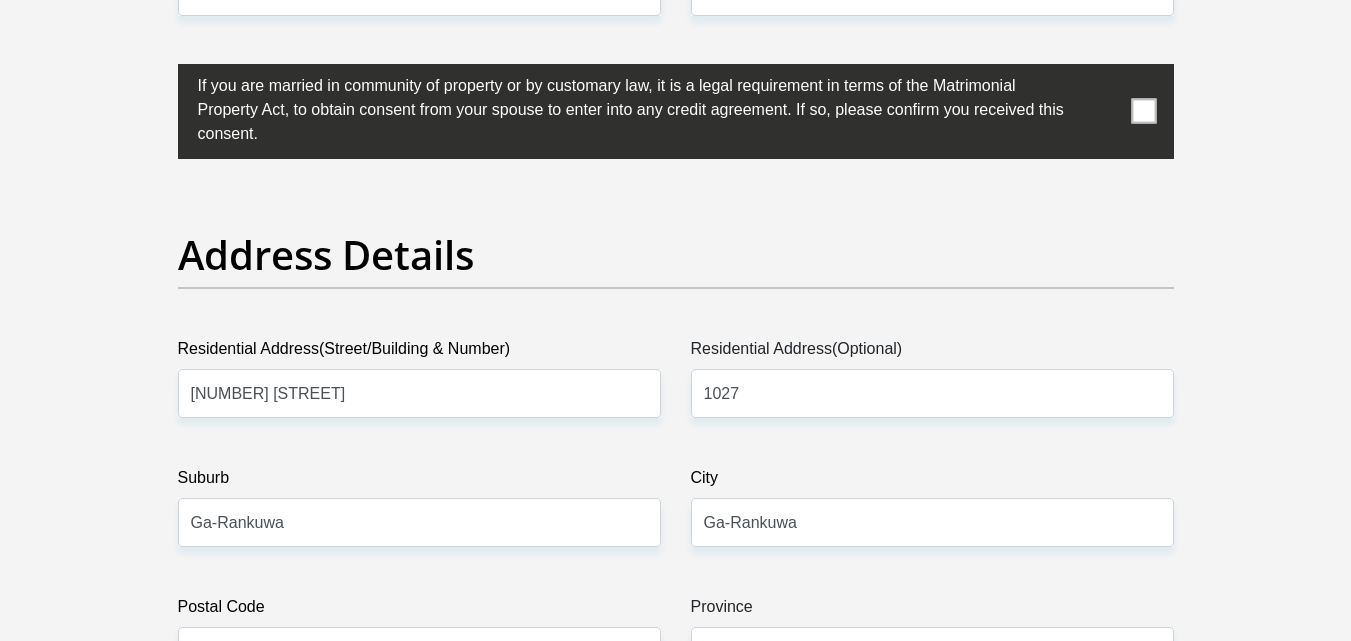 click at bounding box center [1143, 111] 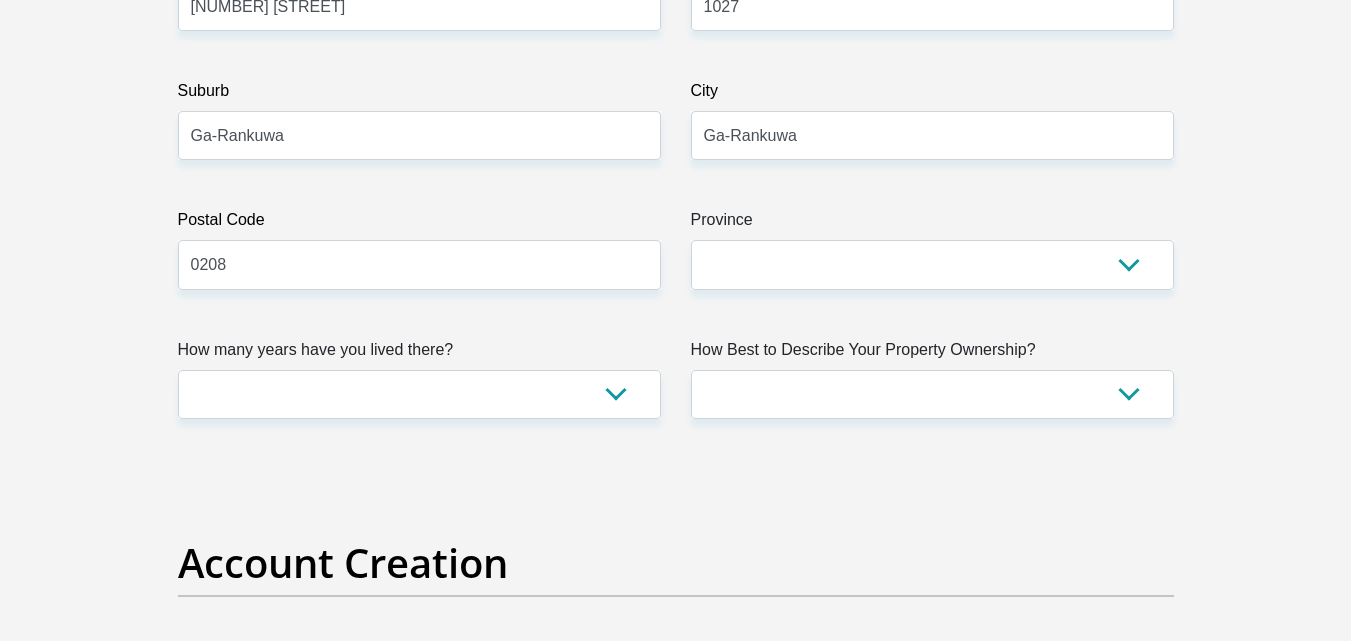 scroll, scrollTop: 1284, scrollLeft: 0, axis: vertical 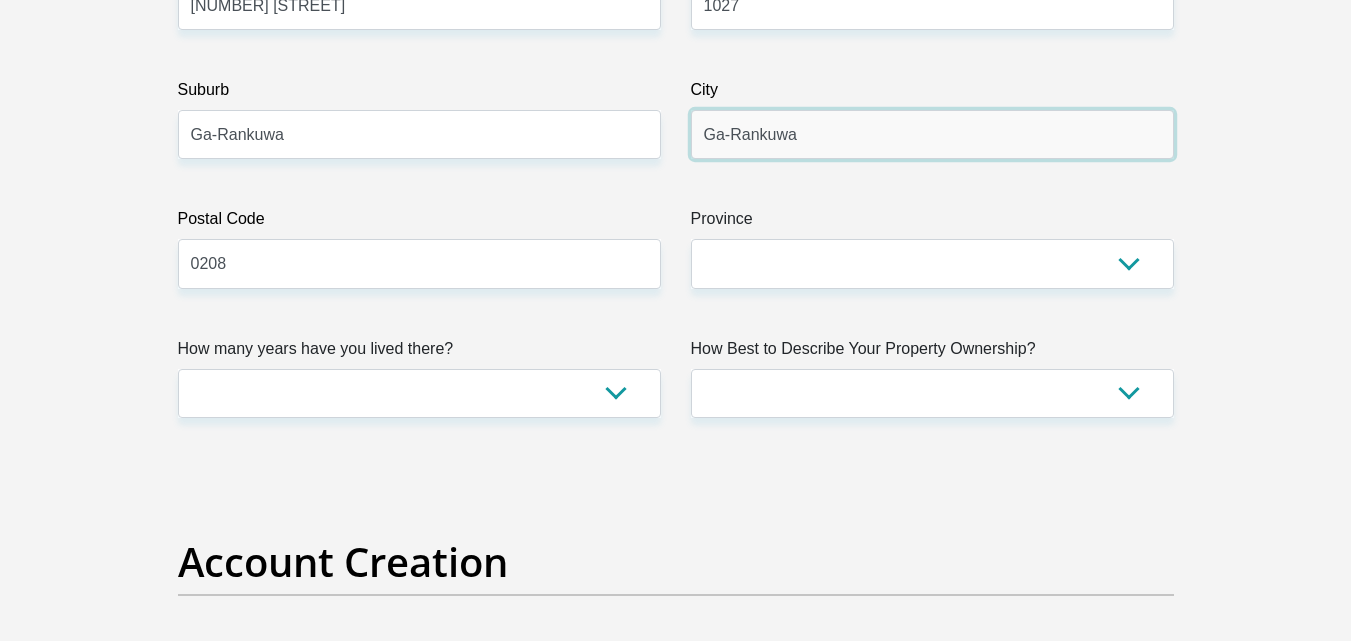 click on "Ga-Rankuwa" at bounding box center (932, 134) 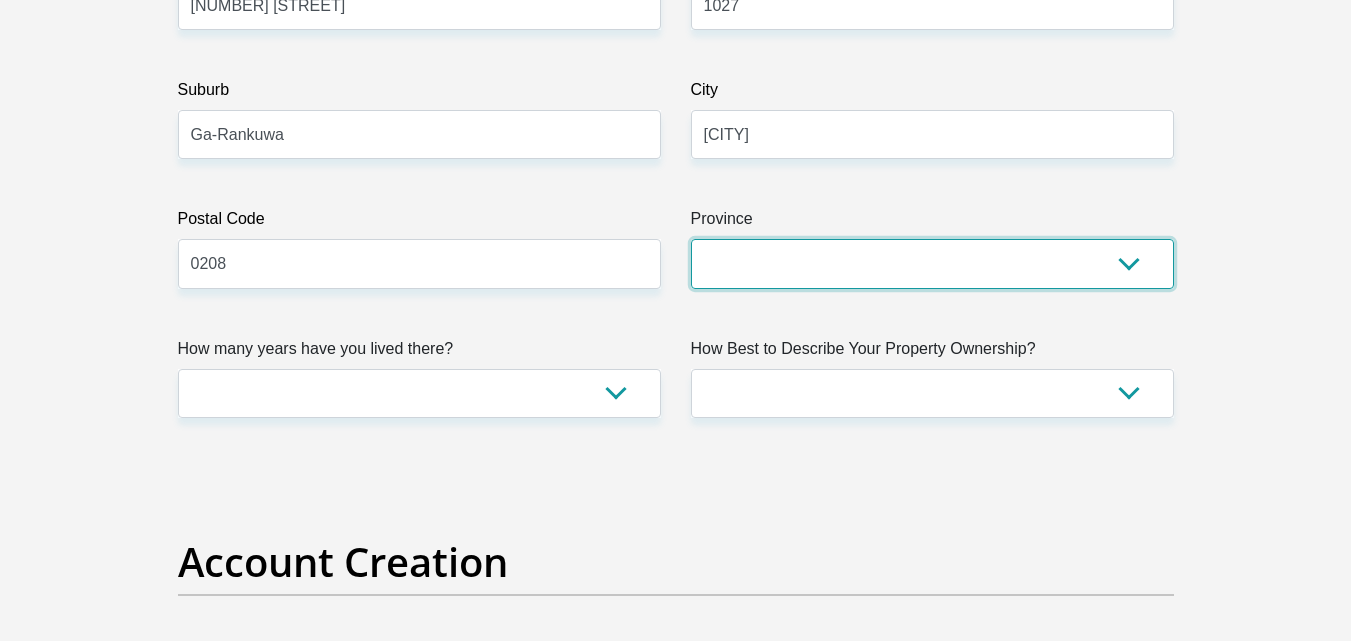 click on "Eastern Cape
Free State
Gauteng
KwaZulu-Natal
Limpopo
Mpumalanga
Northern Cape
North West
Western Cape" at bounding box center [932, 263] 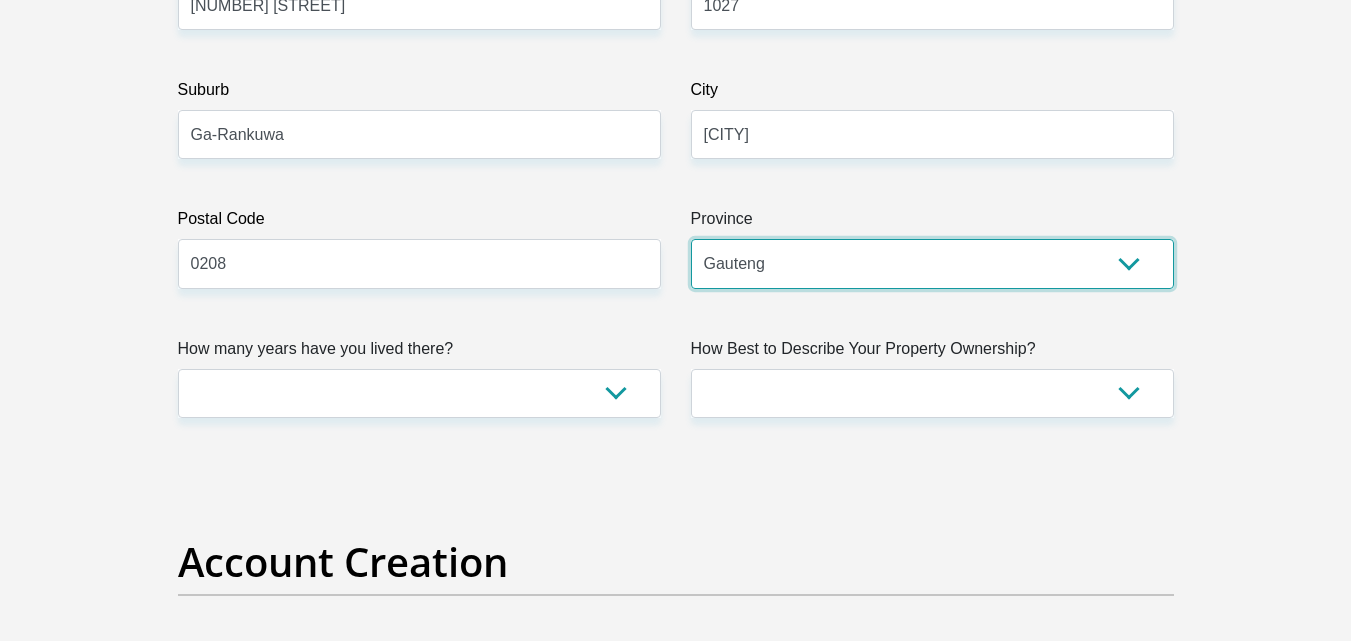 click on "Eastern Cape
Free State
Gauteng
KwaZulu-Natal
Limpopo
Mpumalanga
Northern Cape
North West
Western Cape" at bounding box center [932, 263] 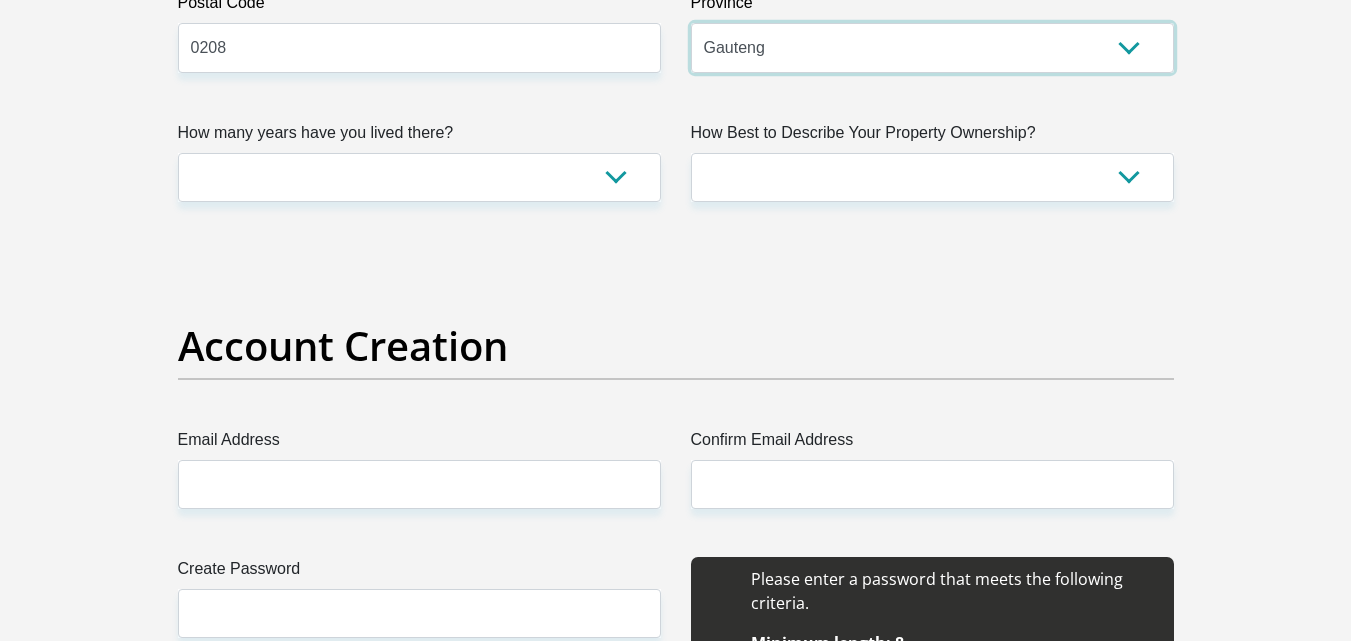 scroll, scrollTop: 1505, scrollLeft: 0, axis: vertical 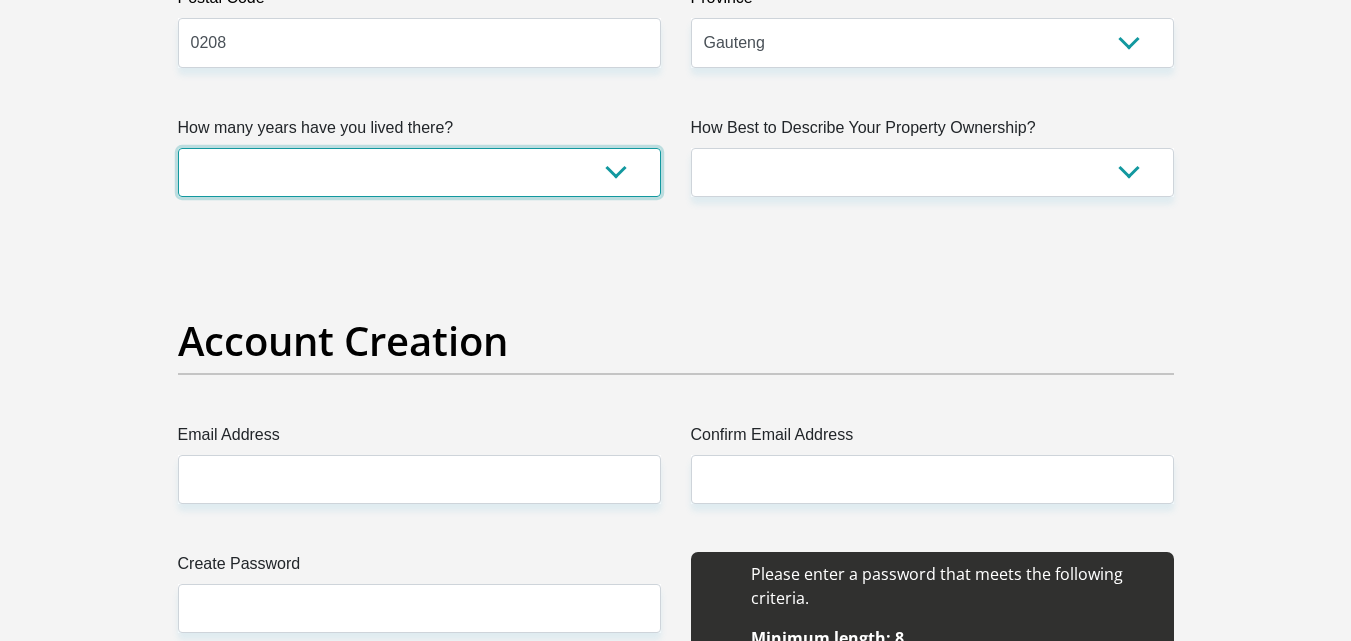 click on "less than 1 year
1-3 years
3-5 years
5+ years" at bounding box center [419, 172] 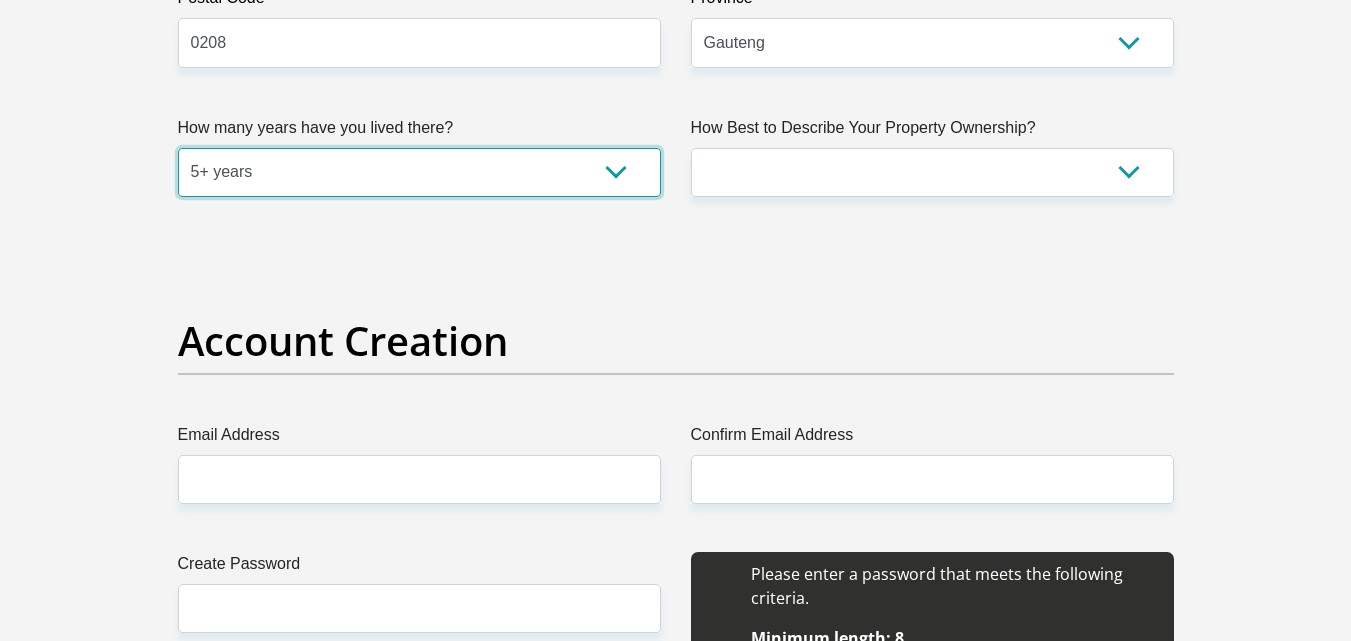 click on "less than 1 year
1-3 years
3-5 years
5+ years" at bounding box center [419, 172] 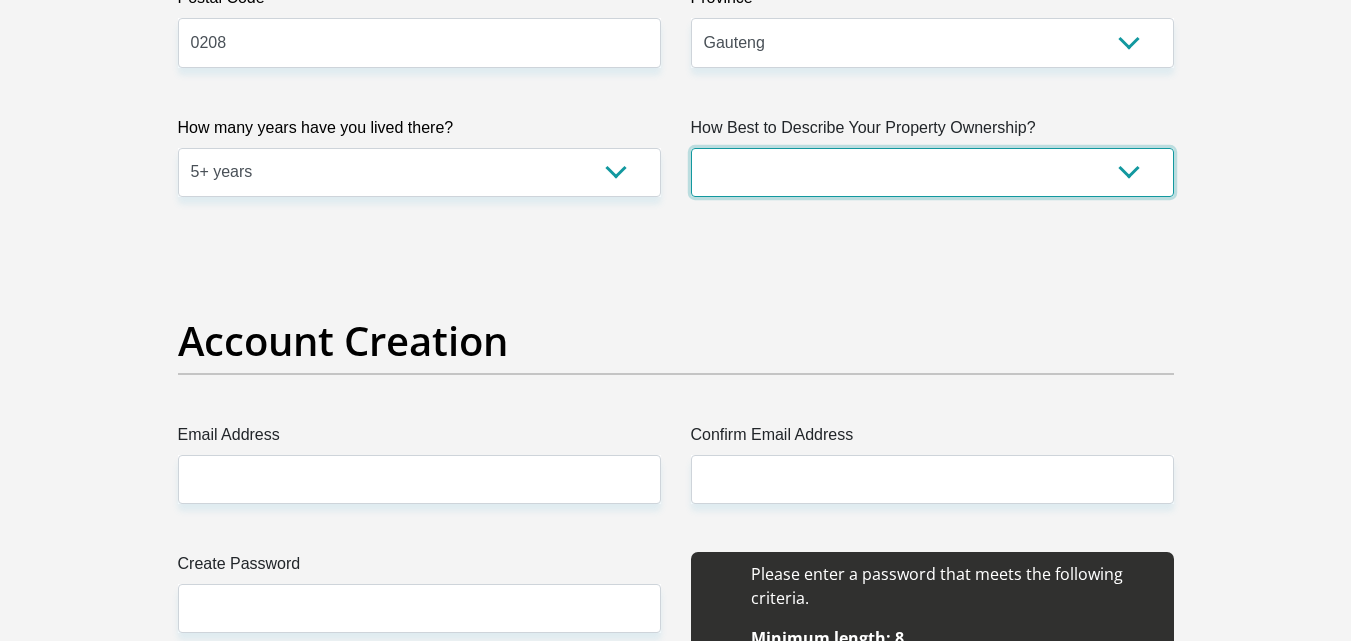 click on "Owned
Rented
Family Owned
Company Dwelling" at bounding box center (932, 172) 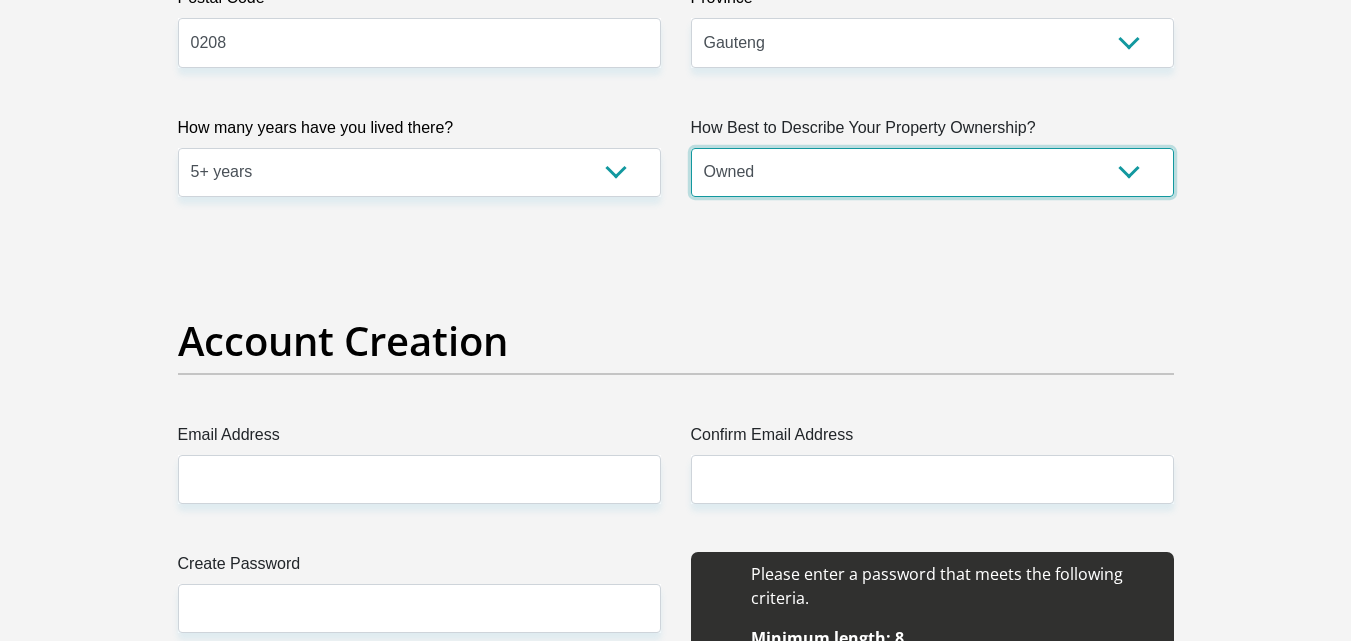 click on "Owned
Rented
Family Owned
Company Dwelling" at bounding box center [932, 172] 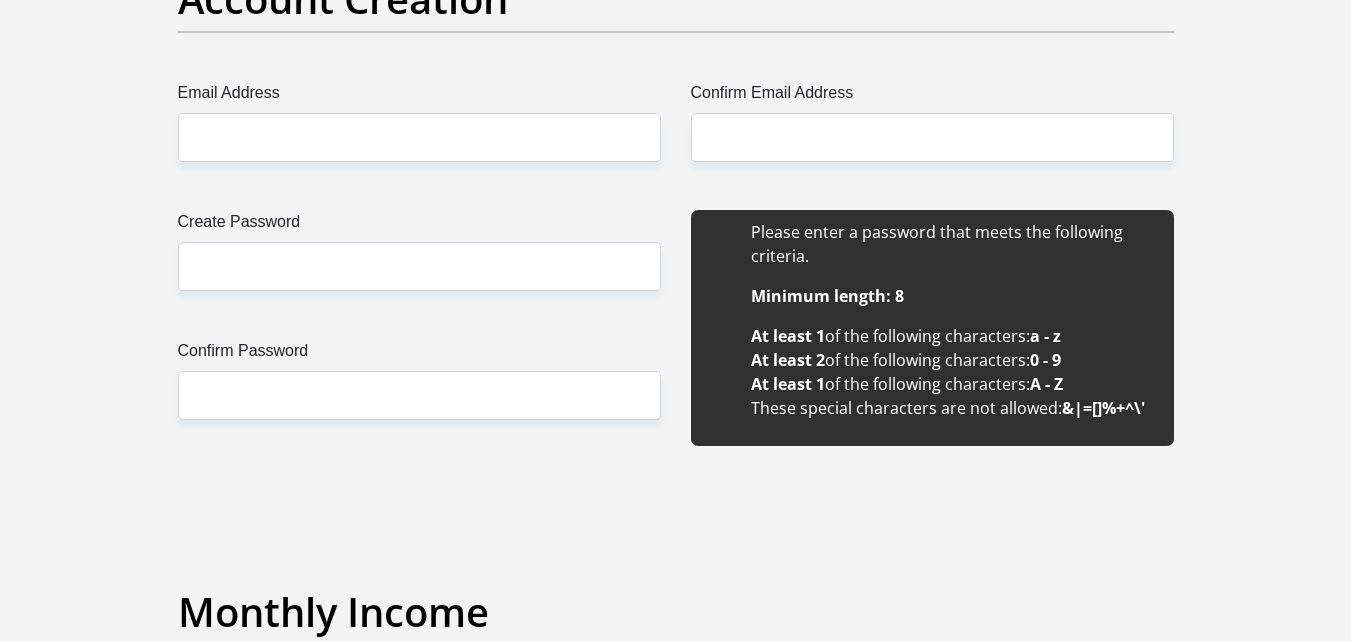 scroll, scrollTop: 1854, scrollLeft: 0, axis: vertical 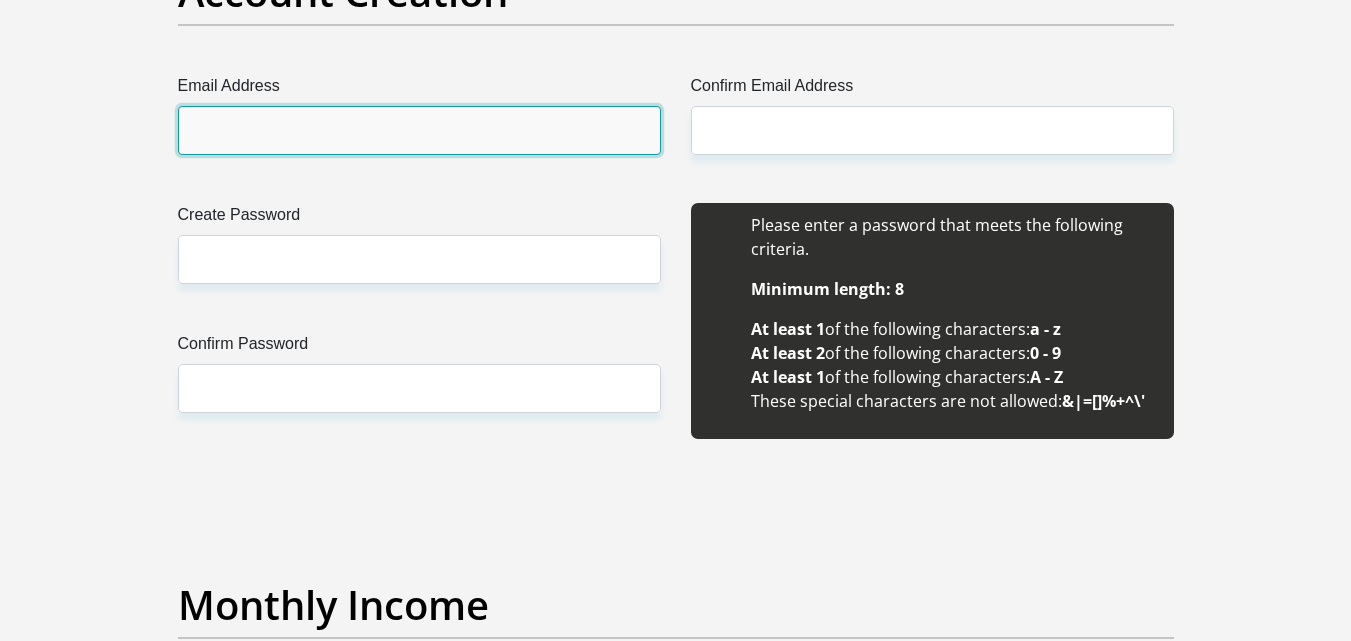click on "Email Address" at bounding box center [419, 130] 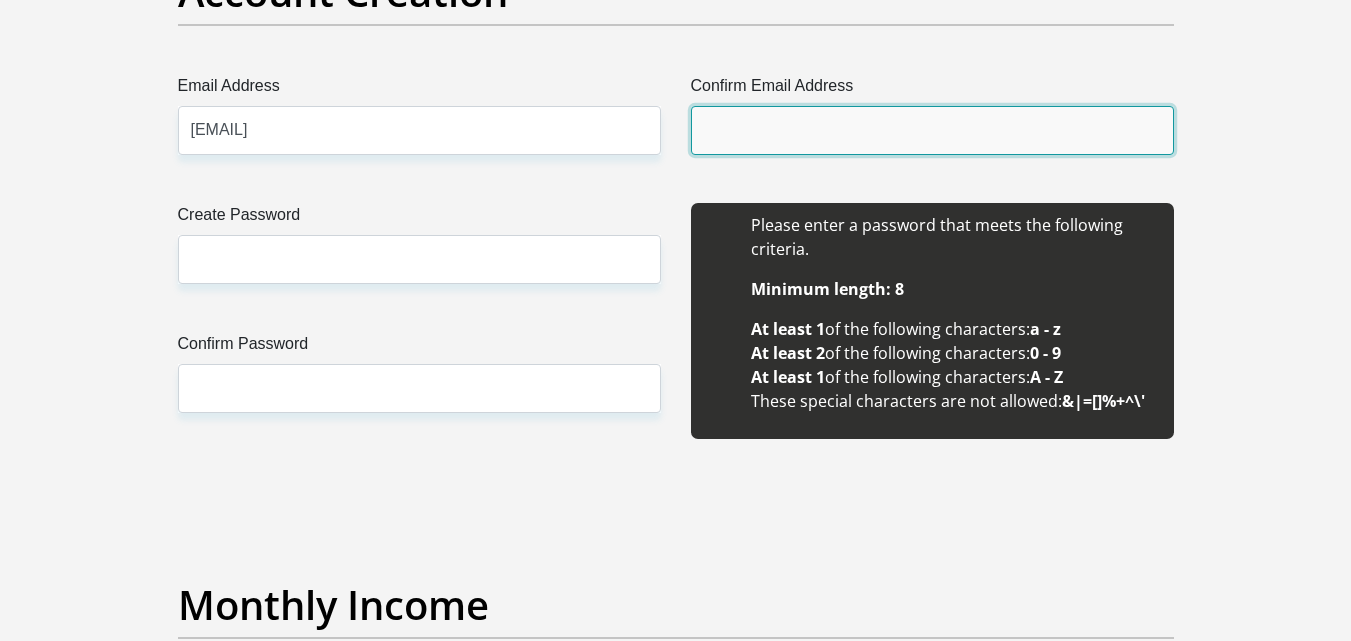 type on "moabitshepi07@gmail.com" 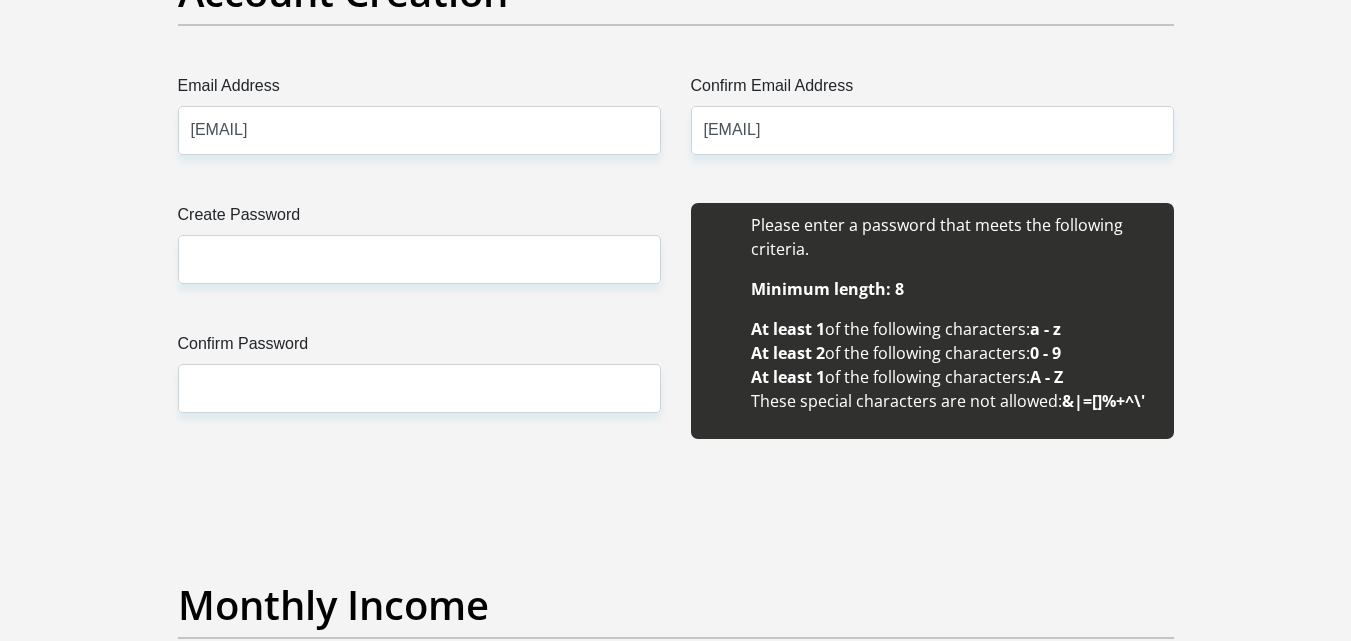 type 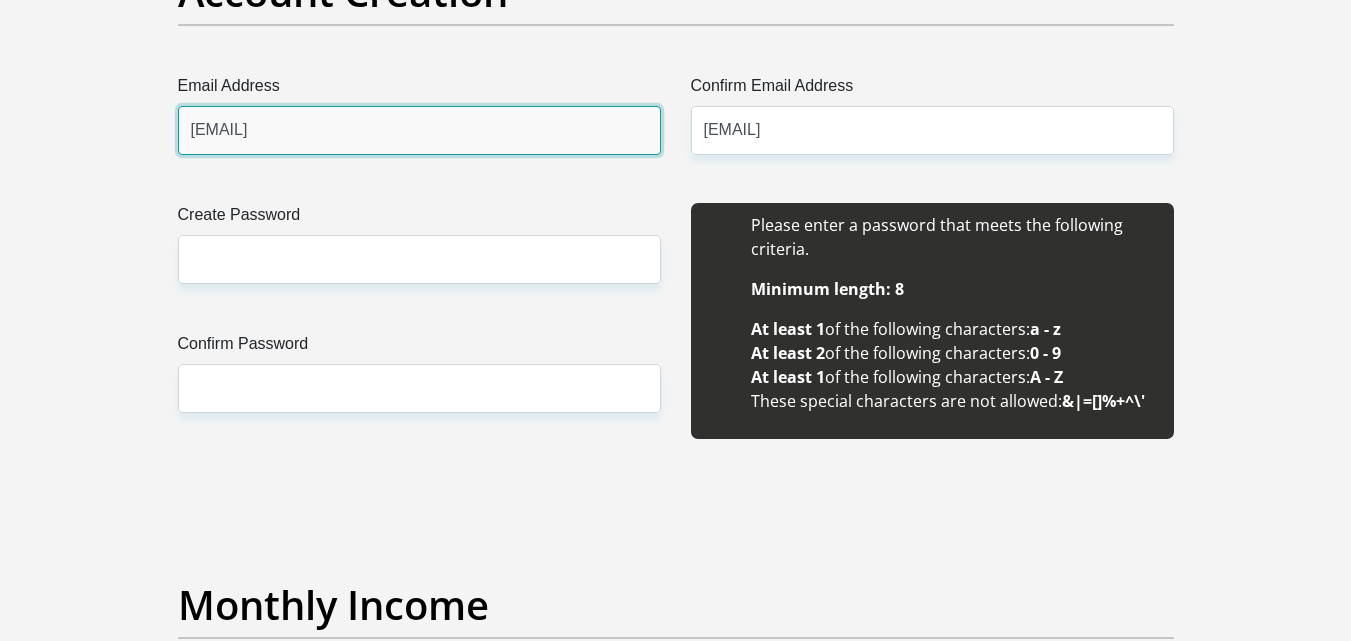 type 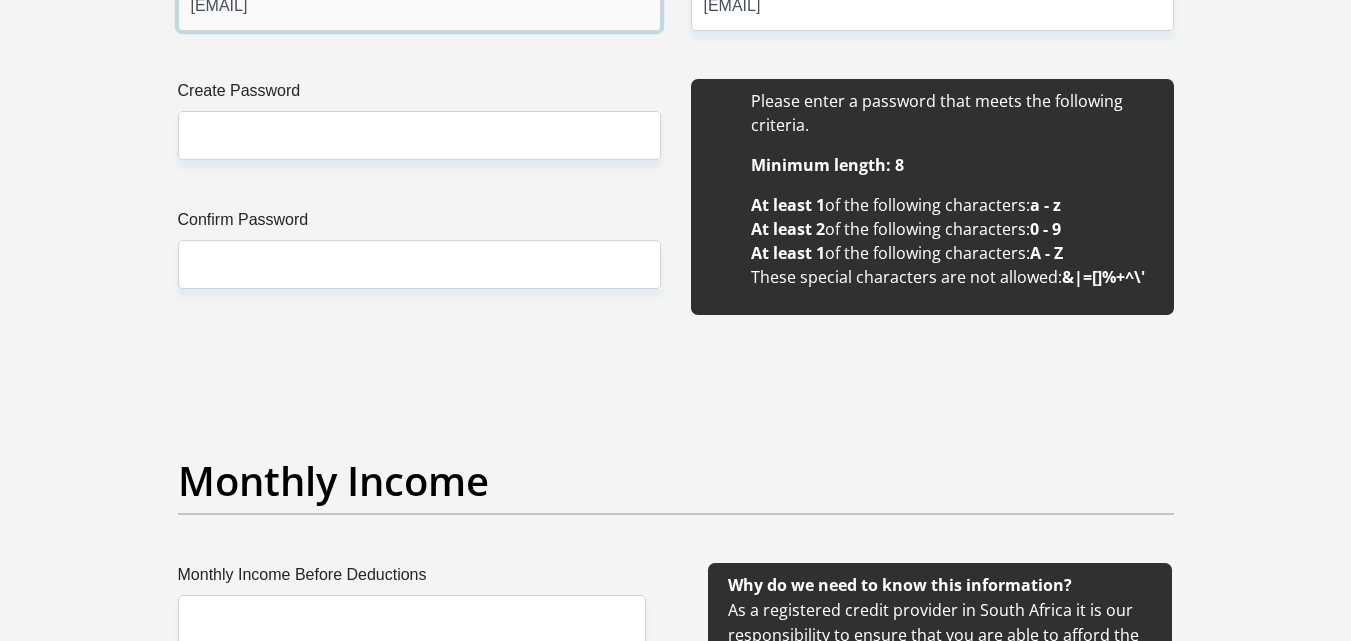 scroll, scrollTop: 1993, scrollLeft: 0, axis: vertical 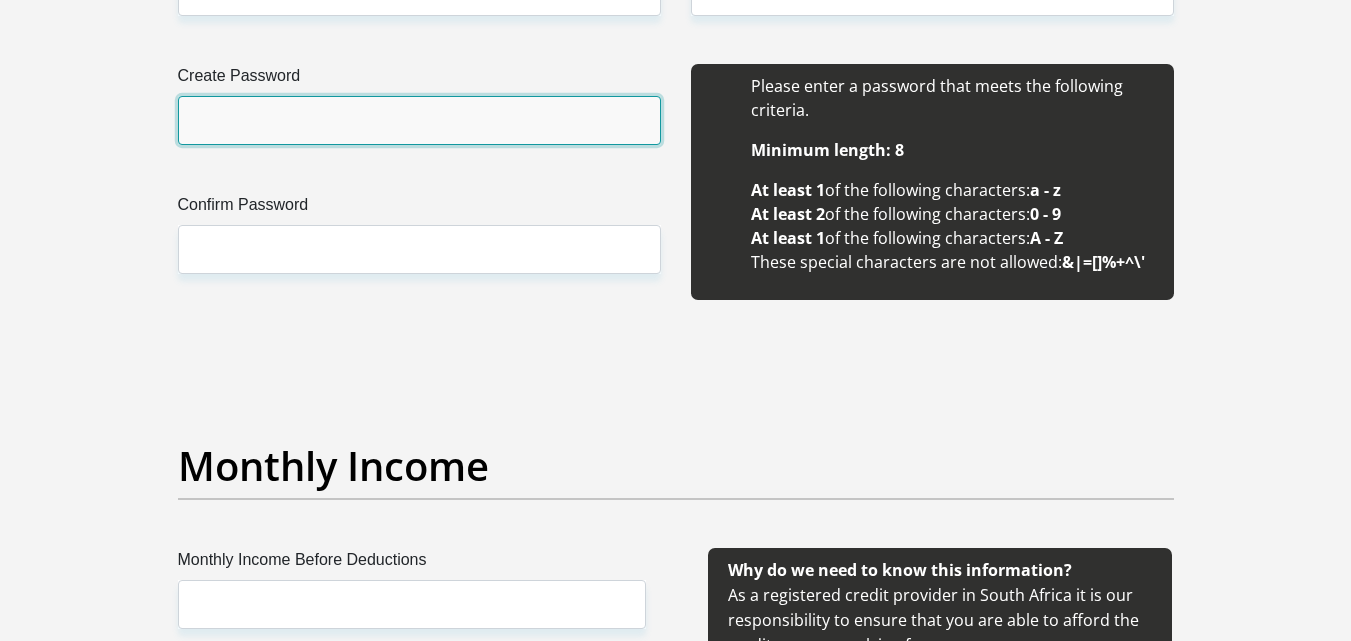 click on "Create Password" at bounding box center (419, 120) 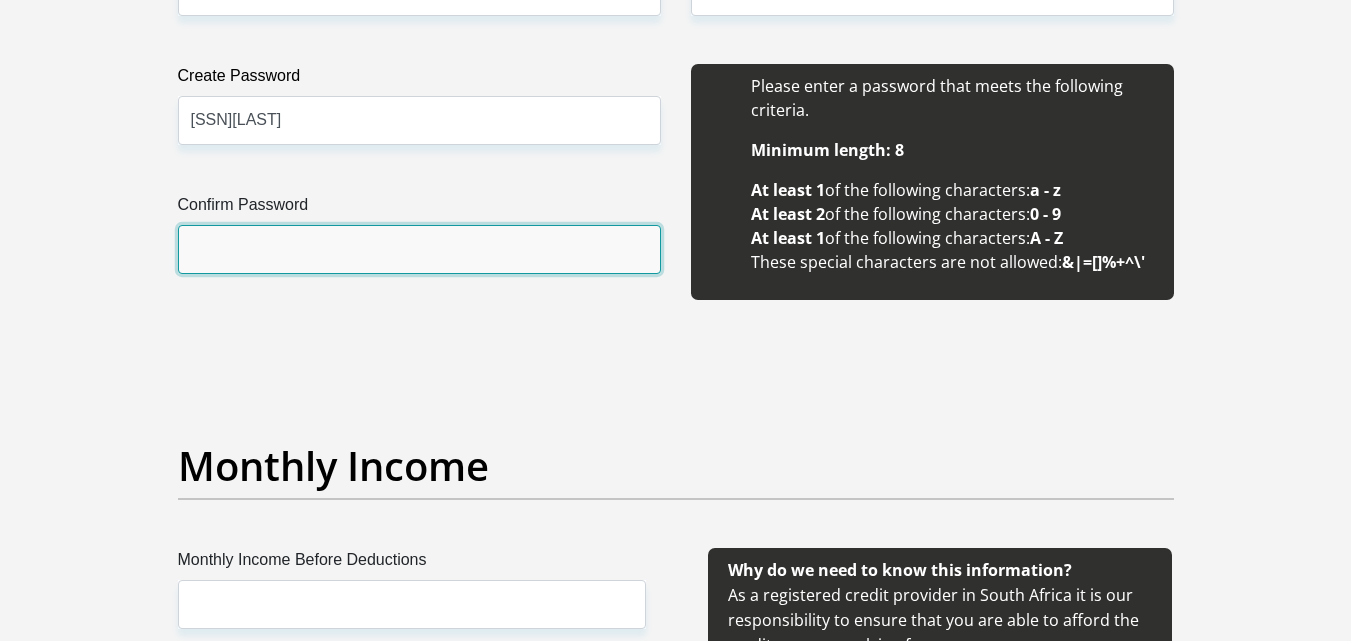 click on "Confirm Password" at bounding box center [419, 249] 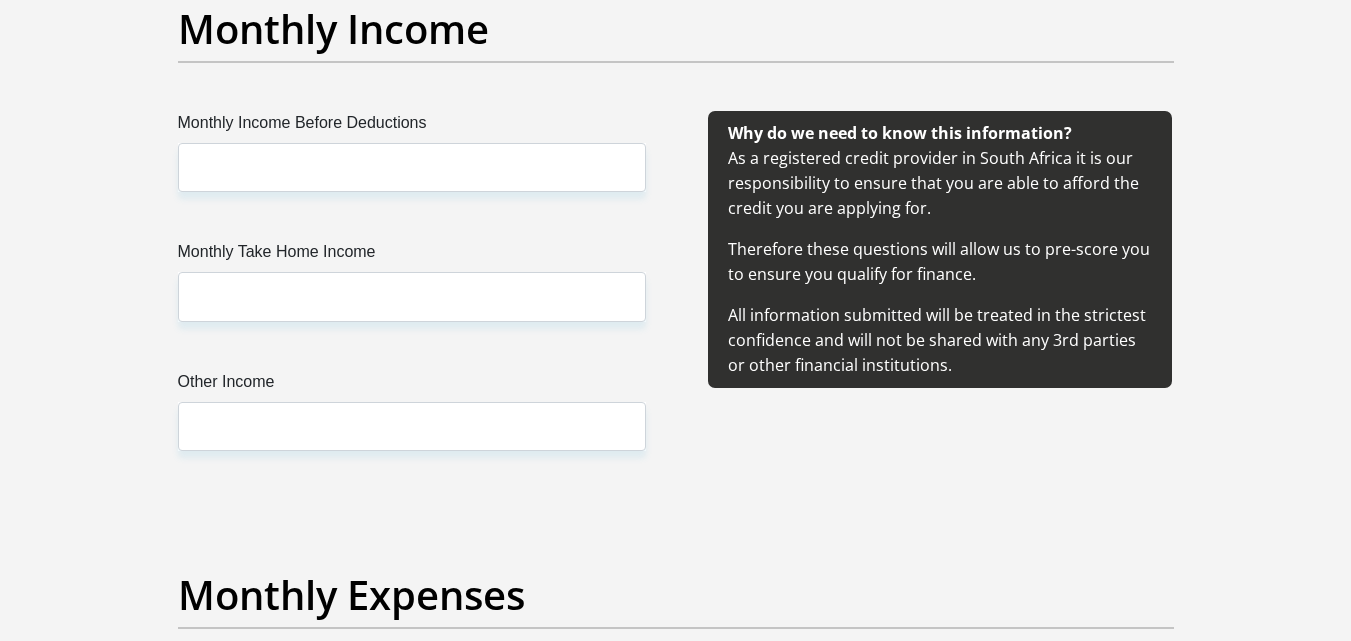 scroll, scrollTop: 2434, scrollLeft: 0, axis: vertical 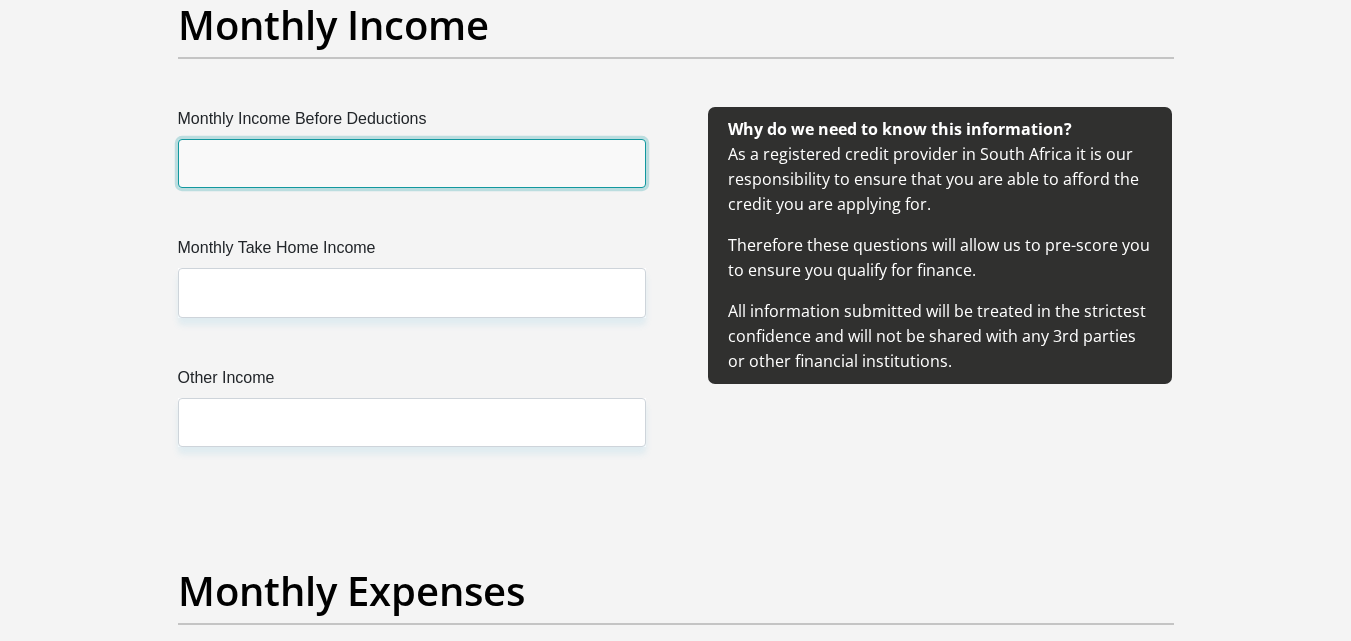 click on "Monthly Income Before Deductions" at bounding box center [412, 163] 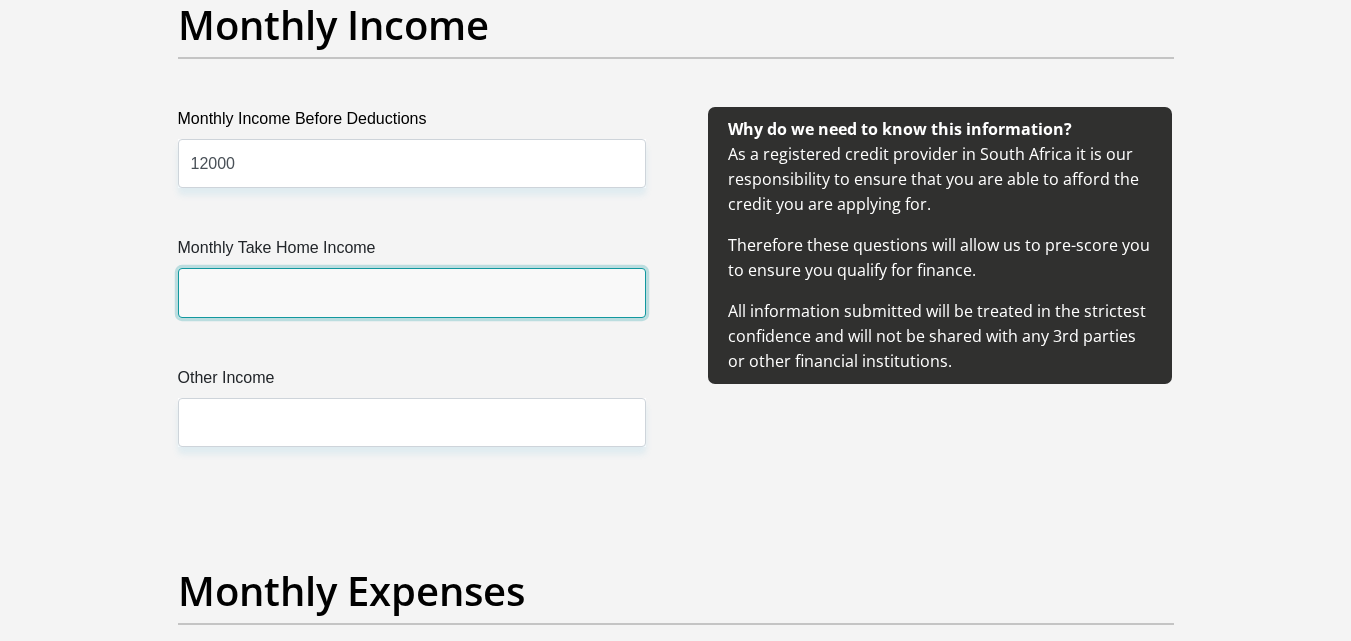 click on "Monthly Take Home Income" at bounding box center (412, 292) 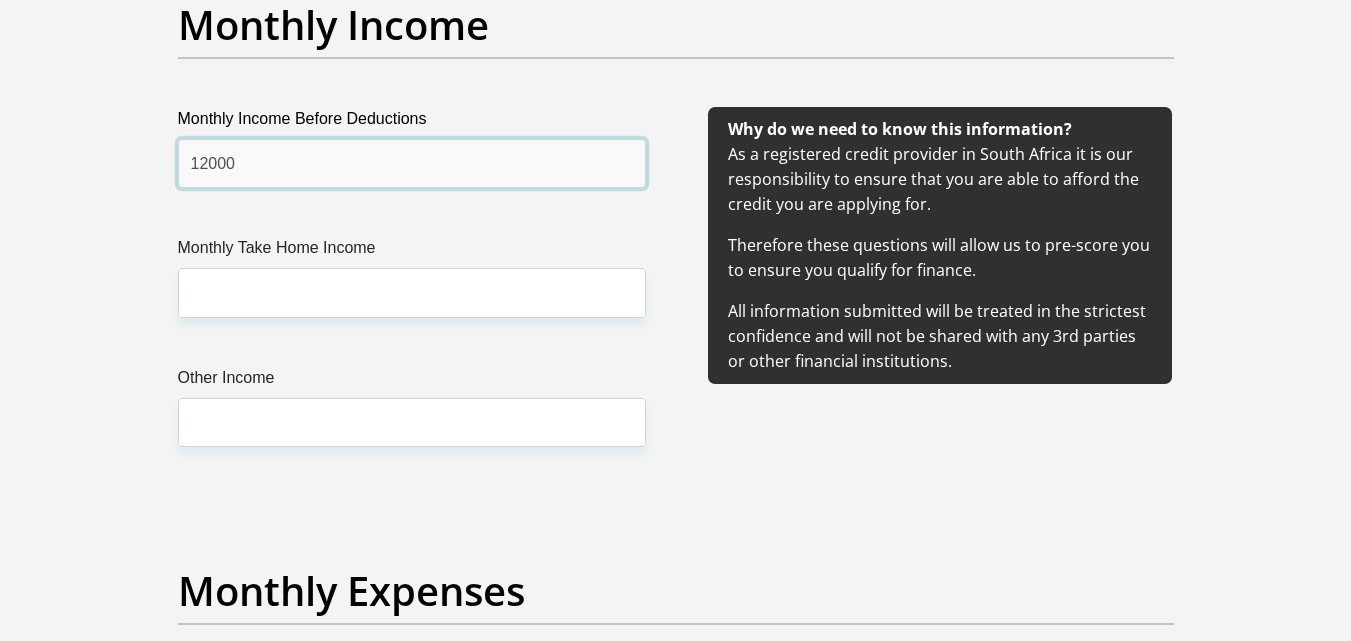 drag, startPoint x: 261, startPoint y: 165, endPoint x: 201, endPoint y: 164, distance: 60.00833 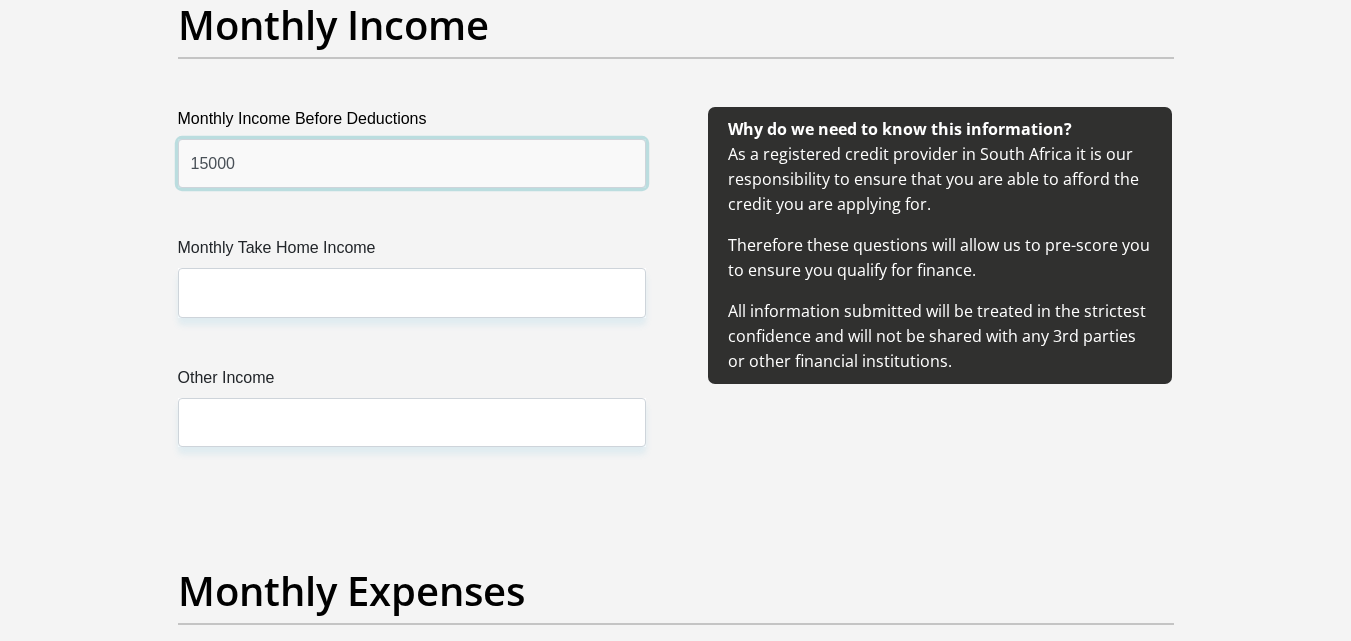 type on "15000" 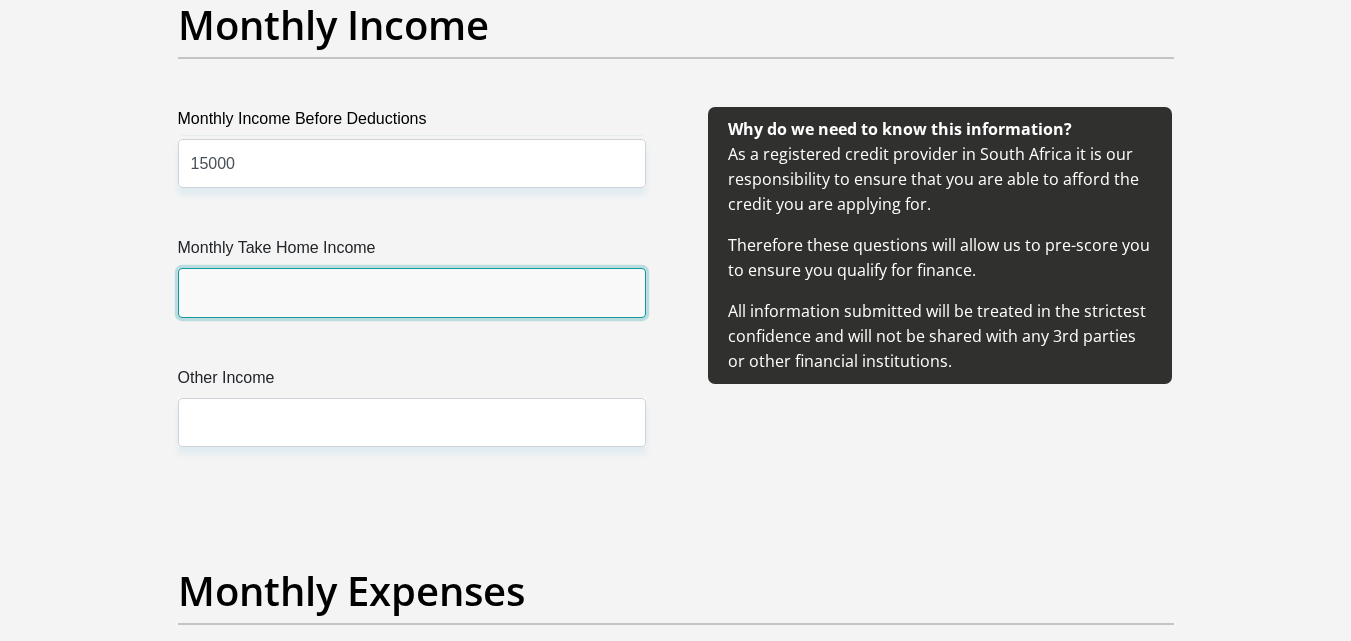 click on "Monthly Take Home Income" at bounding box center [412, 292] 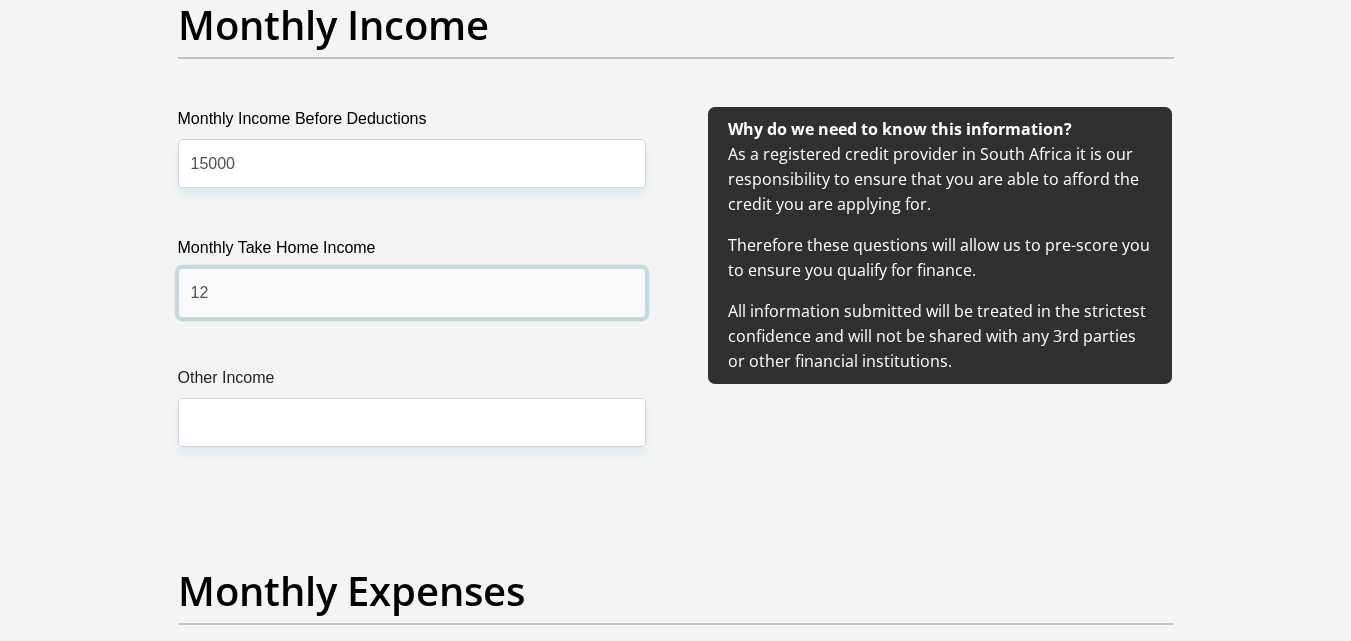 type on "1" 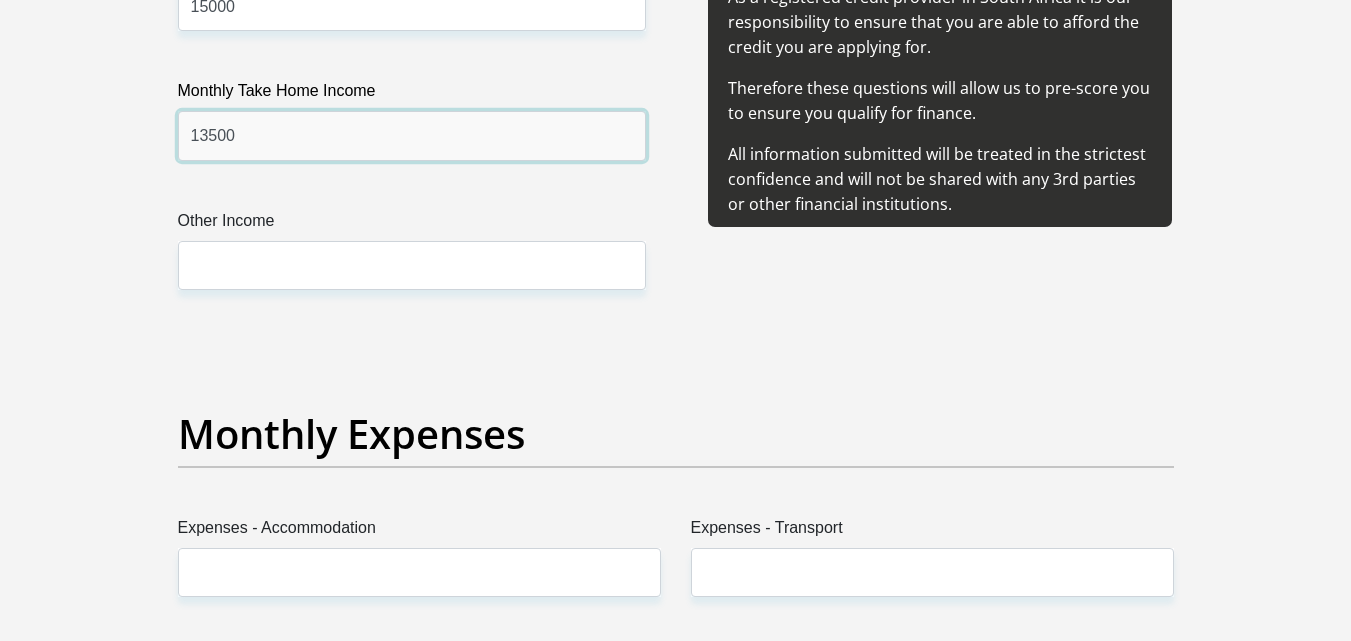 scroll, scrollTop: 2595, scrollLeft: 0, axis: vertical 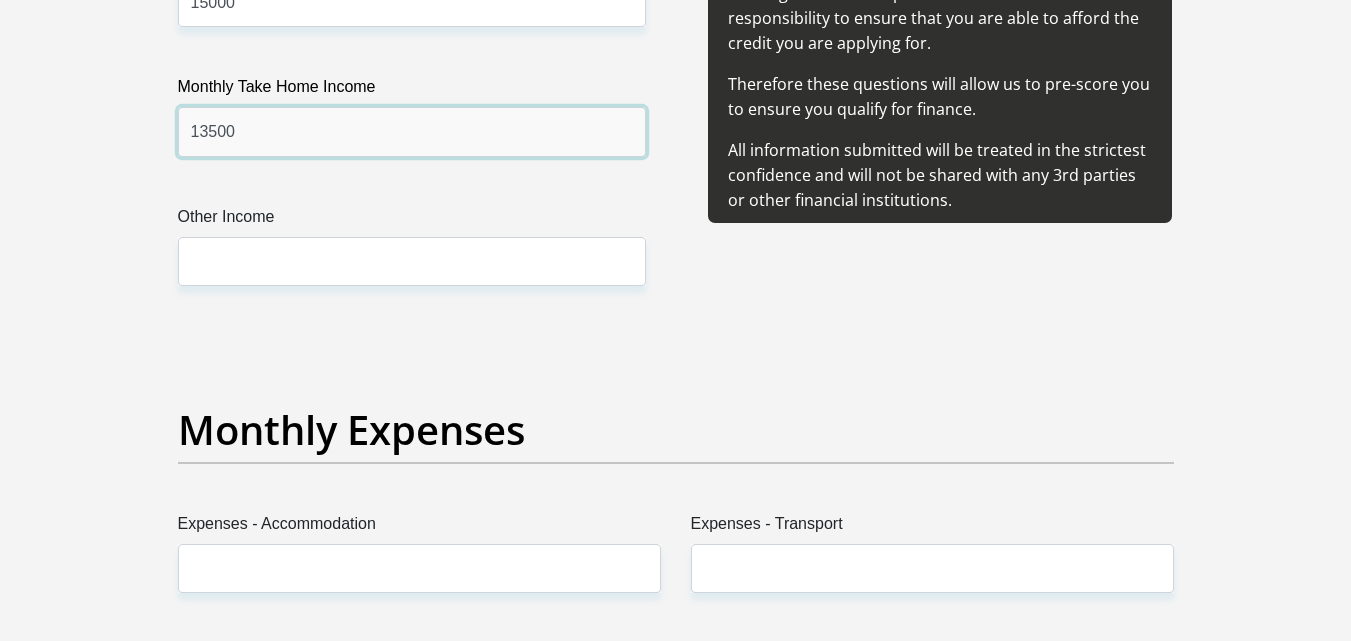 type on "13500" 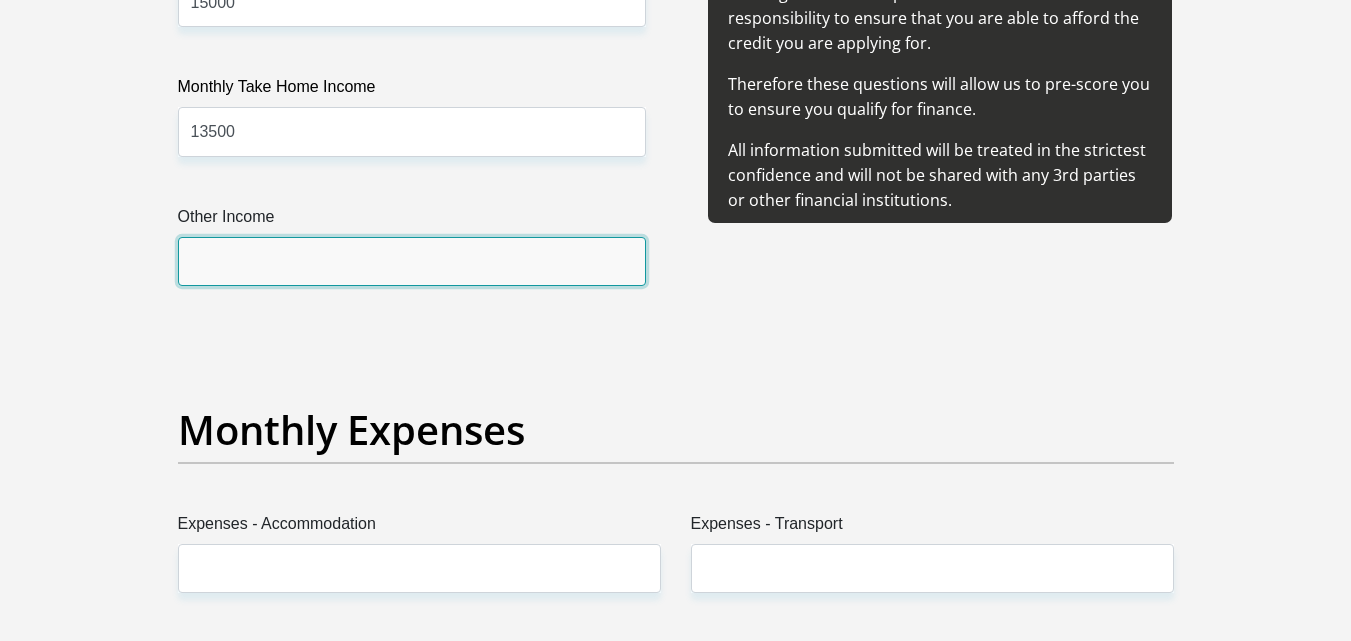 click on "Other Income" at bounding box center (412, 261) 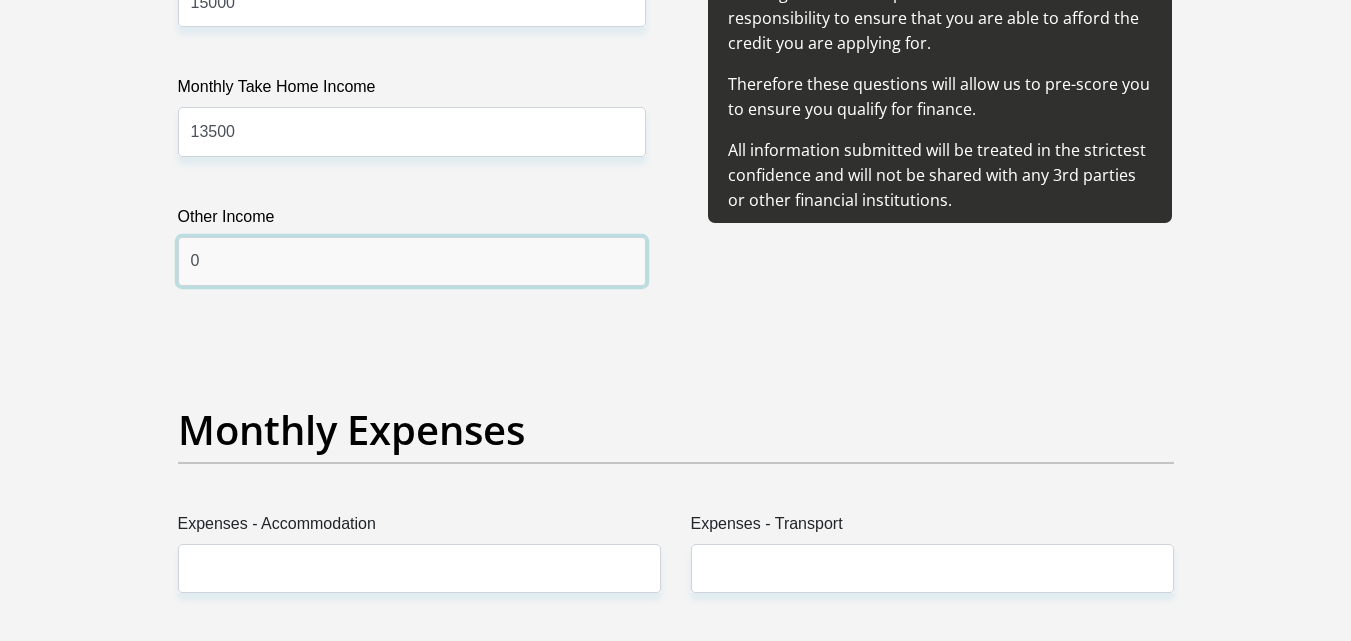 type on "0" 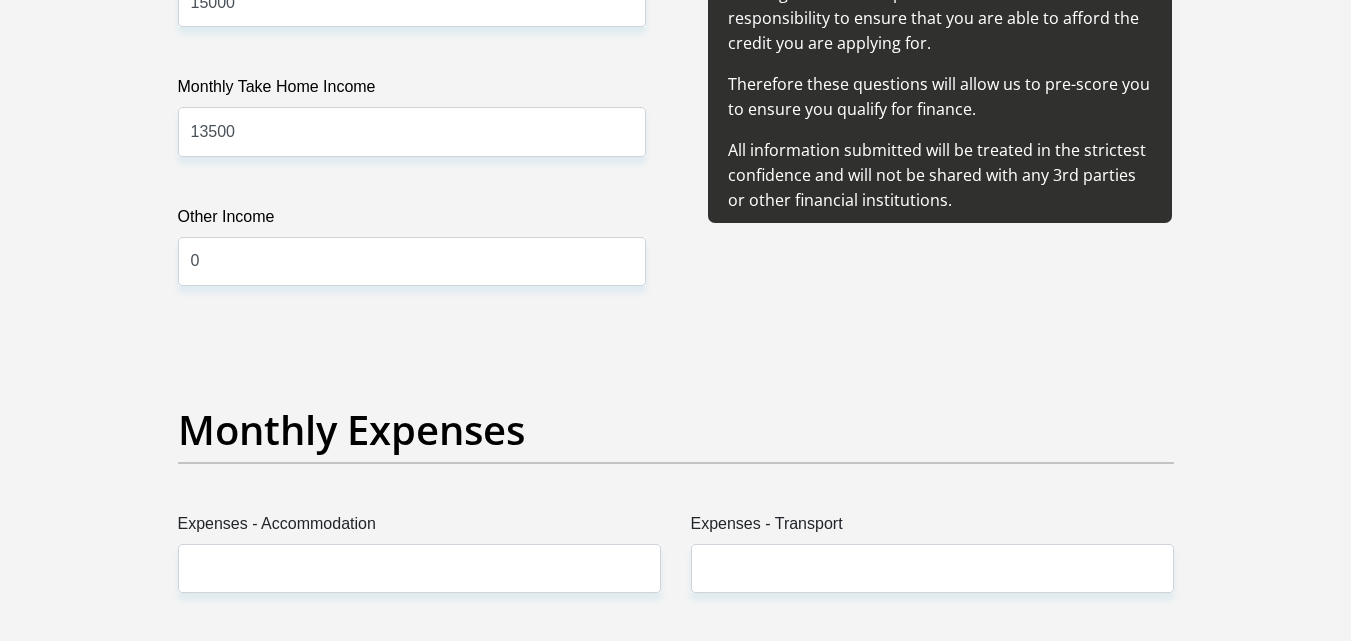 click on "Why do we need to know this information?
As a registered credit provider in South Africa it is our responsibility
to ensure that you are able to afford the credit you are applying for.
Therefore these questions will allow us to pre-score you to ensure you qualify for finance.
All information submitted will be treated in the strictest confidence
and will not be shared with any 3rd parties or other financial institutions." at bounding box center [940, 140] 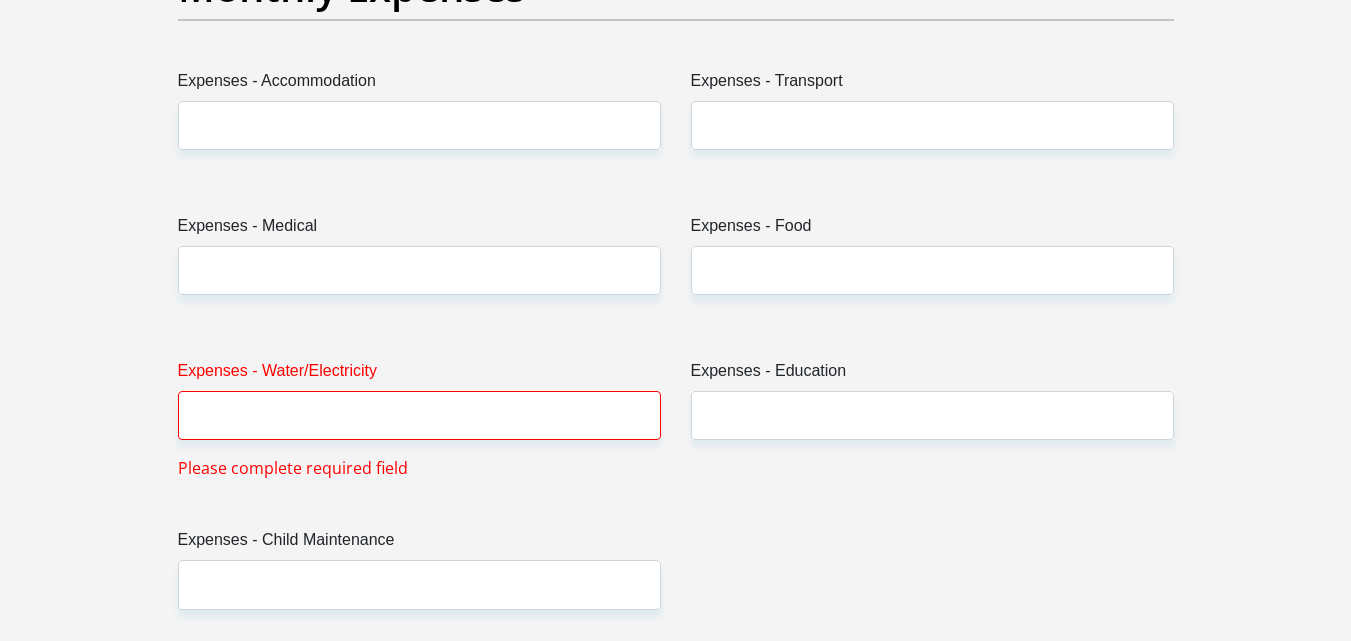 scroll, scrollTop: 3044, scrollLeft: 0, axis: vertical 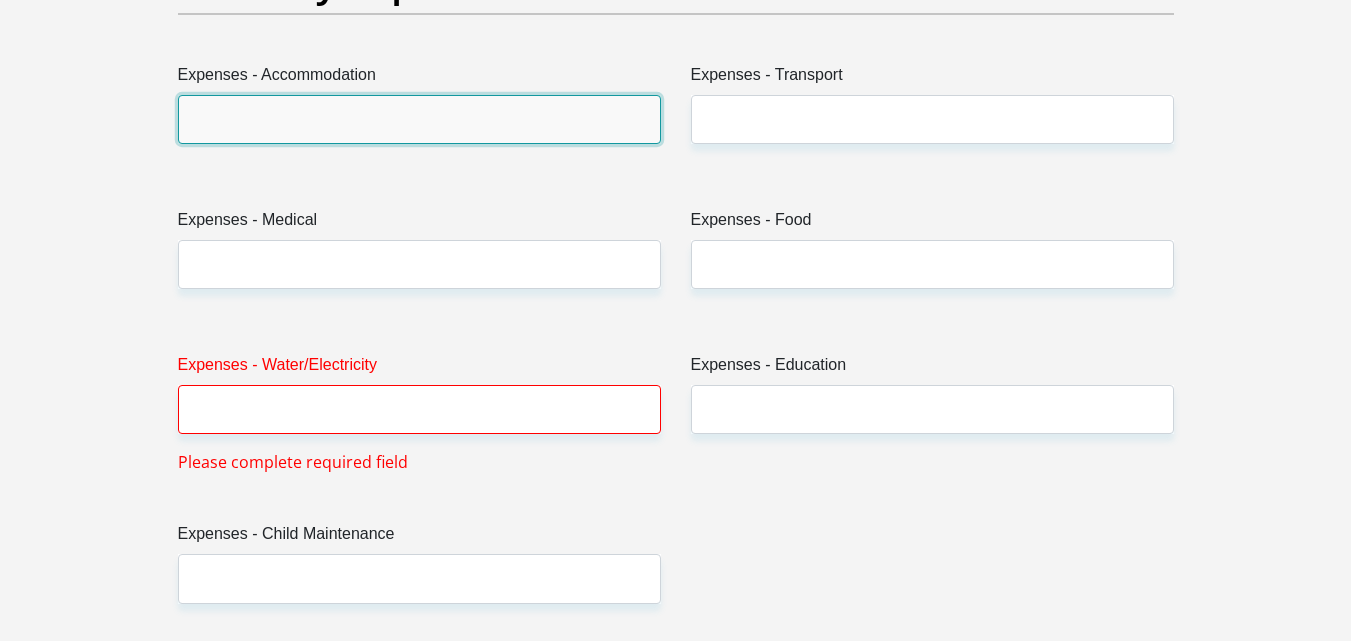 click on "Expenses - Accommodation" at bounding box center [419, 119] 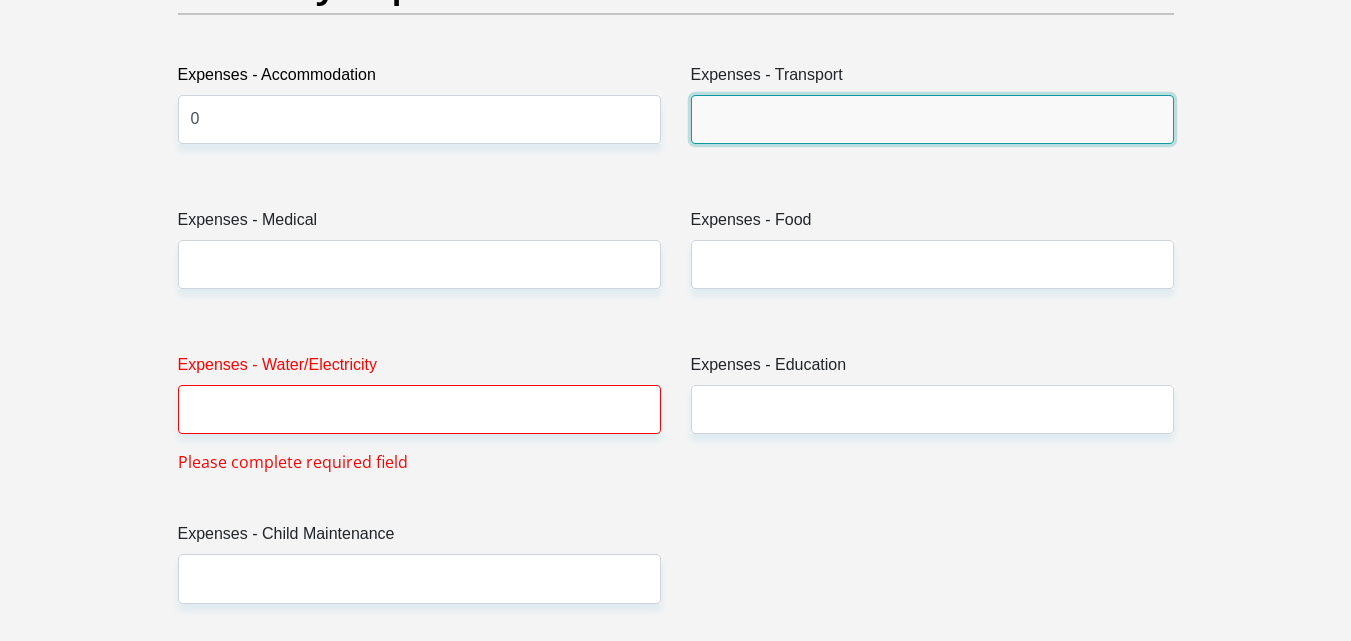 click on "Expenses - Transport" at bounding box center (932, 119) 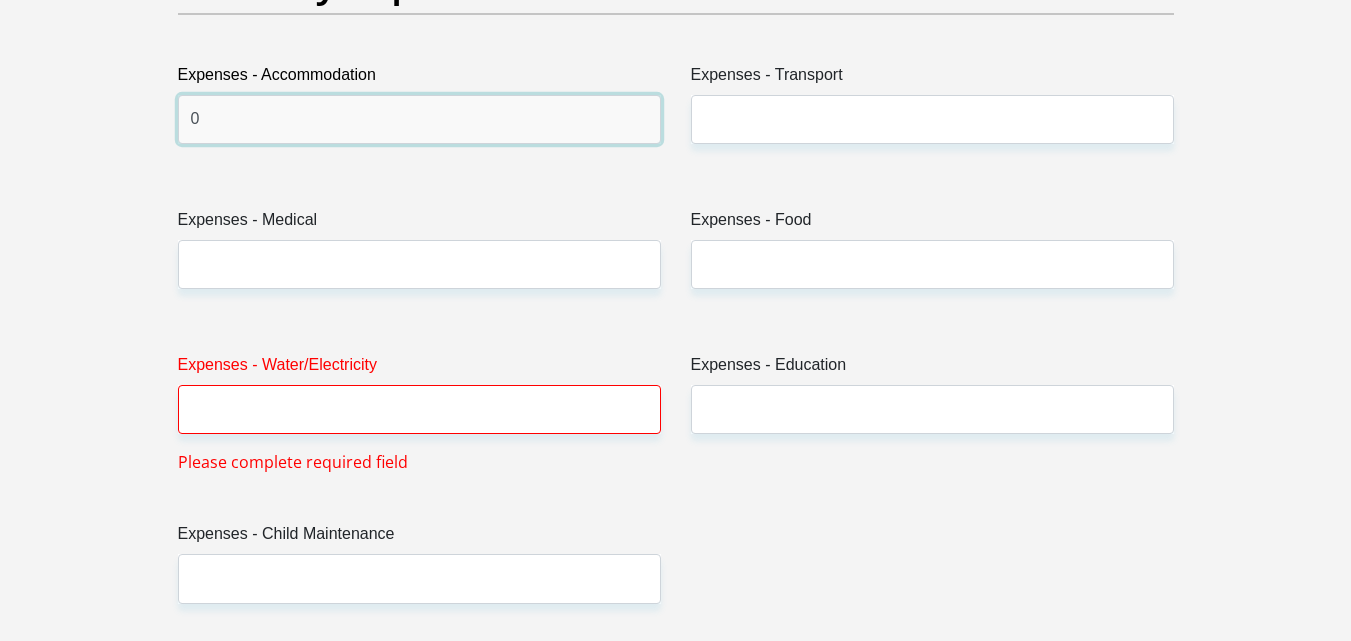 click on "0" at bounding box center [419, 119] 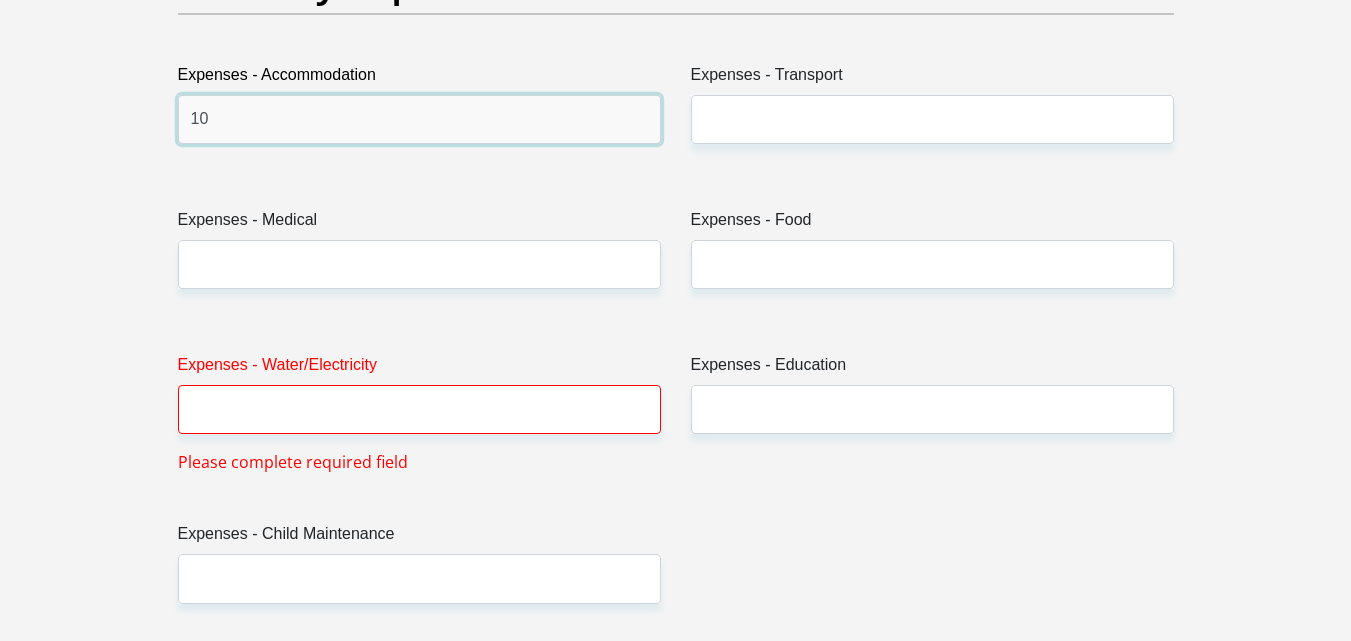 type on "1" 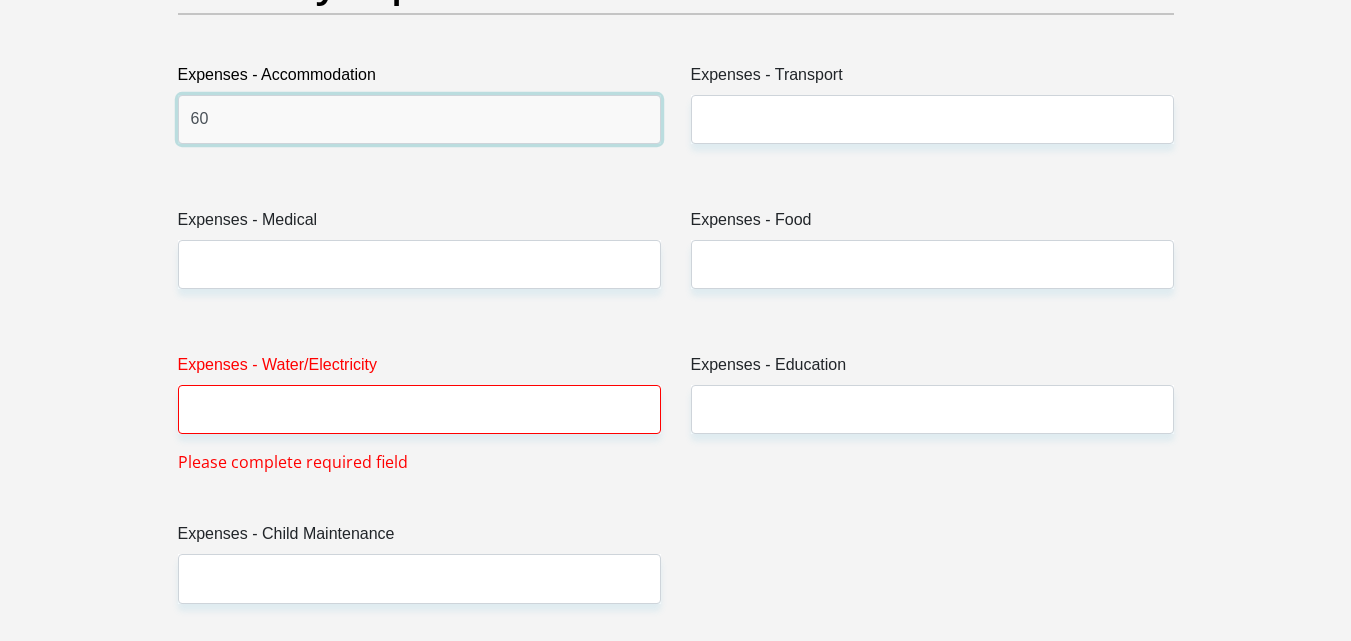 type on "6" 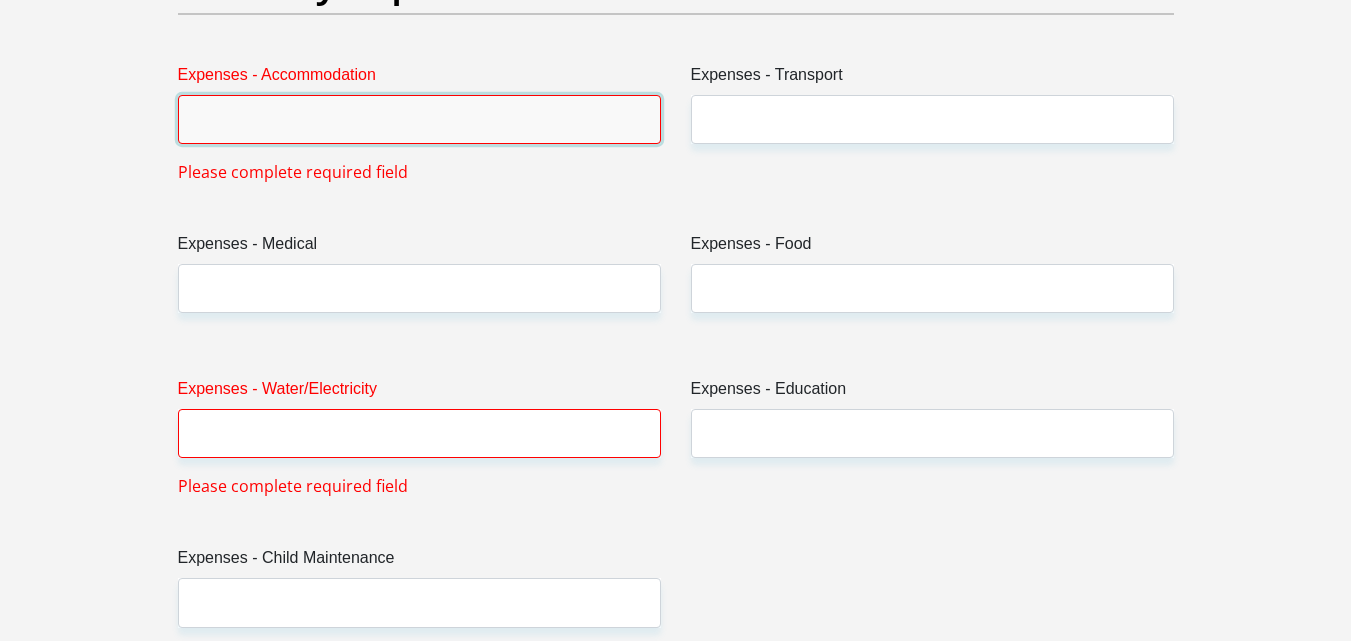 type on "0" 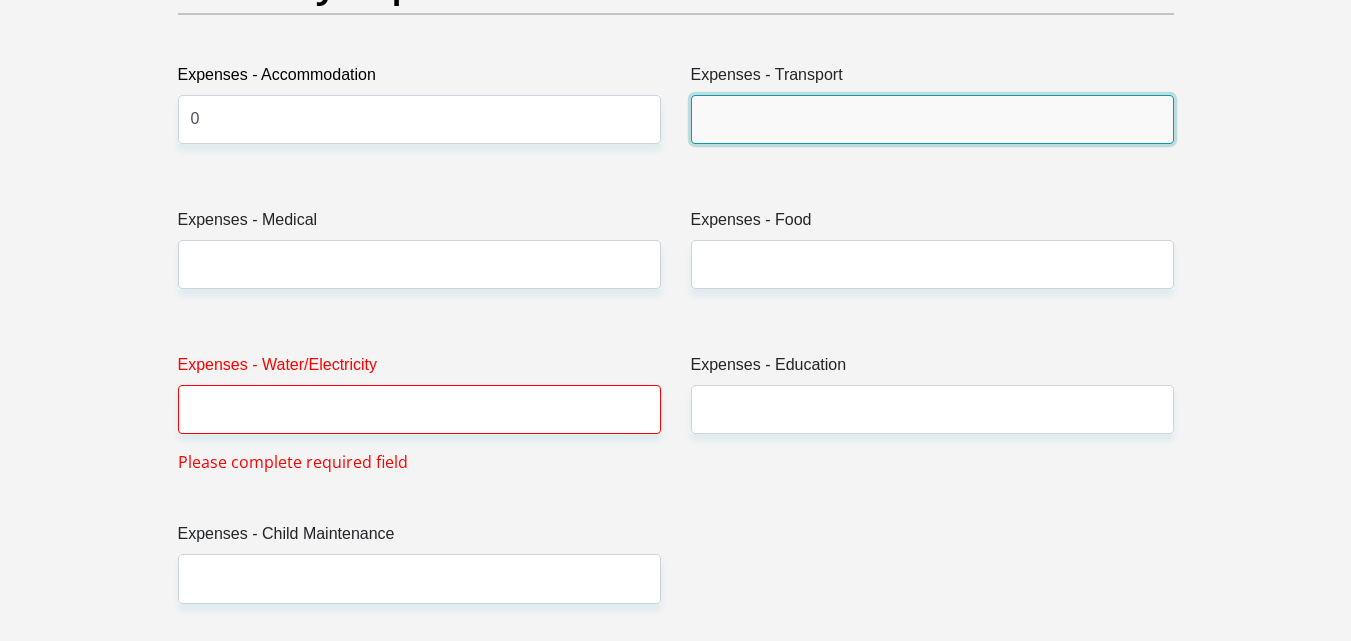 click on "Expenses - Transport" at bounding box center [932, 119] 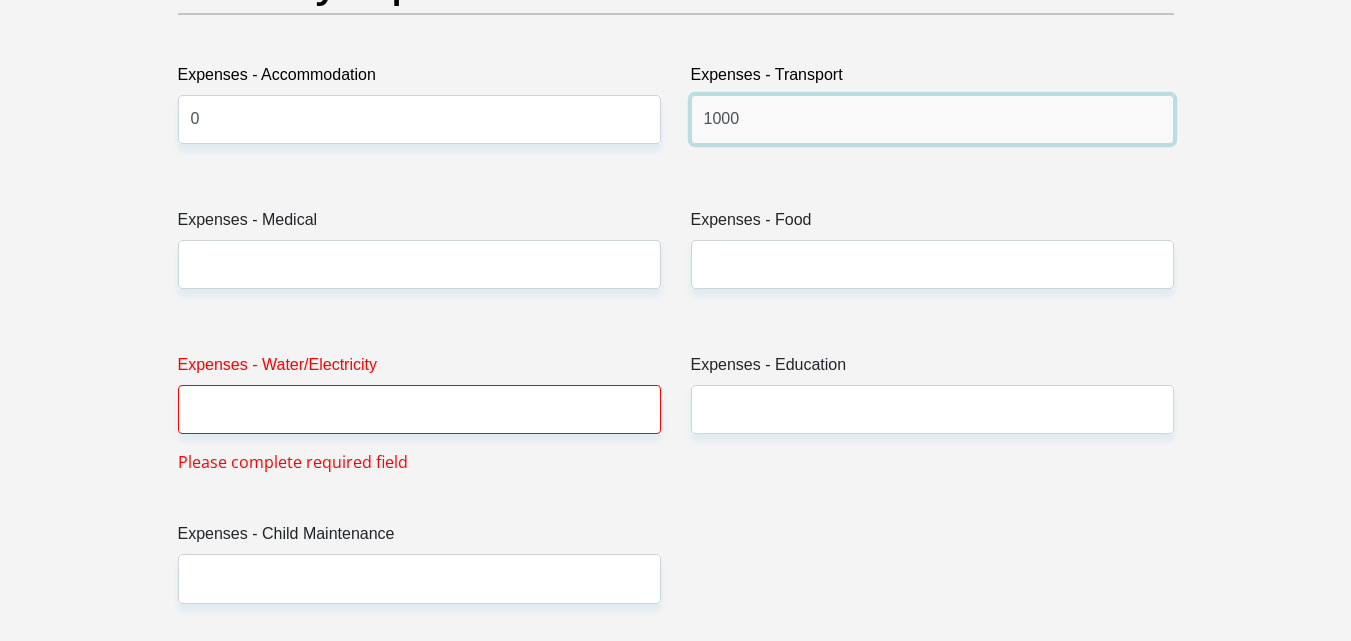 type on "1000" 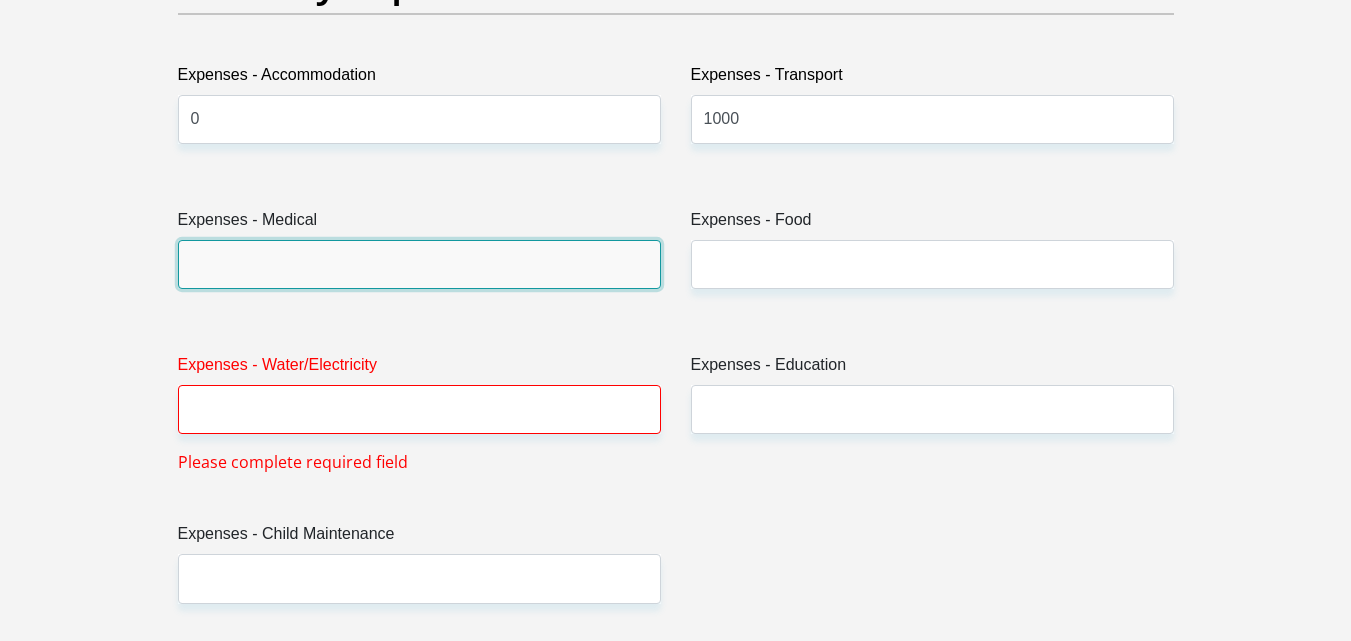 click on "Expenses - Medical" at bounding box center [419, 264] 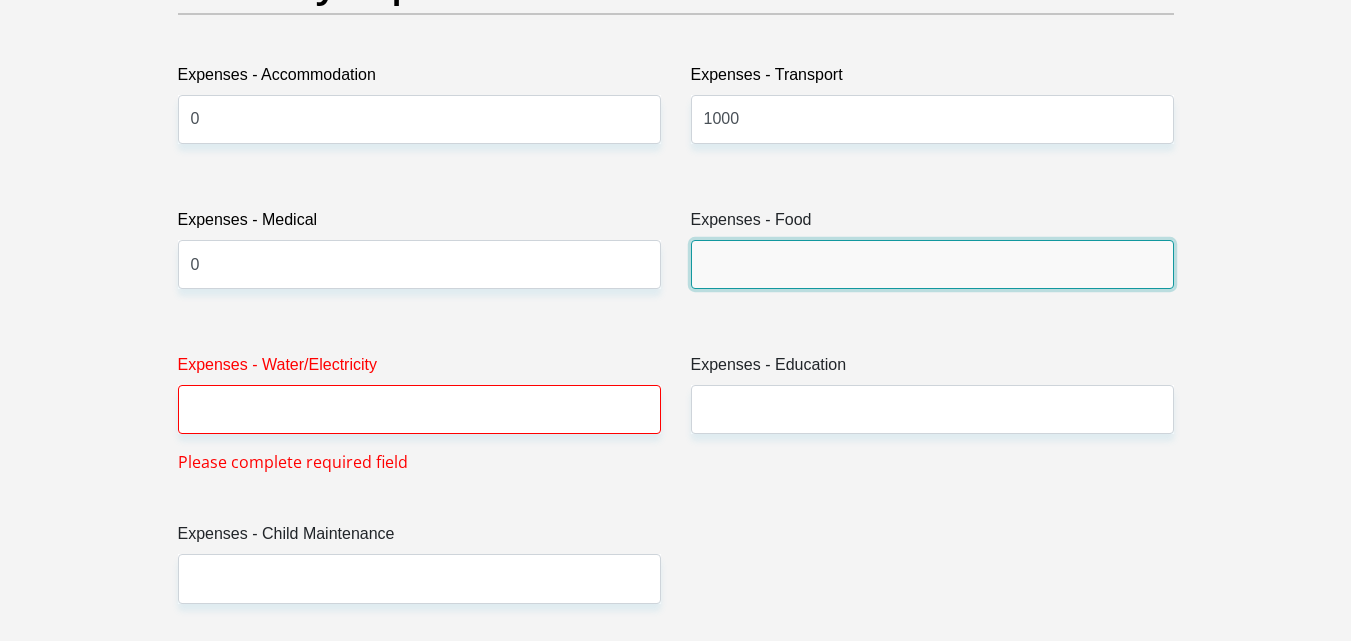 click on "Expenses - Food" at bounding box center [932, 264] 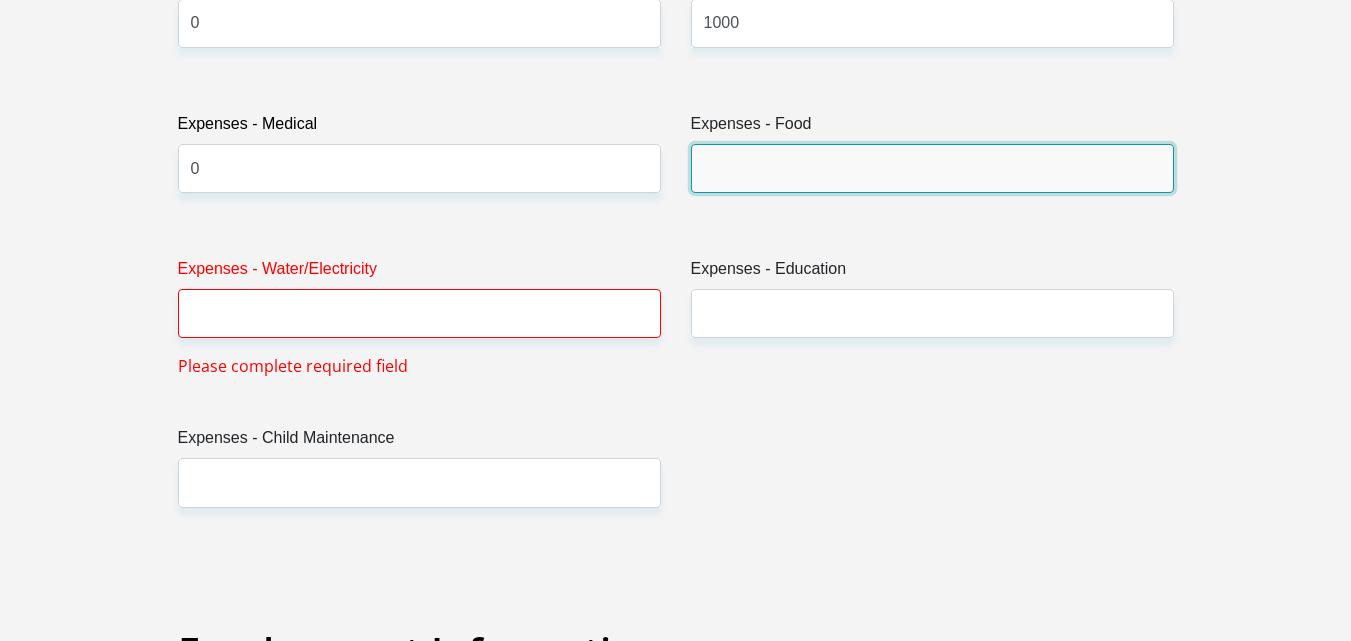 scroll, scrollTop: 3197, scrollLeft: 0, axis: vertical 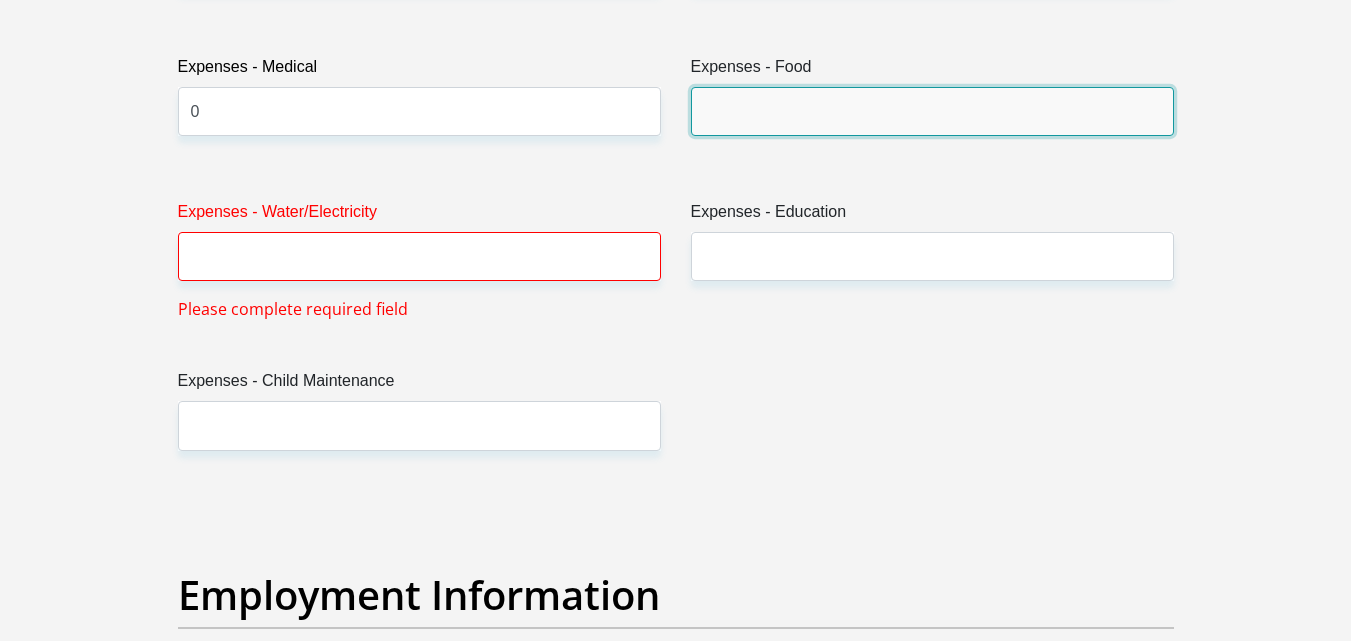 type on "5" 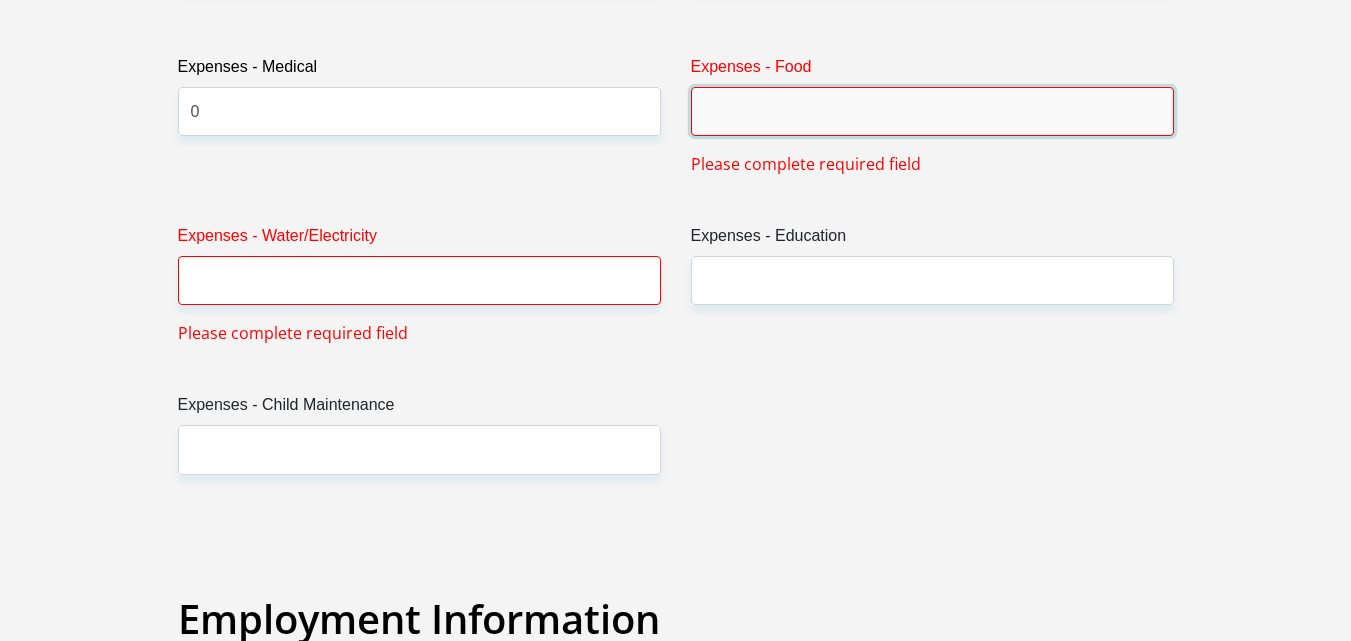 type on "3" 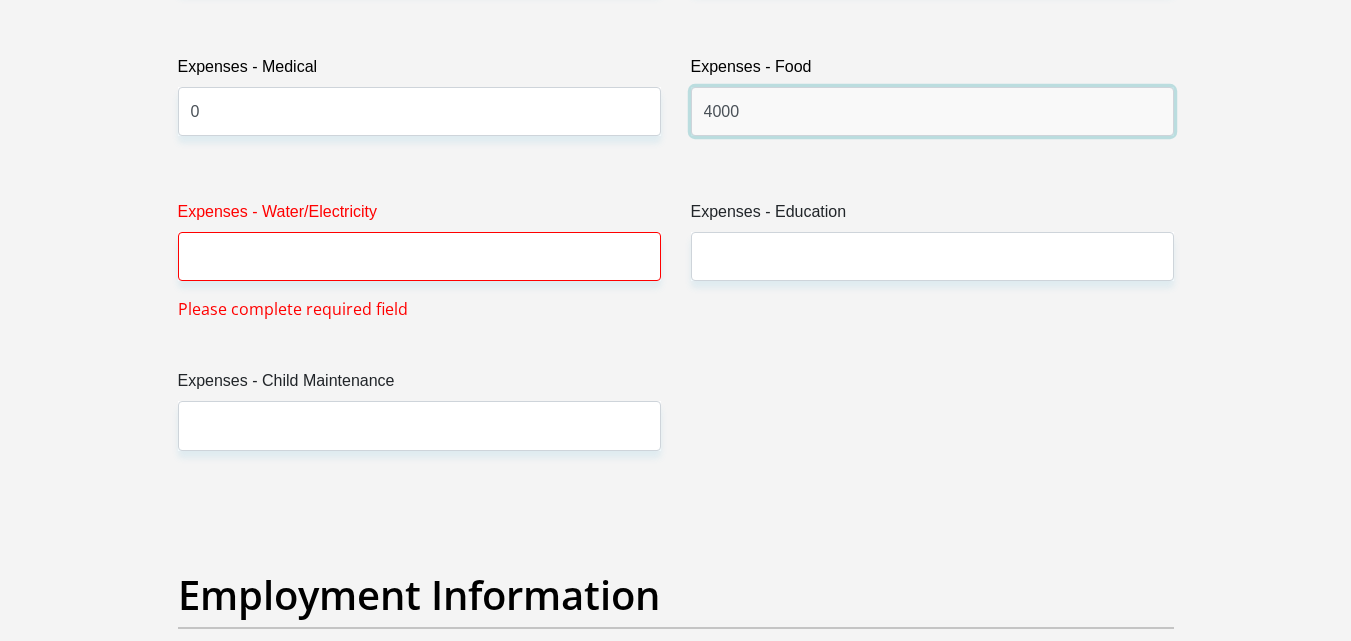 type on "4000" 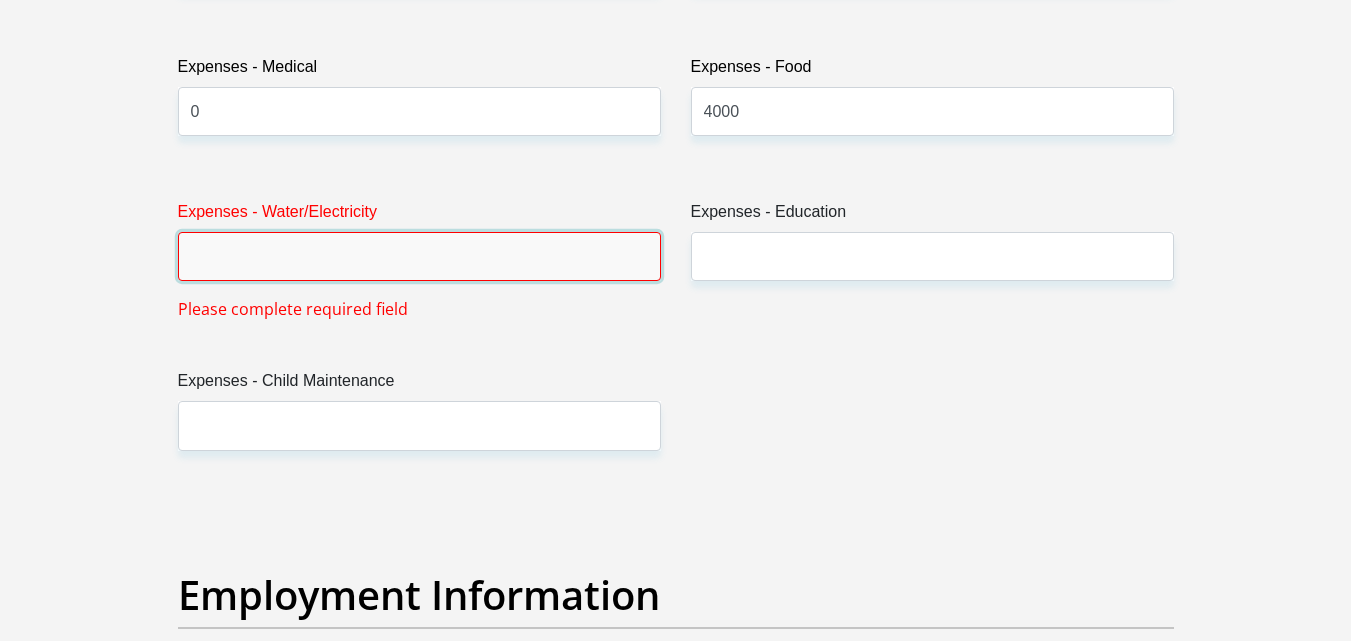 click on "Expenses - Water/Electricity" at bounding box center (419, 256) 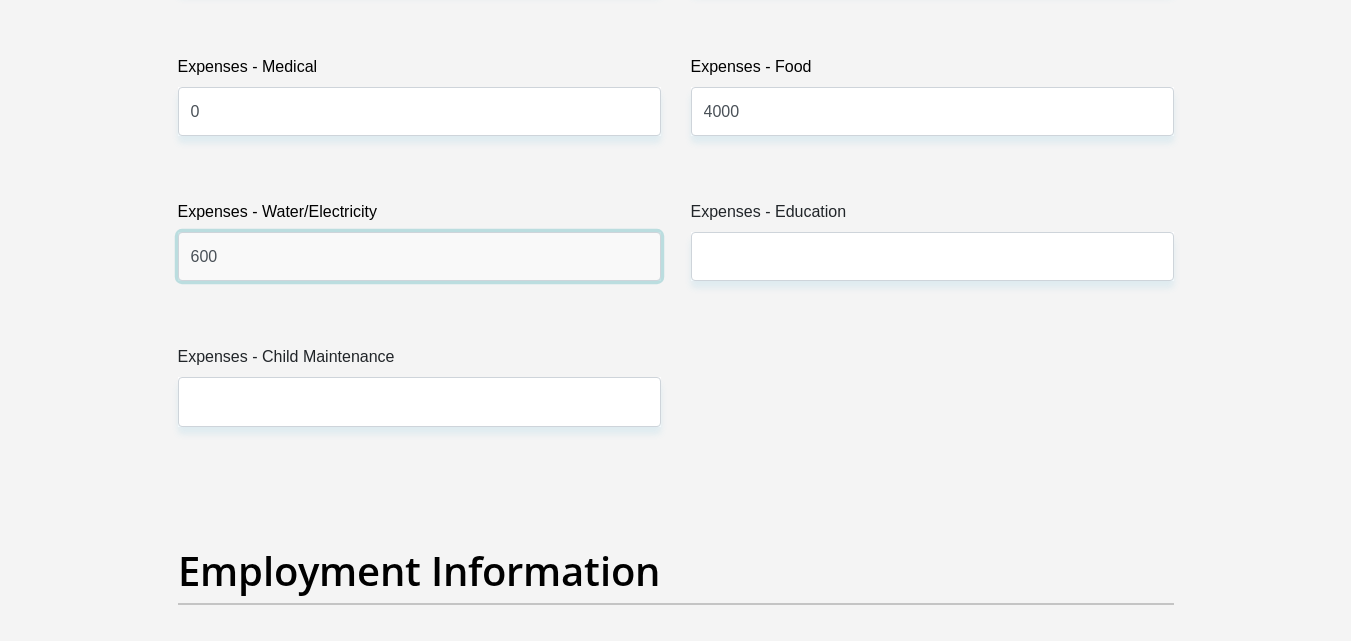 type on "600" 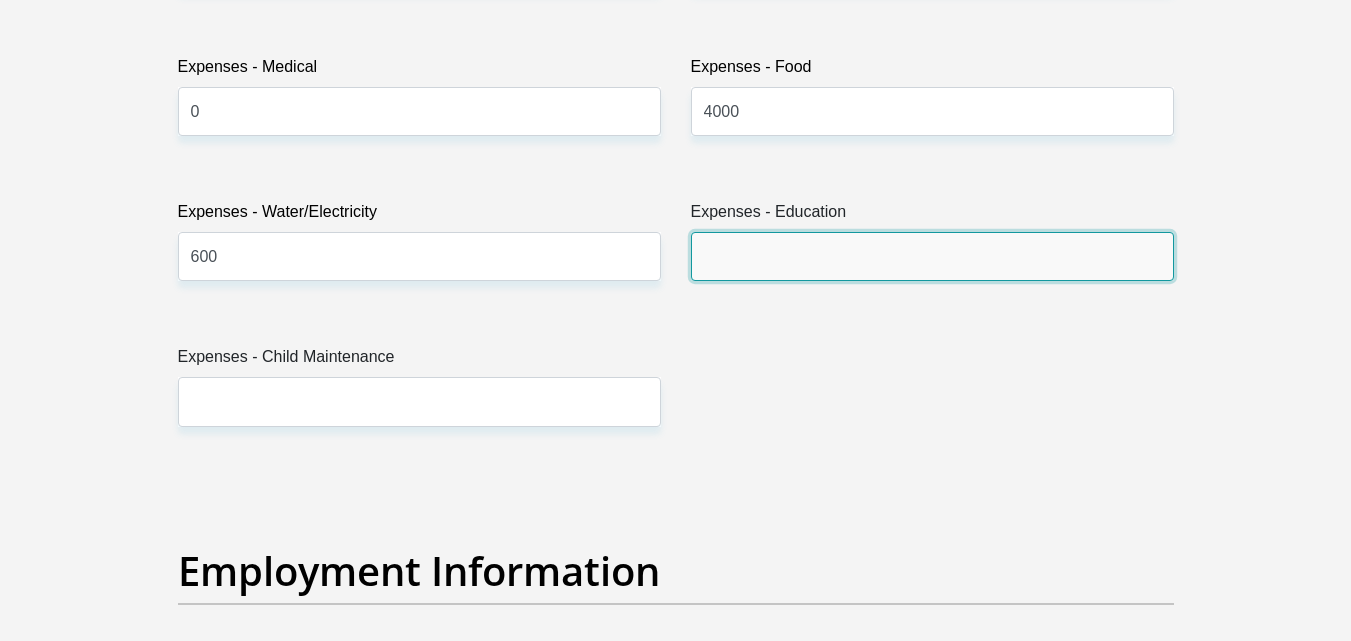 click on "Expenses - Education" at bounding box center [932, 256] 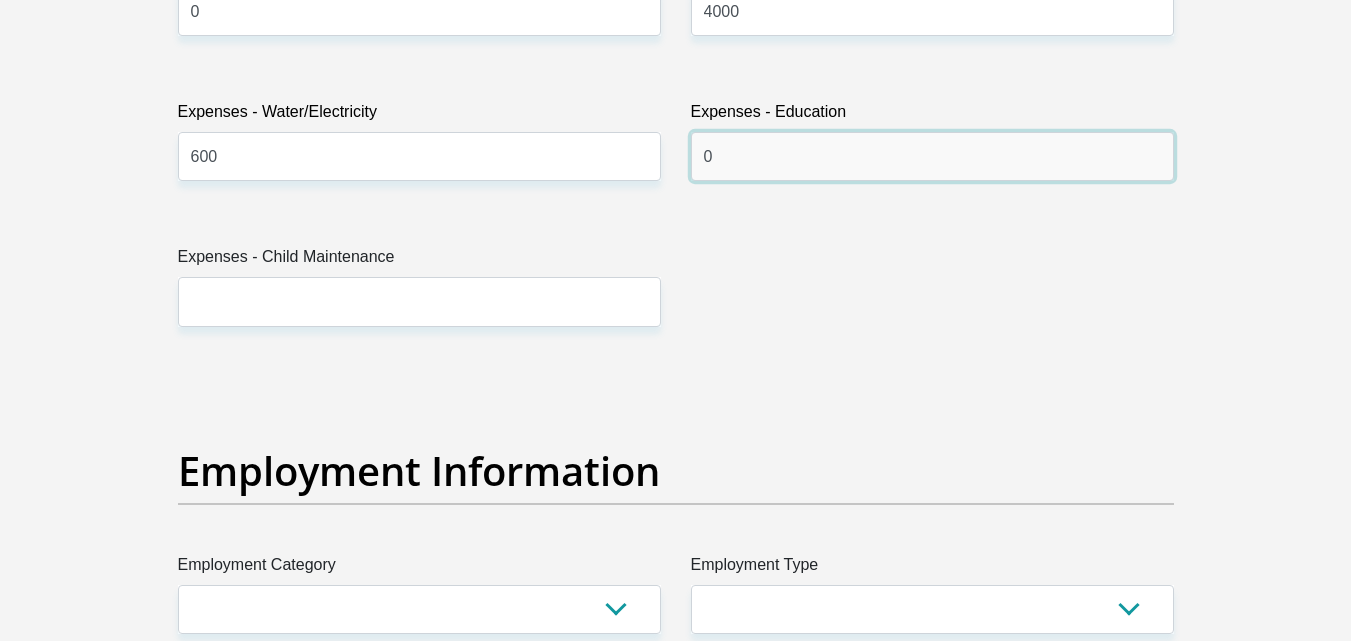 scroll, scrollTop: 3298, scrollLeft: 0, axis: vertical 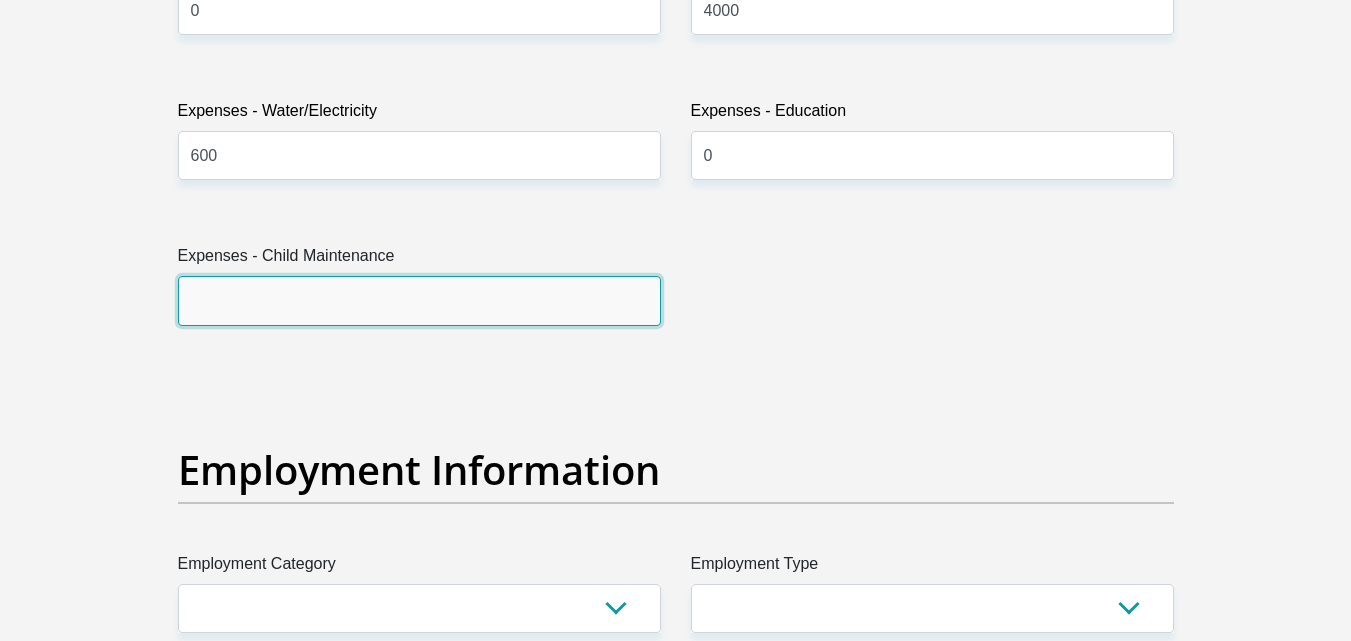 click on "Expenses - Child Maintenance" at bounding box center (419, 300) 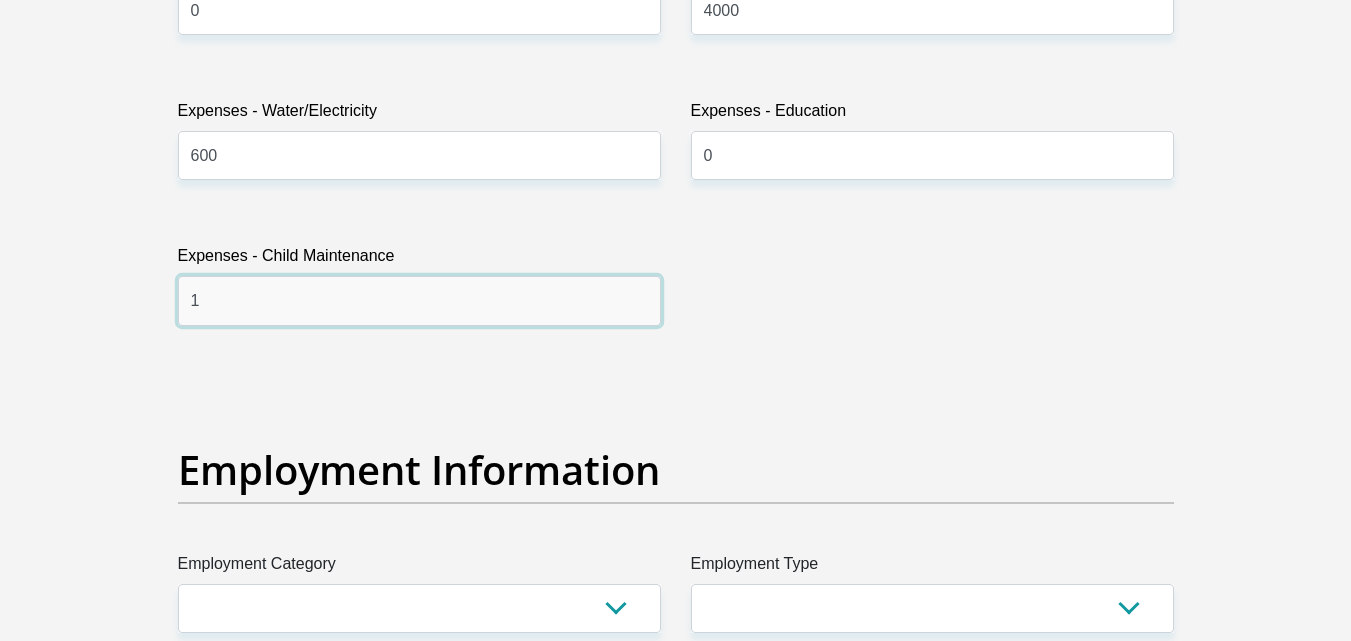 type on "1600" 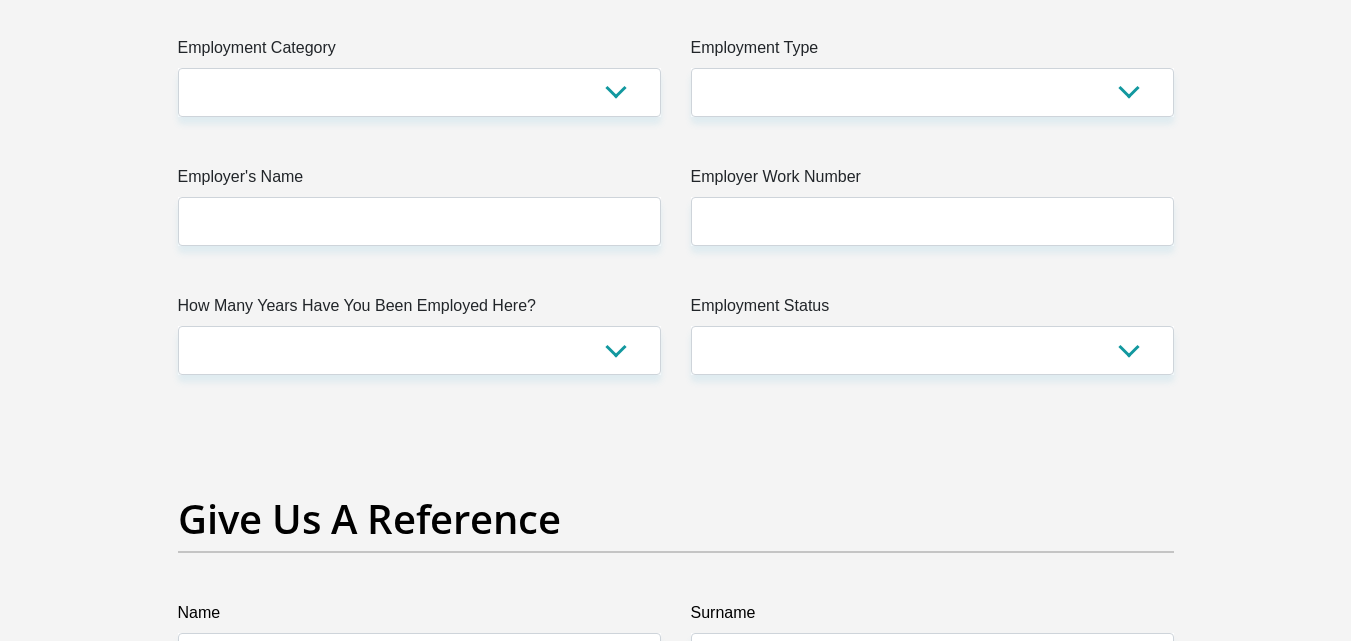 scroll, scrollTop: 3815, scrollLeft: 0, axis: vertical 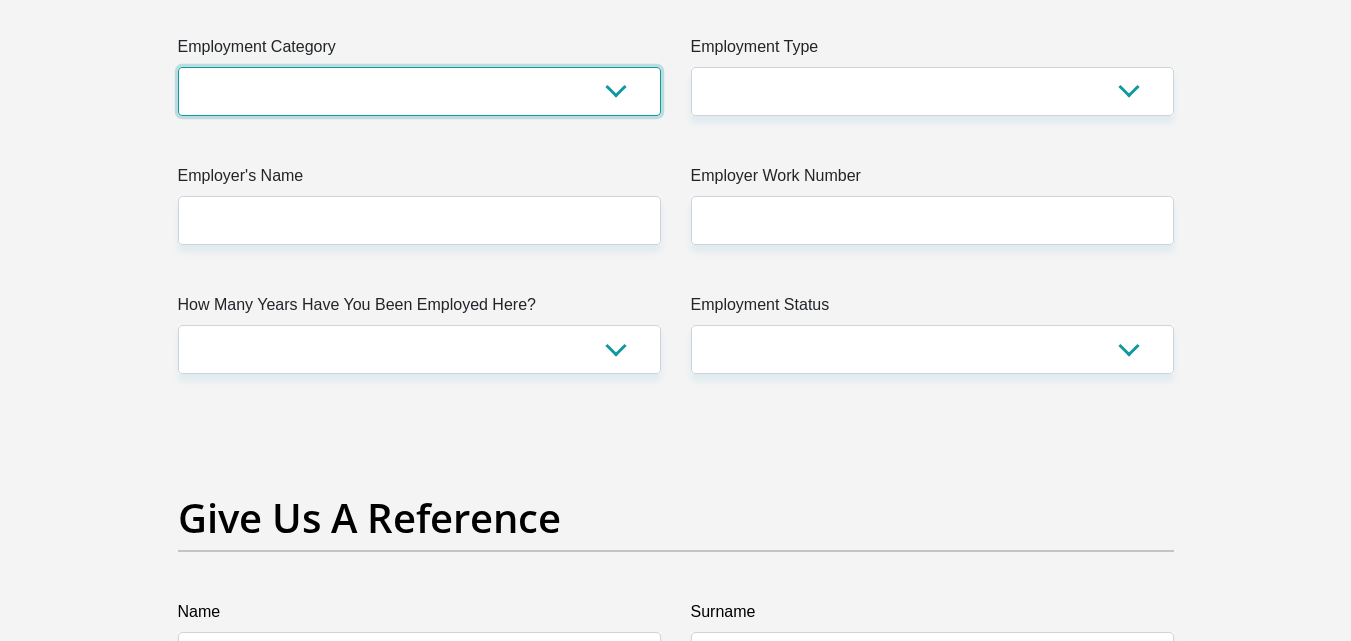 click on "AGRICULTURE
ALCOHOL & TOBACCO
CONSTRUCTION MATERIALS
METALLURGY
EQUIPMENT FOR RENEWABLE ENERGY
SPECIALIZED CONTRACTORS
CAR
GAMING (INCL. INTERNET
OTHER WHOLESALE
UNLICENSED PHARMACEUTICALS
CURRENCY EXCHANGE HOUSES
OTHER FINANCIAL INSTITUTIONS & INSURANCE
REAL ESTATE AGENTS
OIL & GAS
OTHER MATERIALS (E.G. IRON ORE)
PRECIOUS STONES & PRECIOUS METALS
POLITICAL ORGANIZATIONS
RELIGIOUS ORGANIZATIONS(NOT SECTS)
ACTI. HAVING BUSINESS DEAL WITH PUBLIC ADMINISTRATION
LAUNDROMATS" at bounding box center [419, 91] 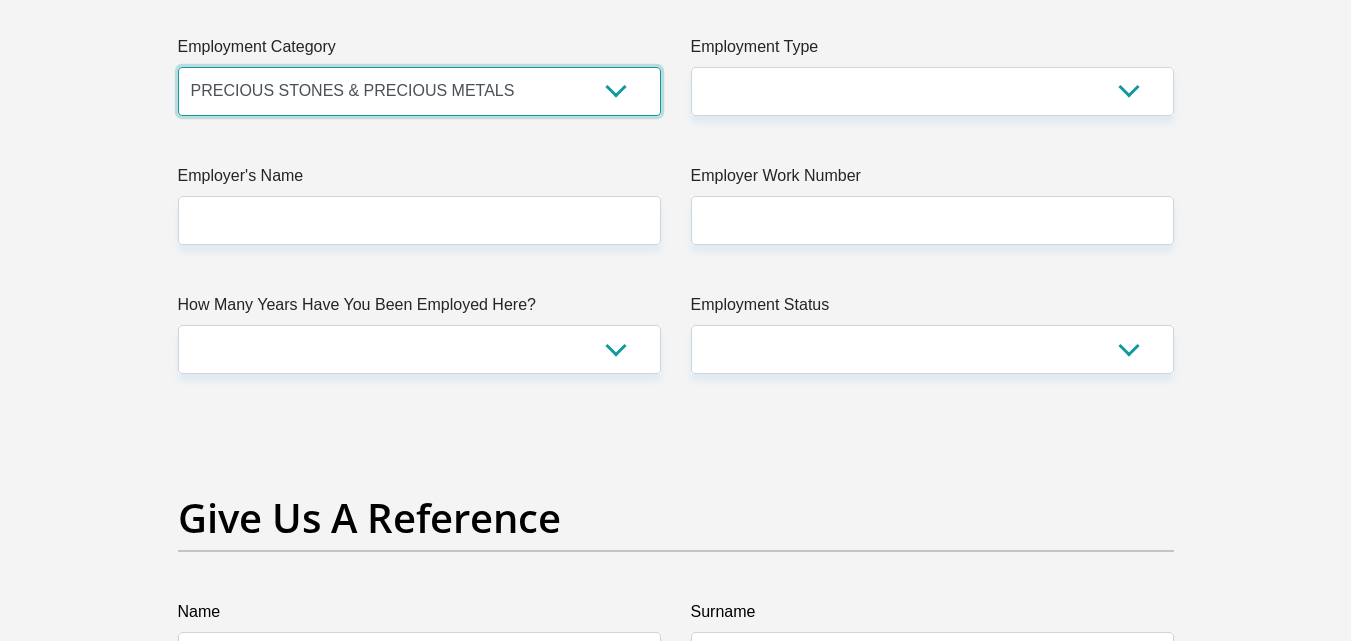 click on "AGRICULTURE
ALCOHOL & TOBACCO
CONSTRUCTION MATERIALS
METALLURGY
EQUIPMENT FOR RENEWABLE ENERGY
SPECIALIZED CONTRACTORS
CAR
GAMING (INCL. INTERNET
OTHER WHOLESALE
UNLICENSED PHARMACEUTICALS
CURRENCY EXCHANGE HOUSES
OTHER FINANCIAL INSTITUTIONS & INSURANCE
REAL ESTATE AGENTS
OIL & GAS
OTHER MATERIALS (E.G. IRON ORE)
PRECIOUS STONES & PRECIOUS METALS
POLITICAL ORGANIZATIONS
RELIGIOUS ORGANIZATIONS(NOT SECTS)
ACTI. HAVING BUSINESS DEAL WITH PUBLIC ADMINISTRATION
LAUNDROMATS" at bounding box center [419, 91] 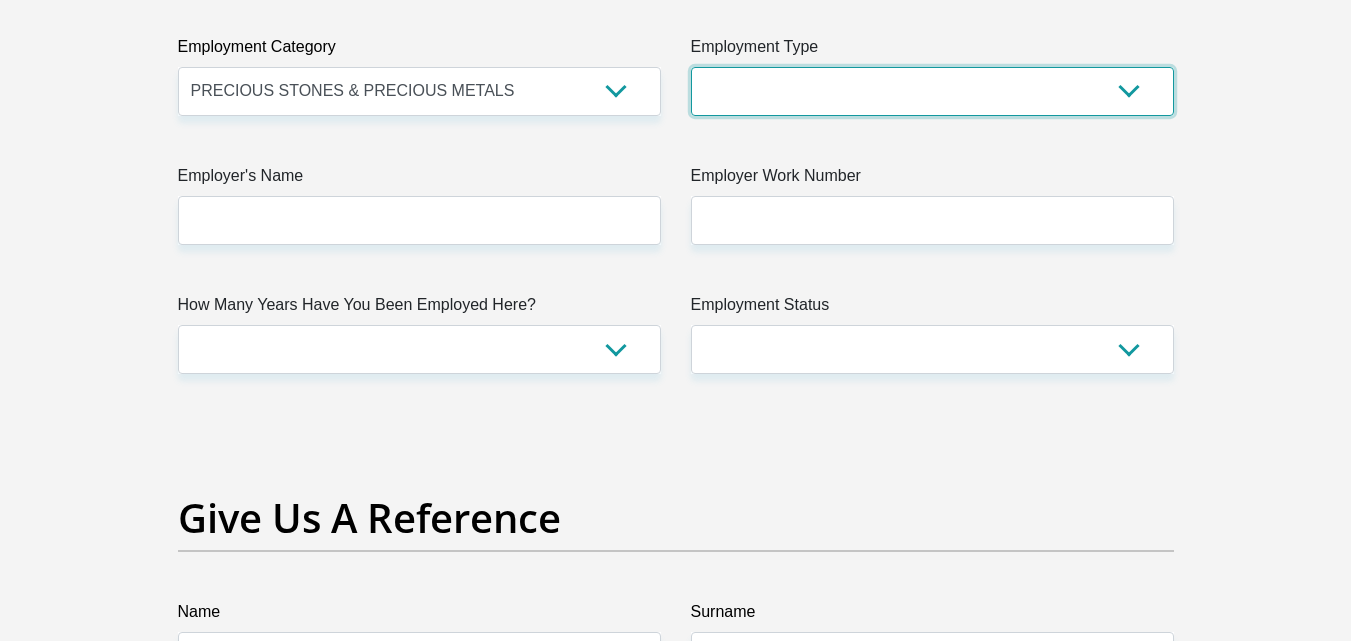 click on "College/Lecturer
Craft Seller
Creative
Driver
Executive
Farmer
Forces - Non Commissioned
Forces - Officer
Hawker
Housewife
Labourer
Licenced Professional
Manager
Miner
Non Licenced Professional
Office Staff/Clerk
Outside Worker
Pensioner
Permanent Teacher
Production/Manufacturing
Sales
Self-Employed
Semi-Professional Worker
Service Industry  Social Worker  Student" at bounding box center (932, 91) 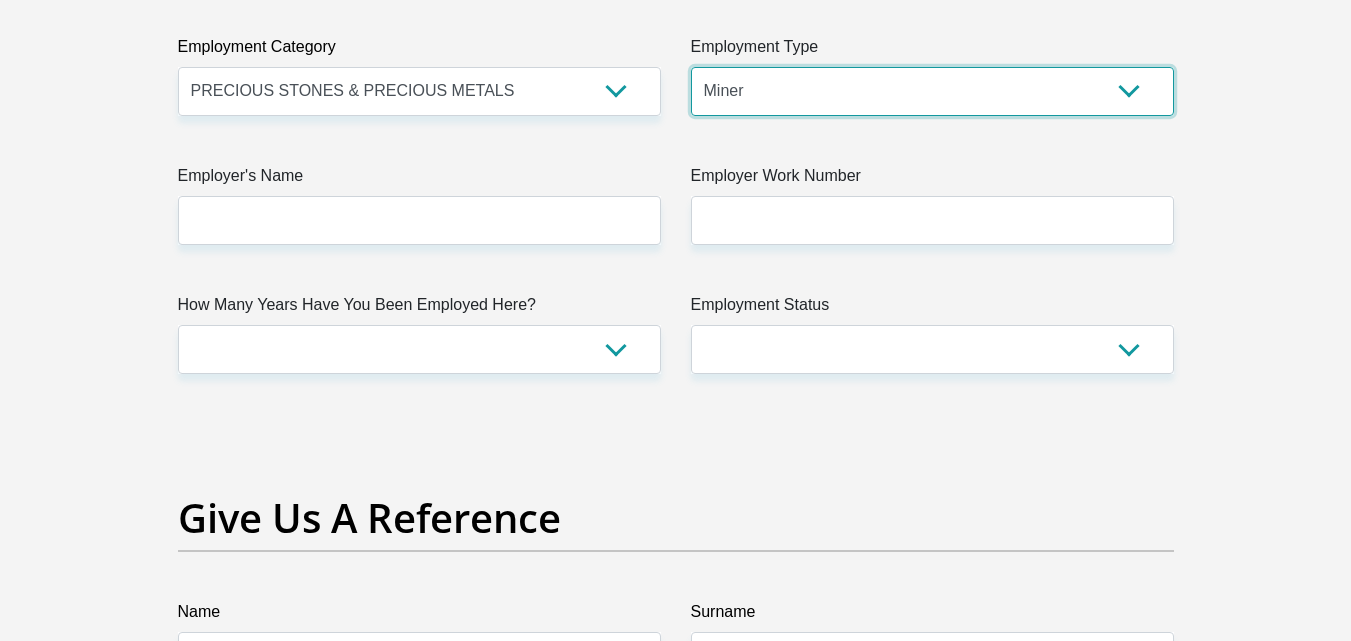 click on "College/Lecturer
Craft Seller
Creative
Driver
Executive
Farmer
Forces - Non Commissioned
Forces - Officer
Hawker
Housewife
Labourer
Licenced Professional
Manager
Miner
Non Licenced Professional
Office Staff/Clerk
Outside Worker
Pensioner
Permanent Teacher
Production/Manufacturing
Sales
Self-Employed
Semi-Professional Worker
Service Industry  Social Worker  Student" at bounding box center [932, 91] 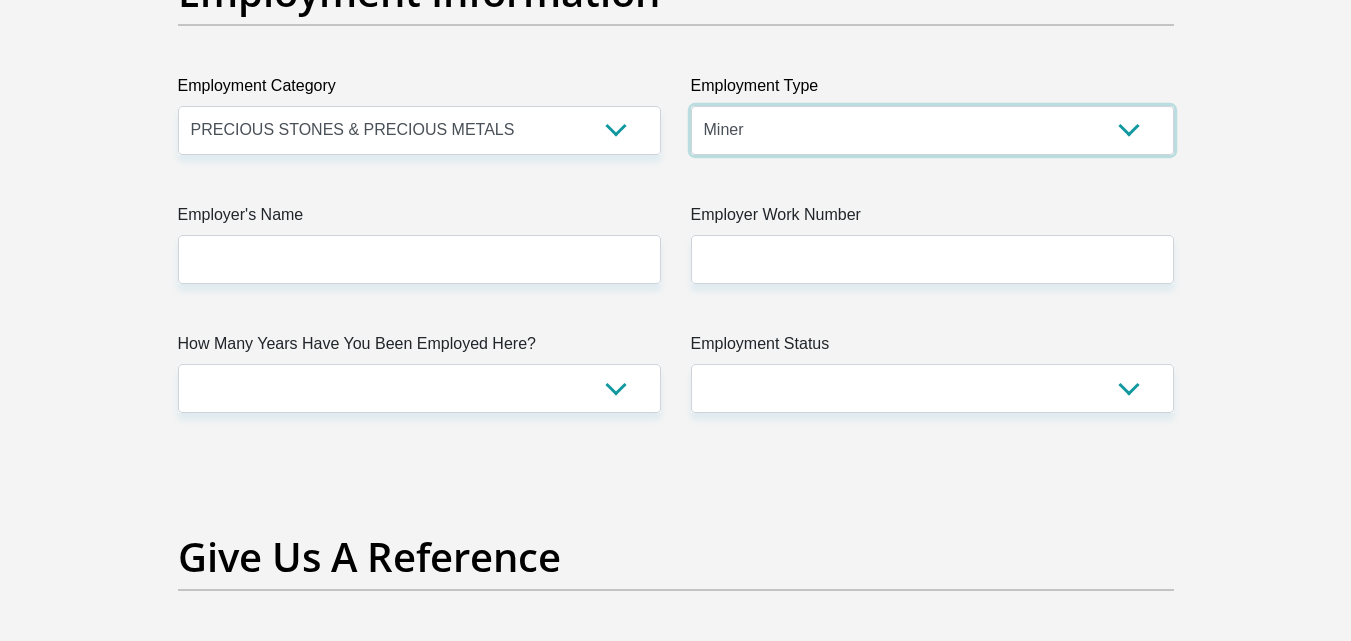 scroll, scrollTop: 3808, scrollLeft: 0, axis: vertical 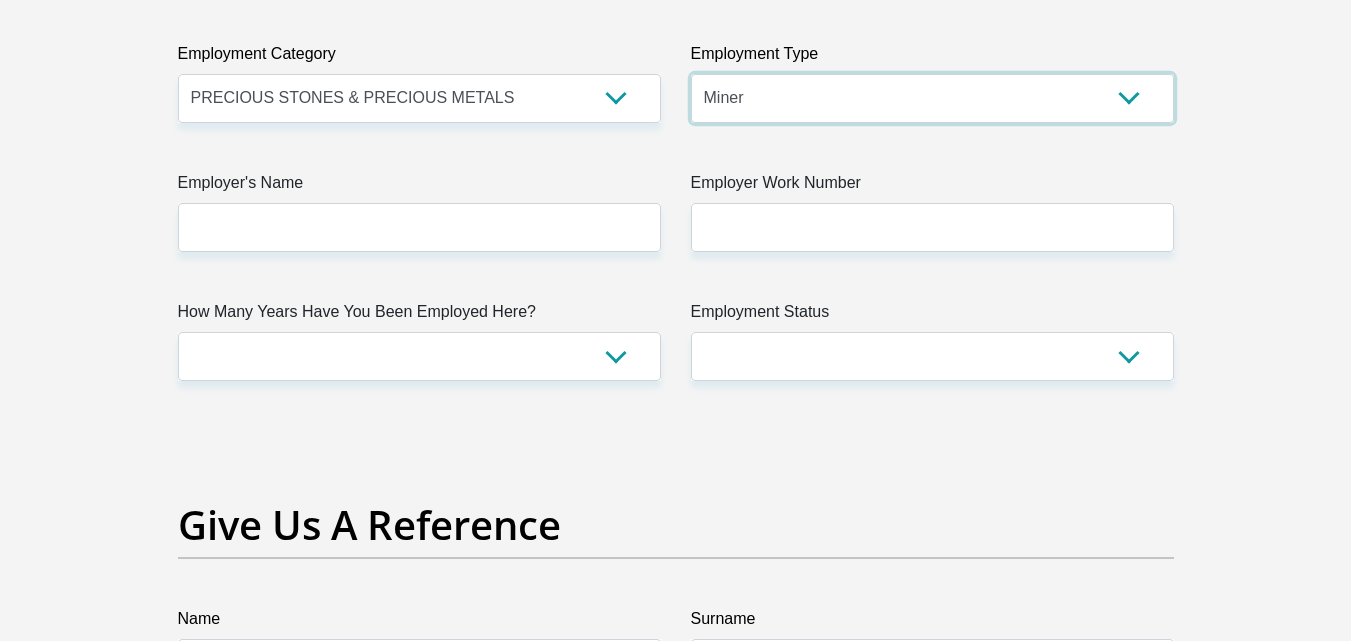 click on "College/Lecturer
Craft Seller
Creative
Driver
Executive
Farmer
Forces - Non Commissioned
Forces - Officer
Hawker
Housewife
Labourer
Licenced Professional
Manager
Miner
Non Licenced Professional
Office Staff/Clerk
Outside Worker
Pensioner
Permanent Teacher
Production/Manufacturing
Sales
Self-Employed
Semi-Professional Worker
Service Industry  Social Worker  Student" at bounding box center (932, 98) 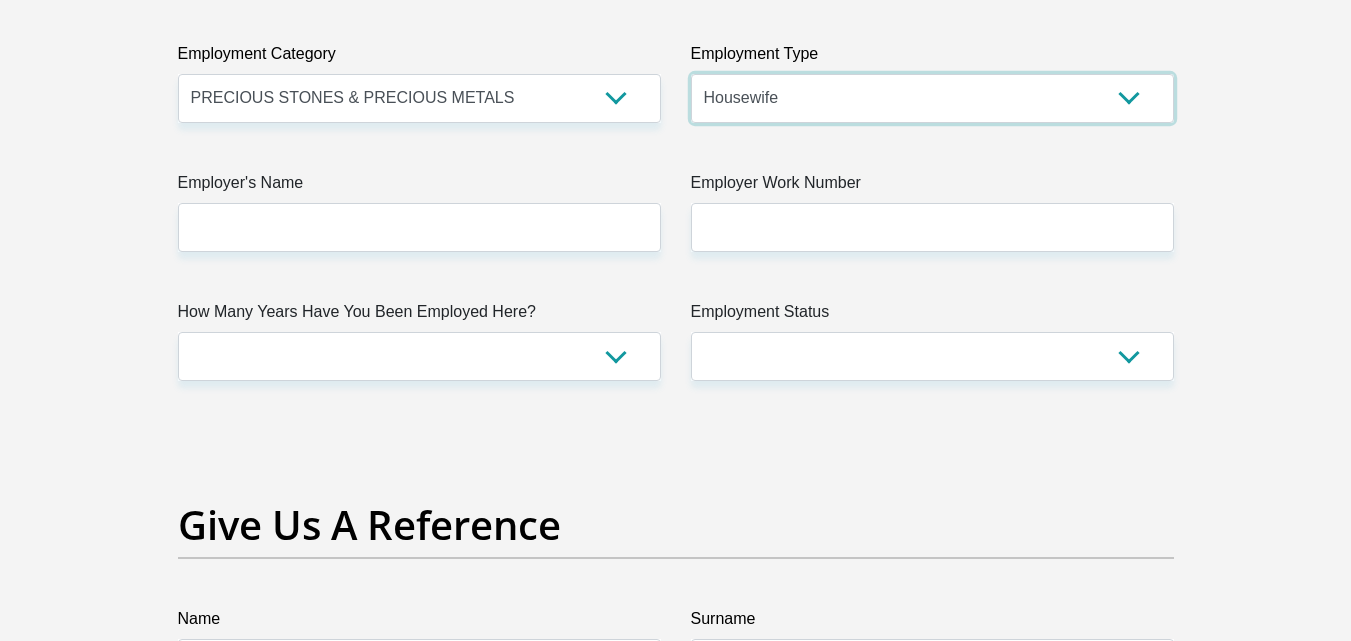 click on "College/Lecturer
Craft Seller
Creative
Driver
Executive
Farmer
Forces - Non Commissioned
Forces - Officer
Hawker
Housewife
Labourer
Licenced Professional
Manager
Miner
Non Licenced Professional
Office Staff/Clerk
Outside Worker
Pensioner
Permanent Teacher
Production/Manufacturing
Sales
Self-Employed
Semi-Professional Worker
Service Industry  Social Worker  Student" at bounding box center [932, 98] 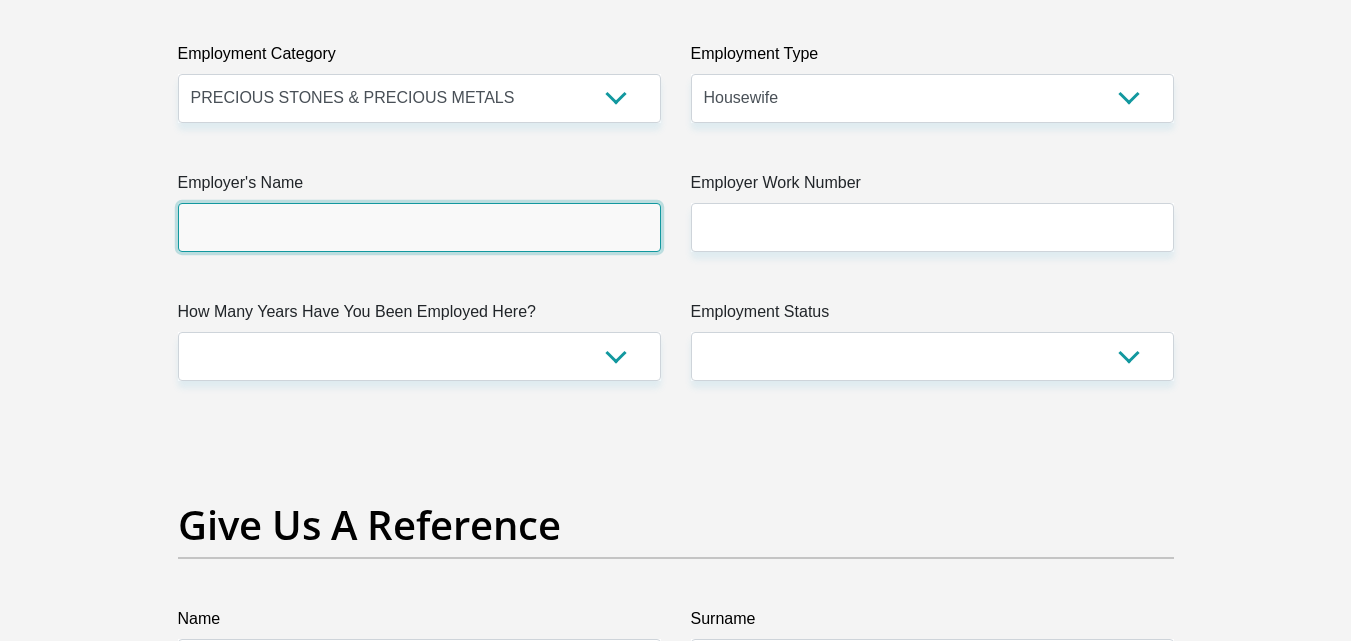 click on "Employer's Name" at bounding box center (419, 227) 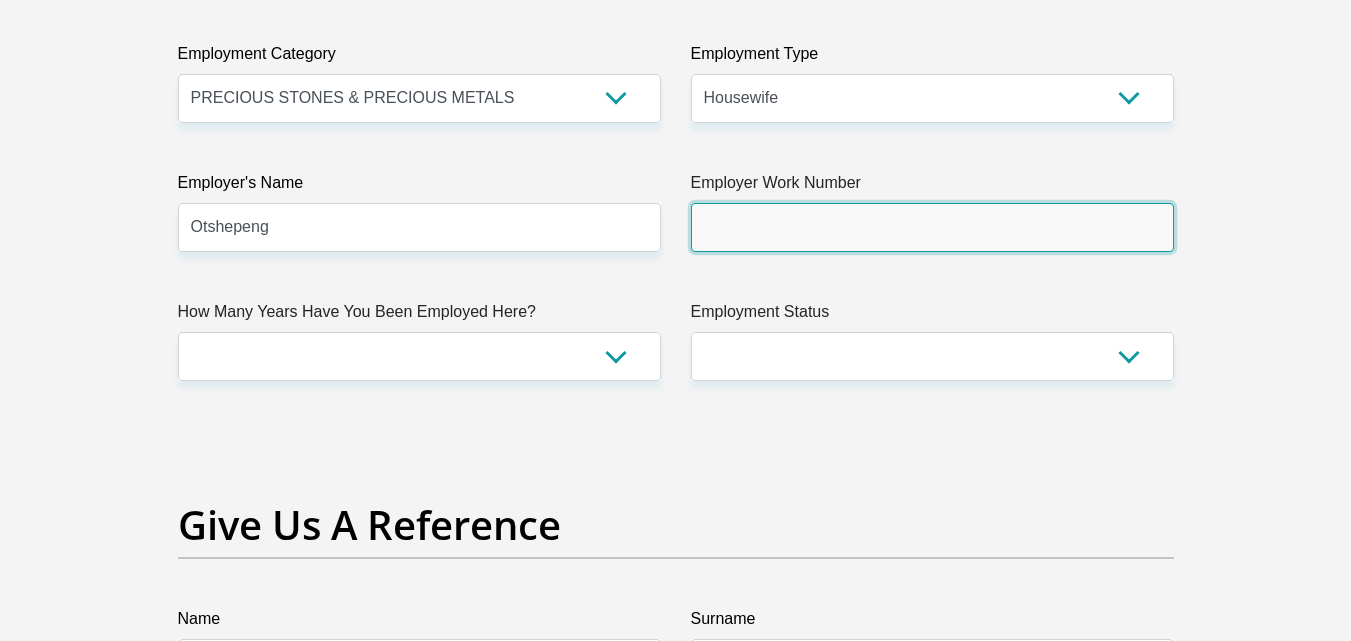 click on "Employer Work Number" at bounding box center (932, 227) 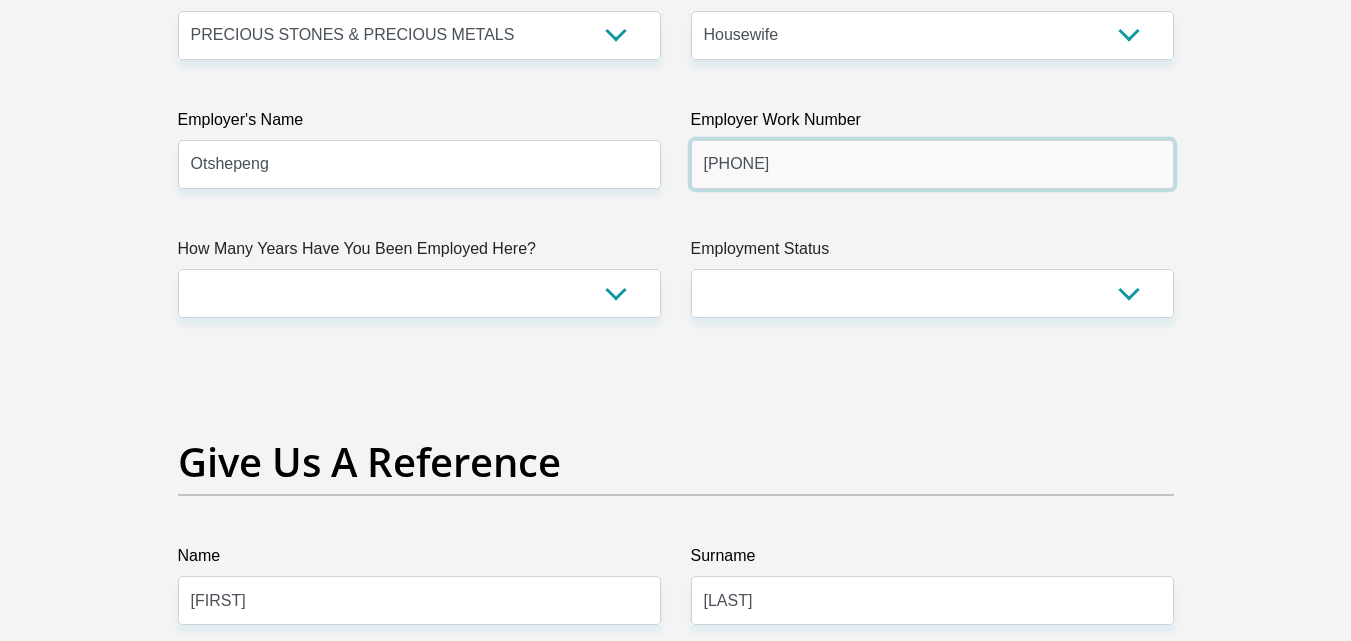 scroll, scrollTop: 3872, scrollLeft: 0, axis: vertical 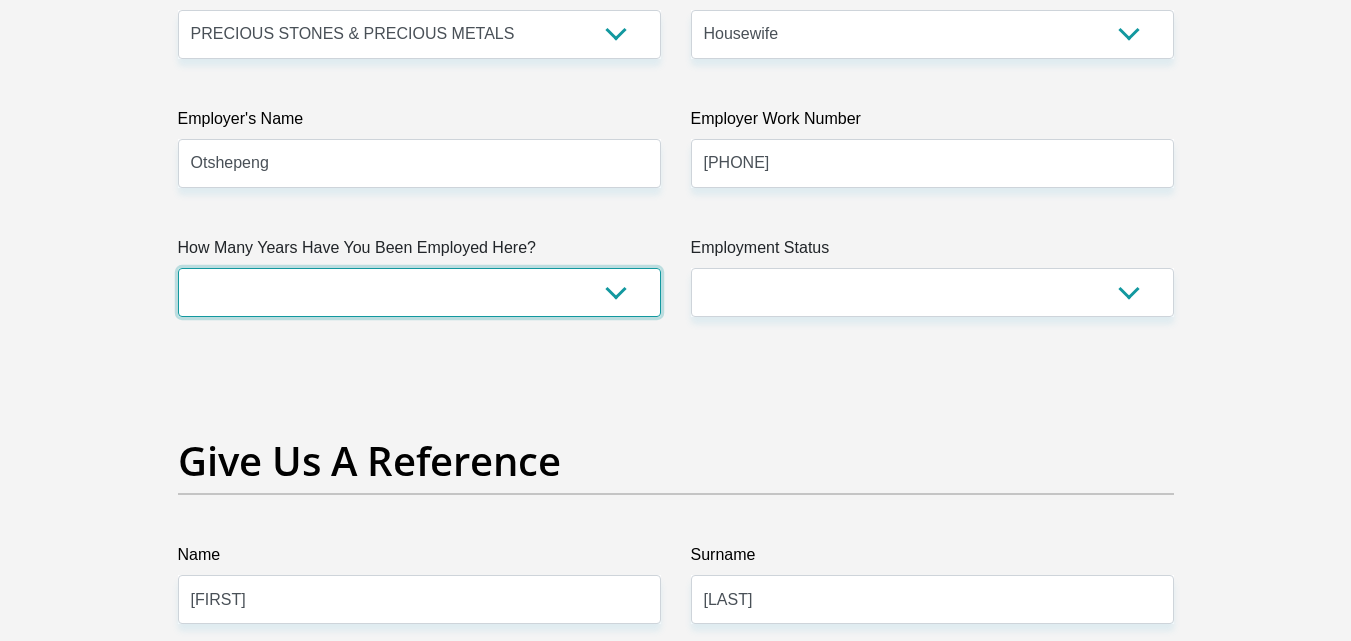 click on "less than 1 year
1-3 years
3-5 years
5+ years" at bounding box center [419, 292] 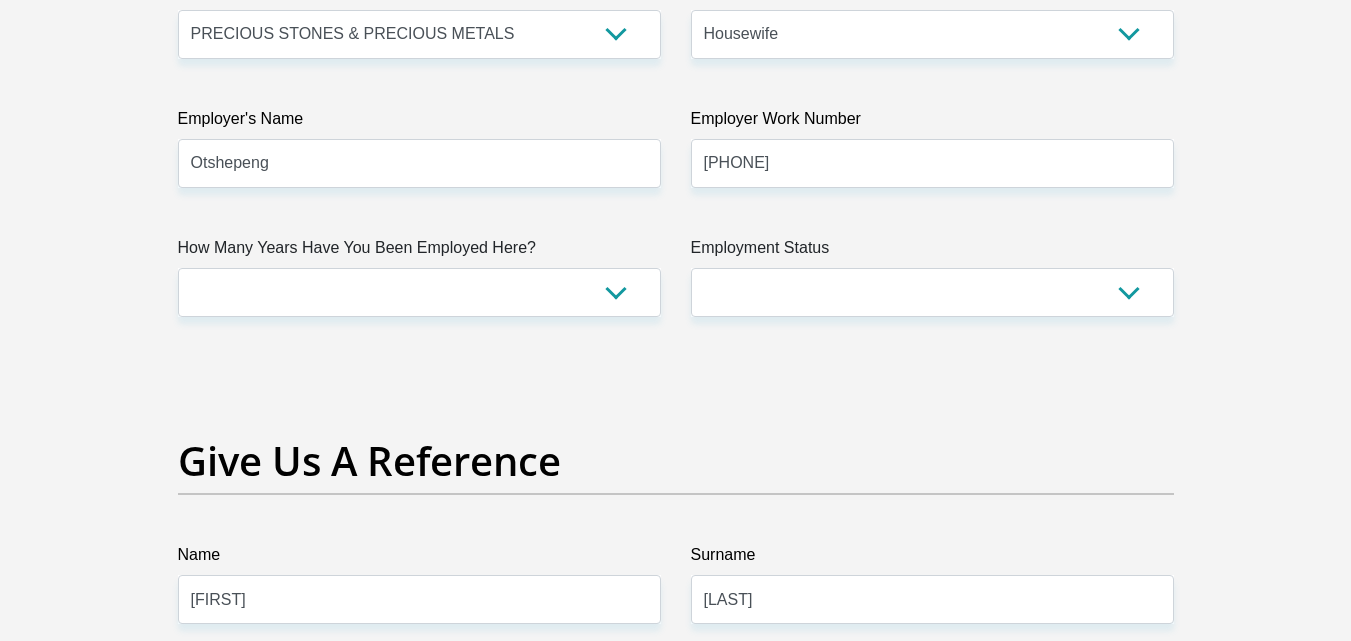 click on "Title
Mr
Ms
Mrs
Dr
Other
First Name
Kefilwe
Surname
Moabi
ID Number
7010220724084
Please input valid ID number
Race
Black
Coloured
Indian
White
Other
Contact Number
0633325145
Please input valid contact number
Nationality
South Africa
Afghanistan
Aland Islands  Albania  Algeria" at bounding box center (676, -257) 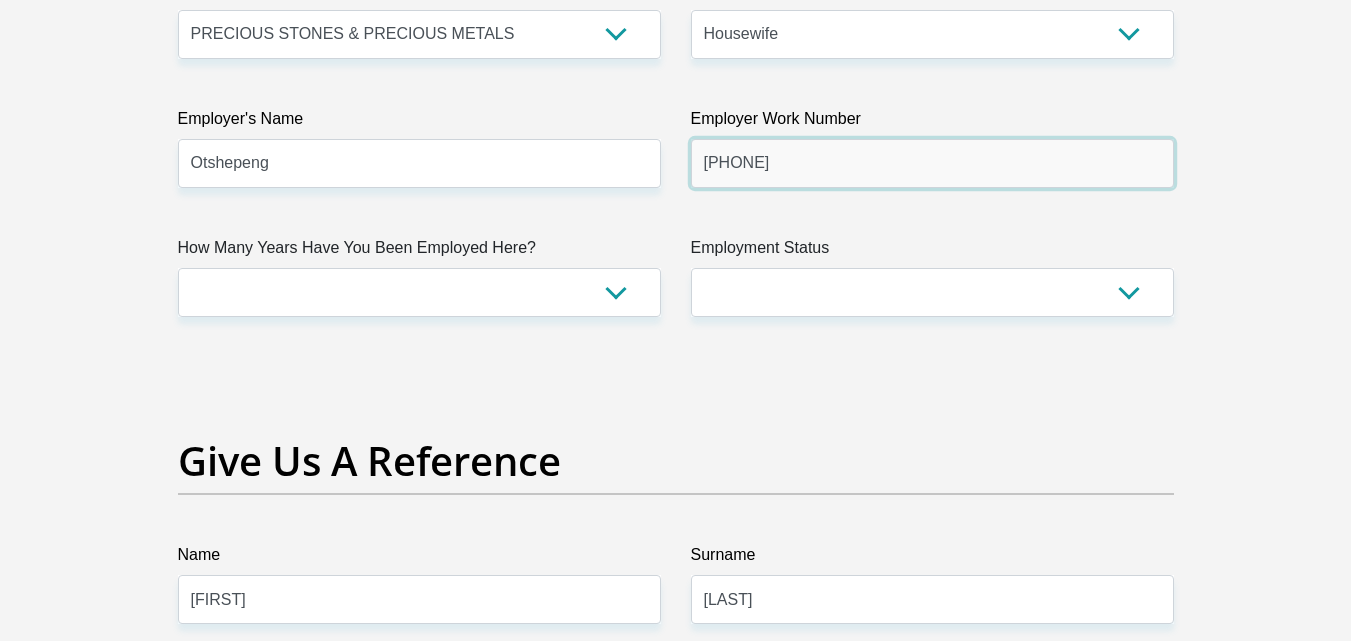 click on "0608299245" at bounding box center [932, 163] 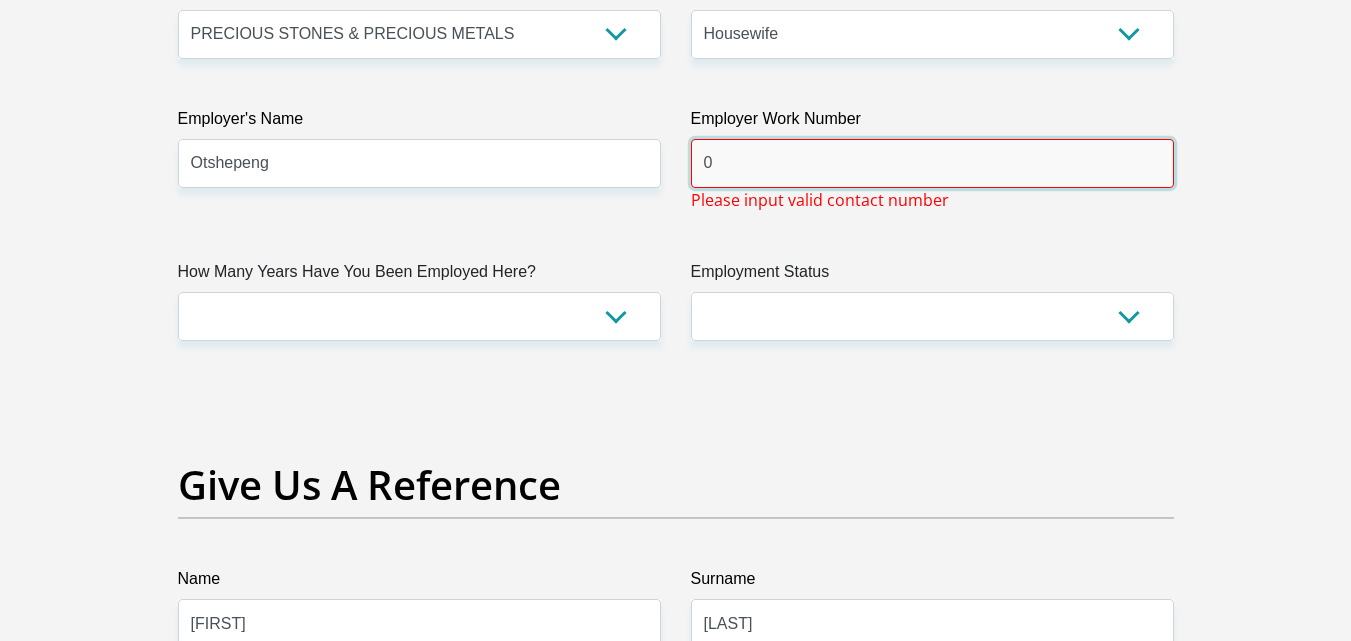 type on "0633325145" 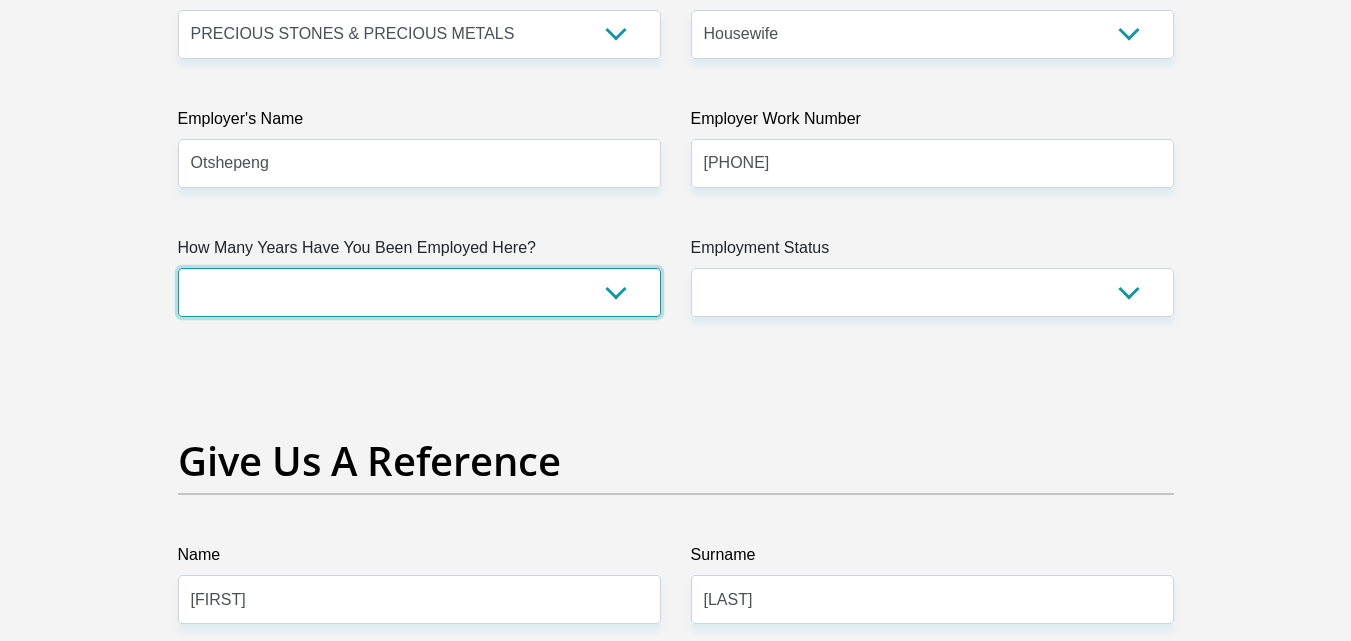 click on "less than 1 year
1-3 years
3-5 years
5+ years" at bounding box center (419, 292) 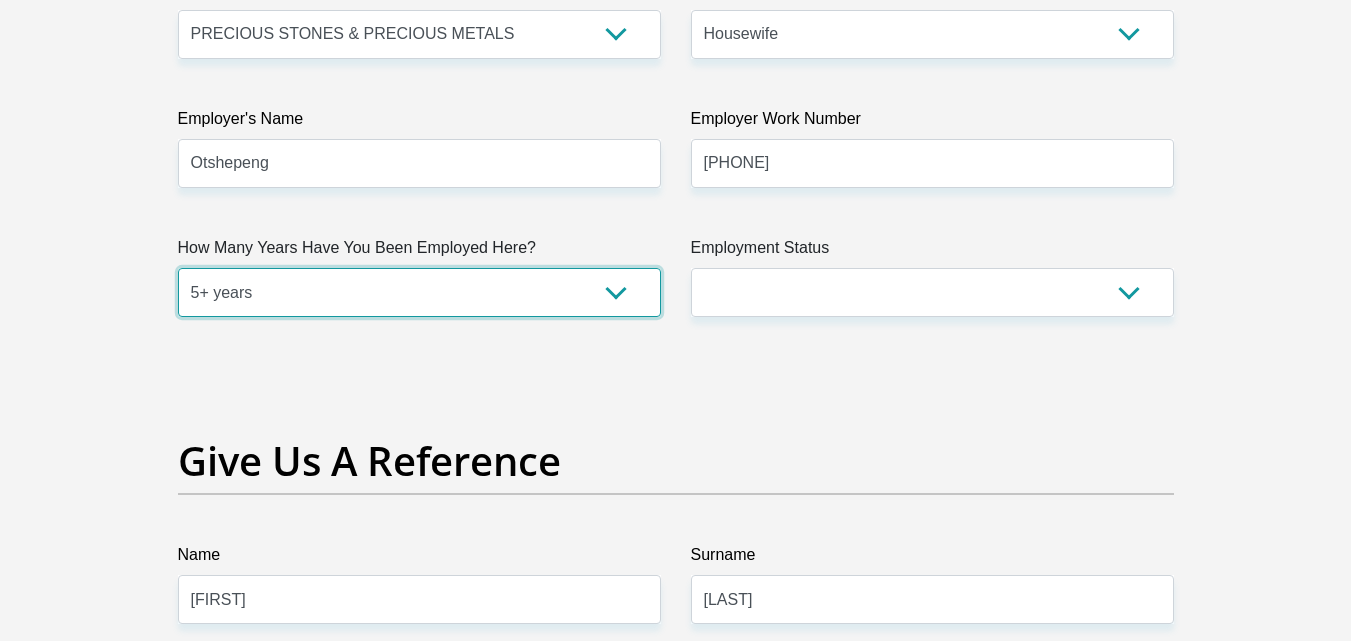 click on "less than 1 year
1-3 years
3-5 years
5+ years" at bounding box center (419, 292) 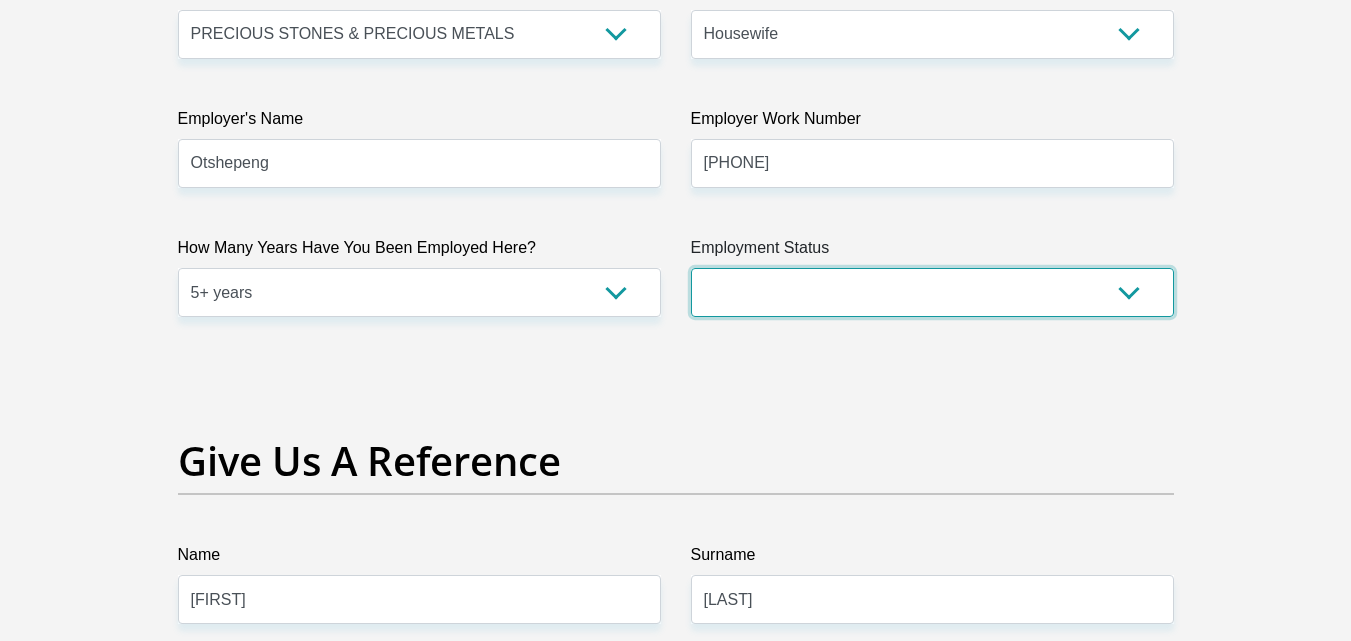 click on "Permanent/Full-time
Part-time/Casual
Contract Worker
Self-Employed
Housewife
Retired
Student
Medically Boarded
Disability
Unemployed" at bounding box center (932, 292) 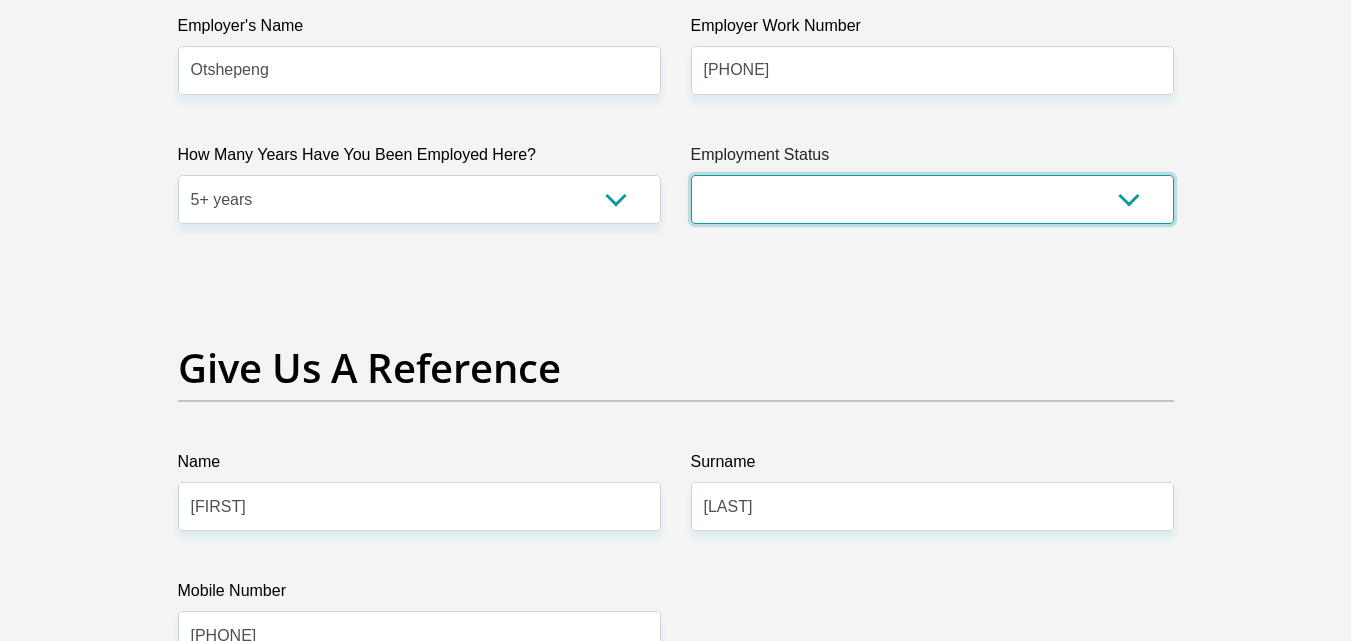 scroll, scrollTop: 3967, scrollLeft: 0, axis: vertical 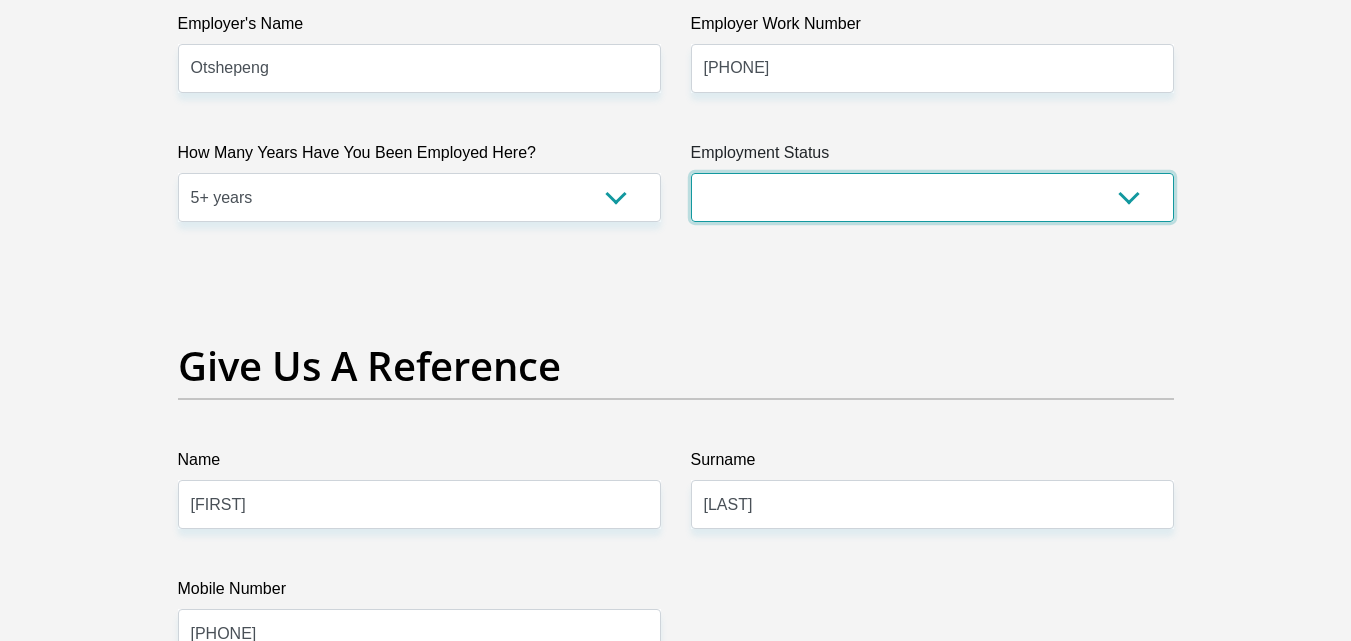 click on "Permanent/Full-time
Part-time/Casual
Contract Worker
Self-Employed
Housewife
Retired
Student
Medically Boarded
Disability
Unemployed" at bounding box center (932, 197) 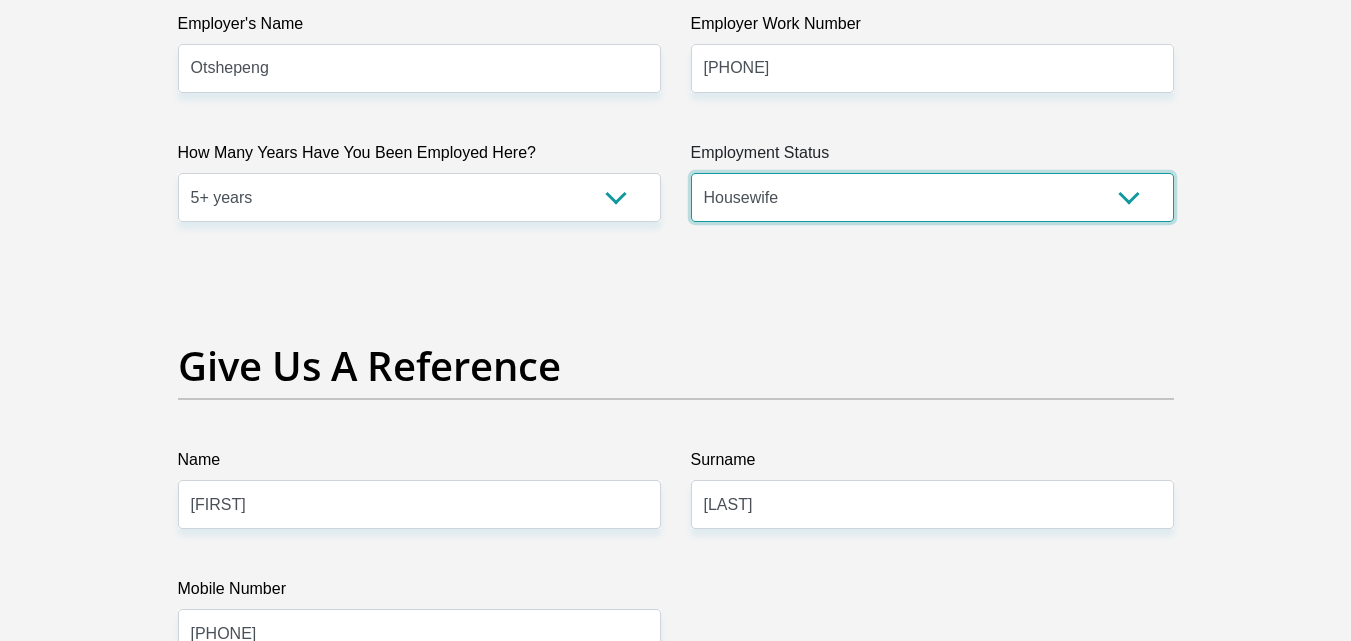 click on "Permanent/Full-time
Part-time/Casual
Contract Worker
Self-Employed
Housewife
Retired
Student
Medically Boarded
Disability
Unemployed" at bounding box center (932, 197) 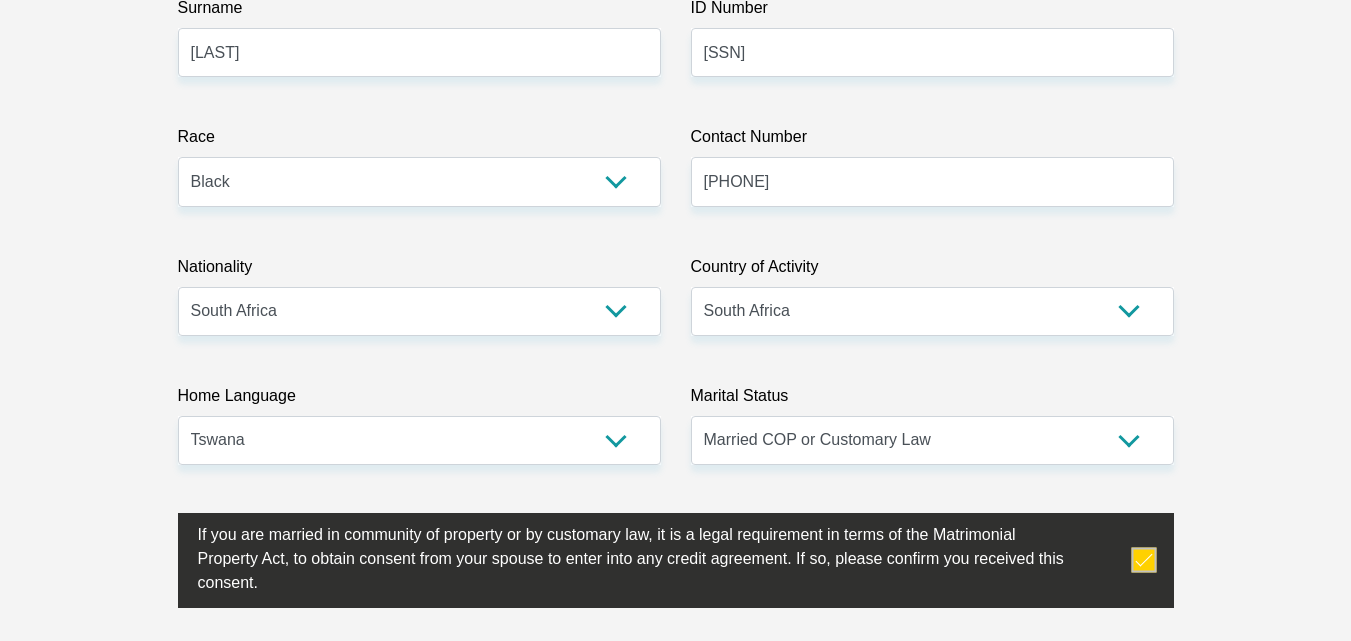 scroll, scrollTop: 427, scrollLeft: 0, axis: vertical 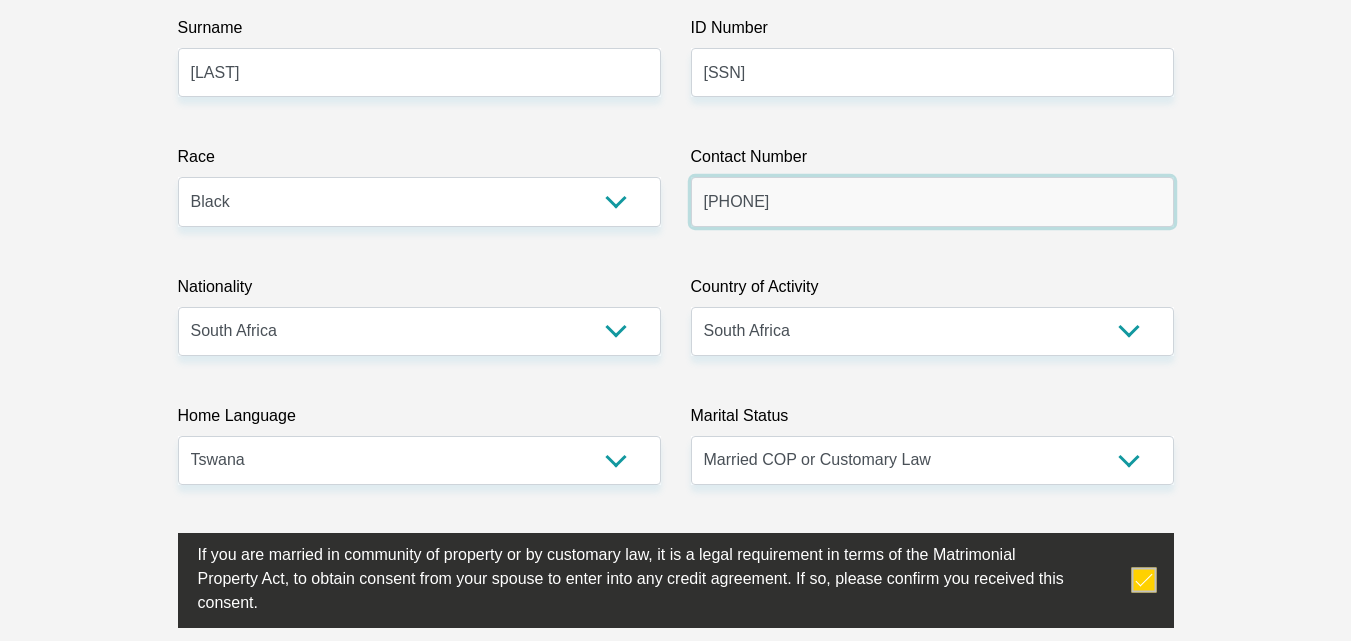 drag, startPoint x: 814, startPoint y: 206, endPoint x: 698, endPoint y: 209, distance: 116.03879 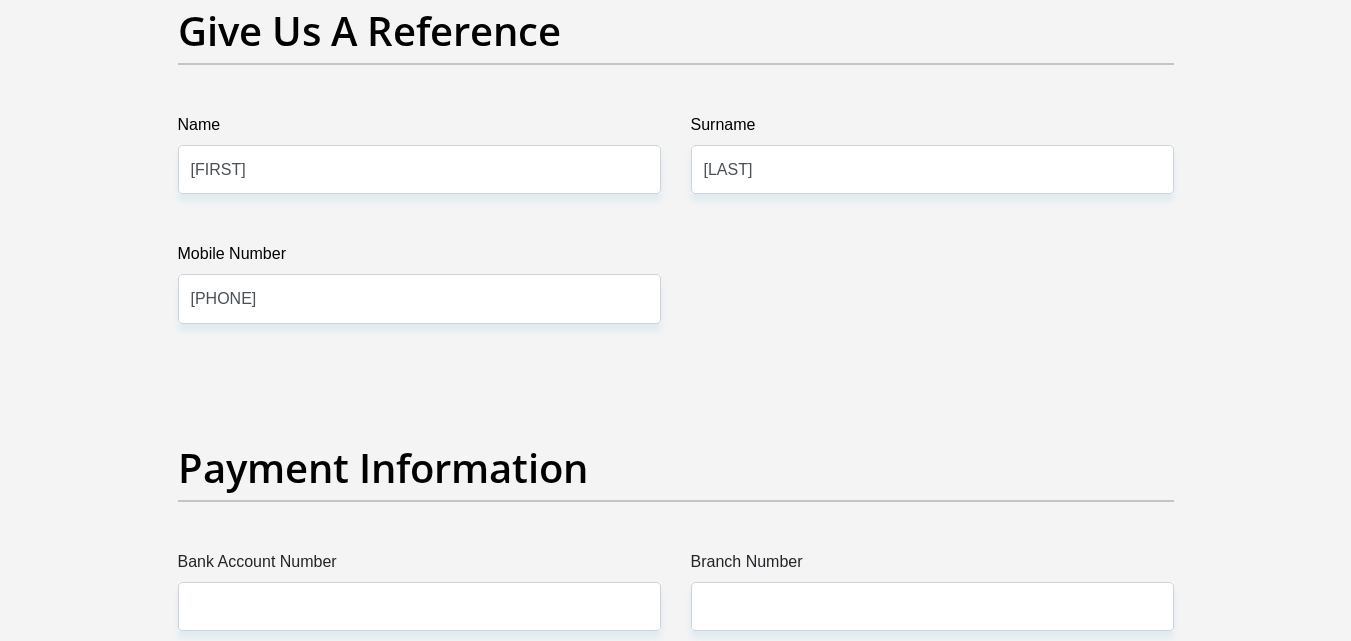 scroll, scrollTop: 4301, scrollLeft: 0, axis: vertical 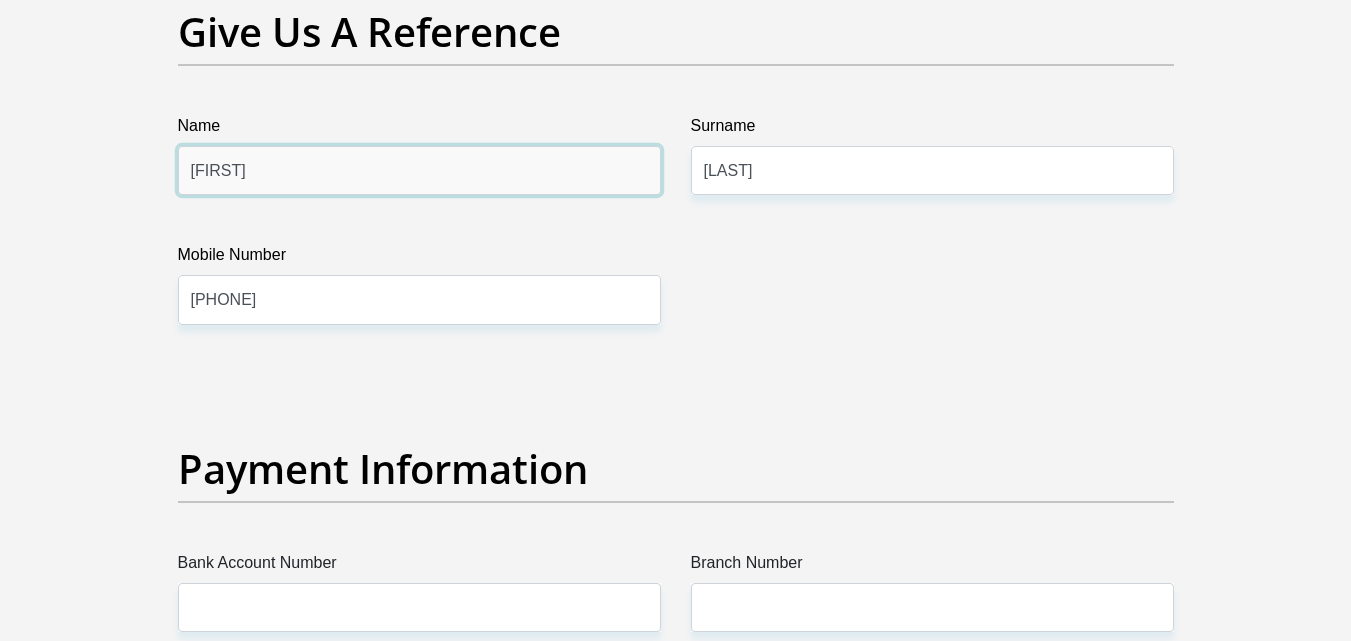 drag, startPoint x: 247, startPoint y: 172, endPoint x: 190, endPoint y: 175, distance: 57.07889 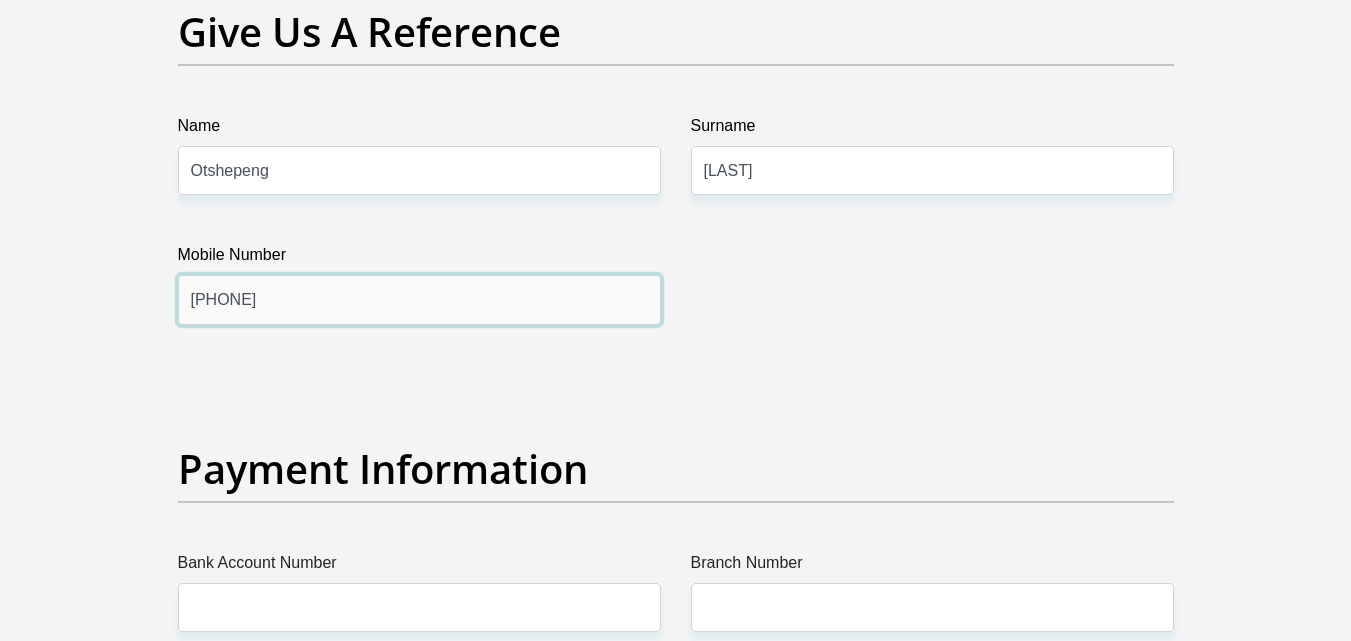 drag, startPoint x: 289, startPoint y: 300, endPoint x: 156, endPoint y: 310, distance: 133.37541 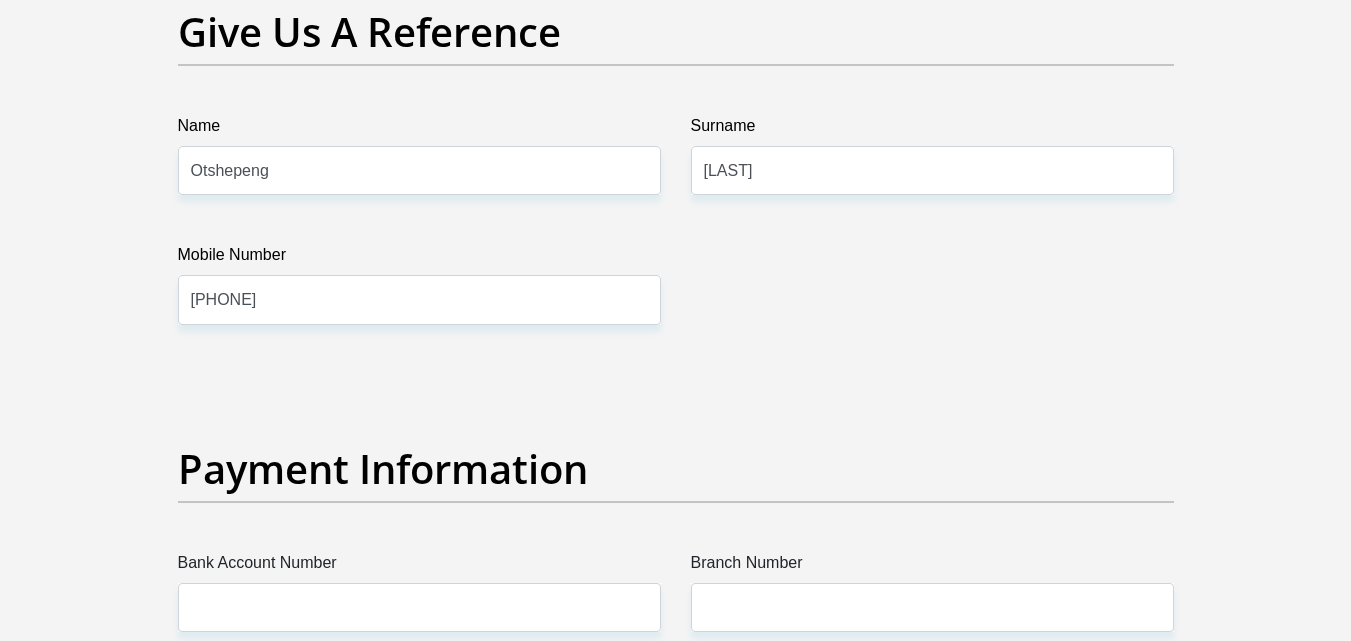 click on "Title
Mr
Ms
Mrs
Dr
Other
First Name
Kefilwe
Surname
Moabi
ID Number
7010220724084
Please input valid ID number
Race
Black
Coloured
Indian
White
Other
Contact Number
0608299245
Please input valid contact number
Nationality
South Africa
Afghanistan
Aland Islands  Albania  Algeria" at bounding box center (676, -686) 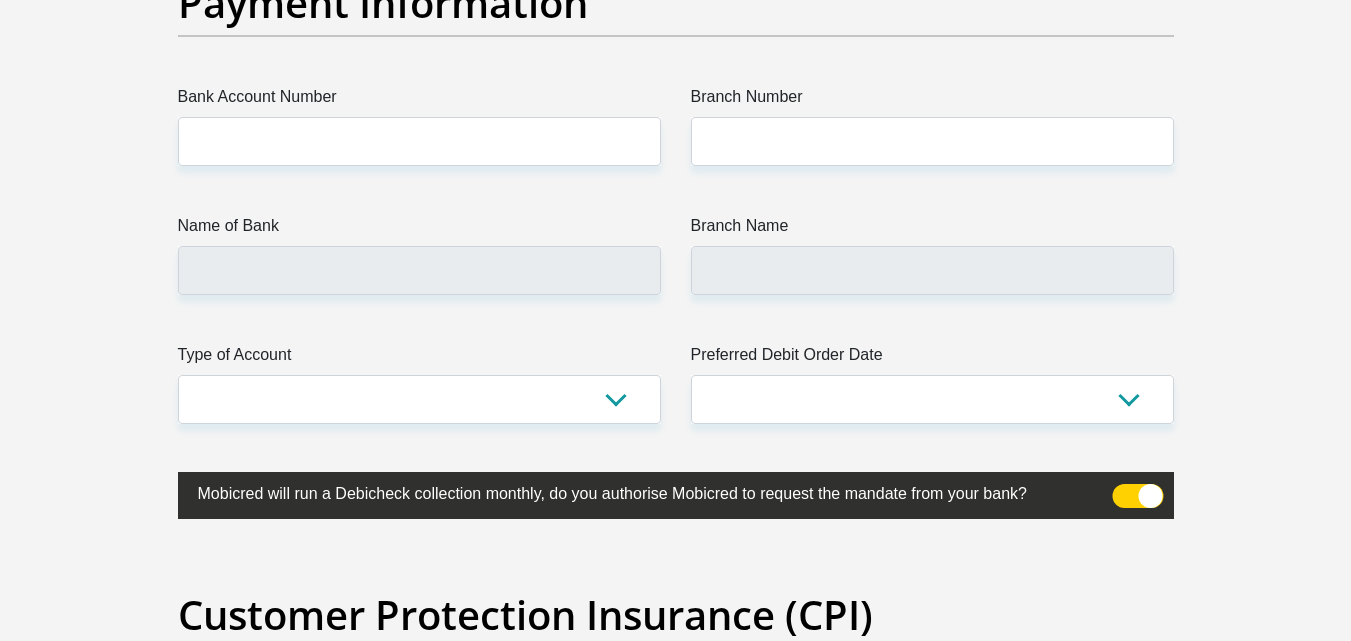 scroll, scrollTop: 4773, scrollLeft: 0, axis: vertical 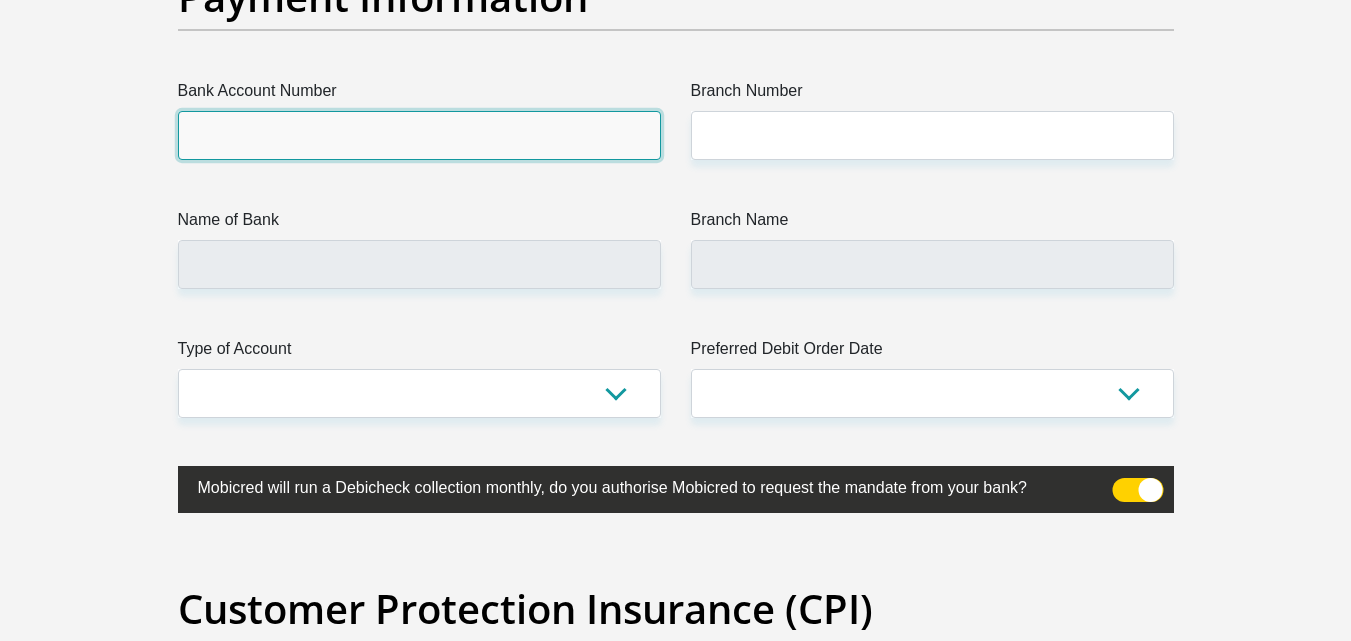 click on "Bank Account Number" at bounding box center (419, 135) 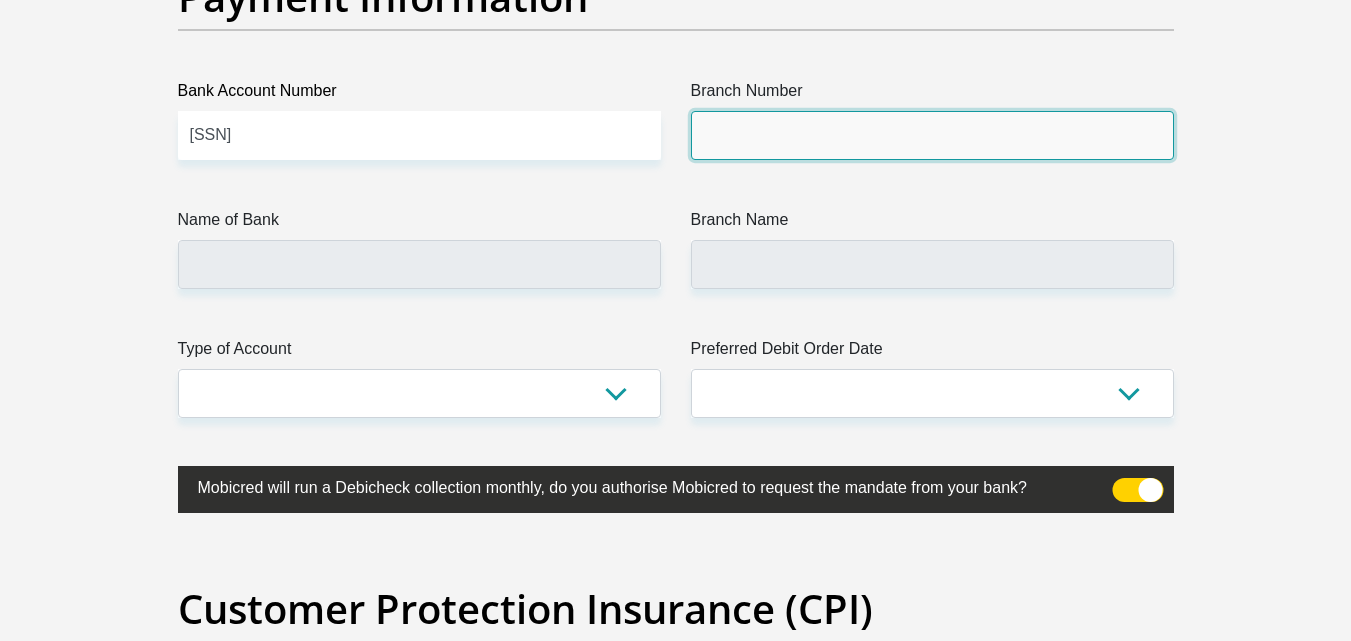 click on "Branch Number" at bounding box center (932, 135) 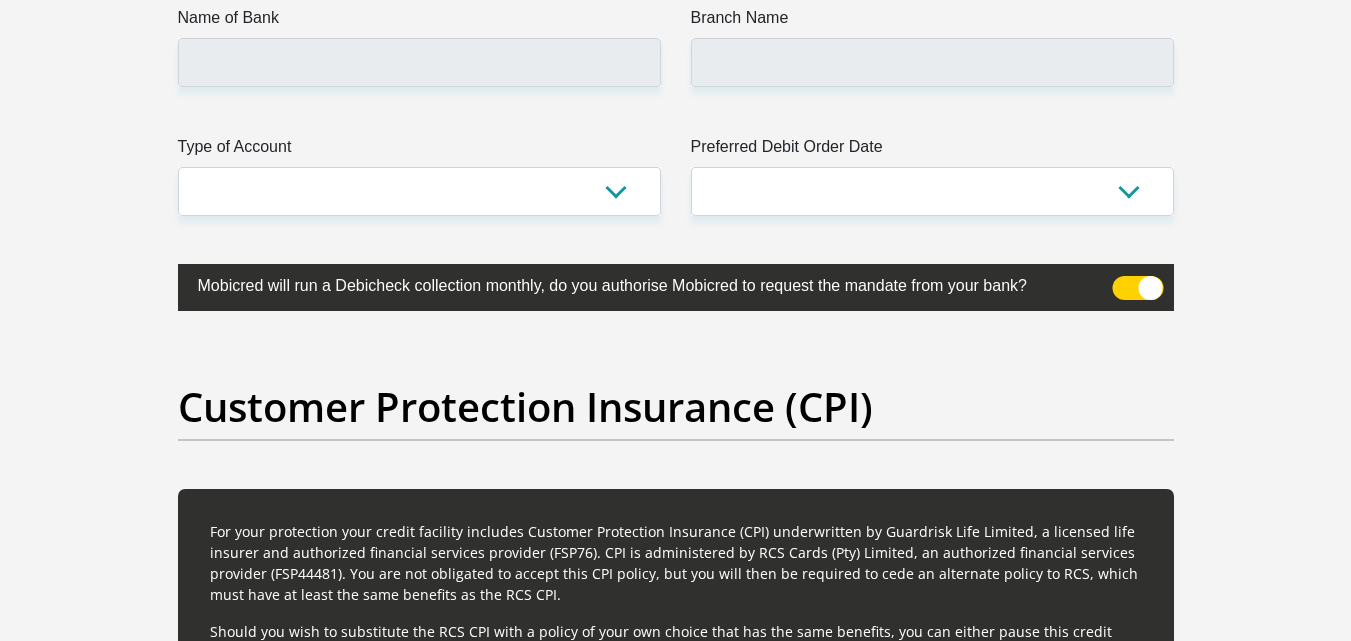 scroll, scrollTop: 4976, scrollLeft: 0, axis: vertical 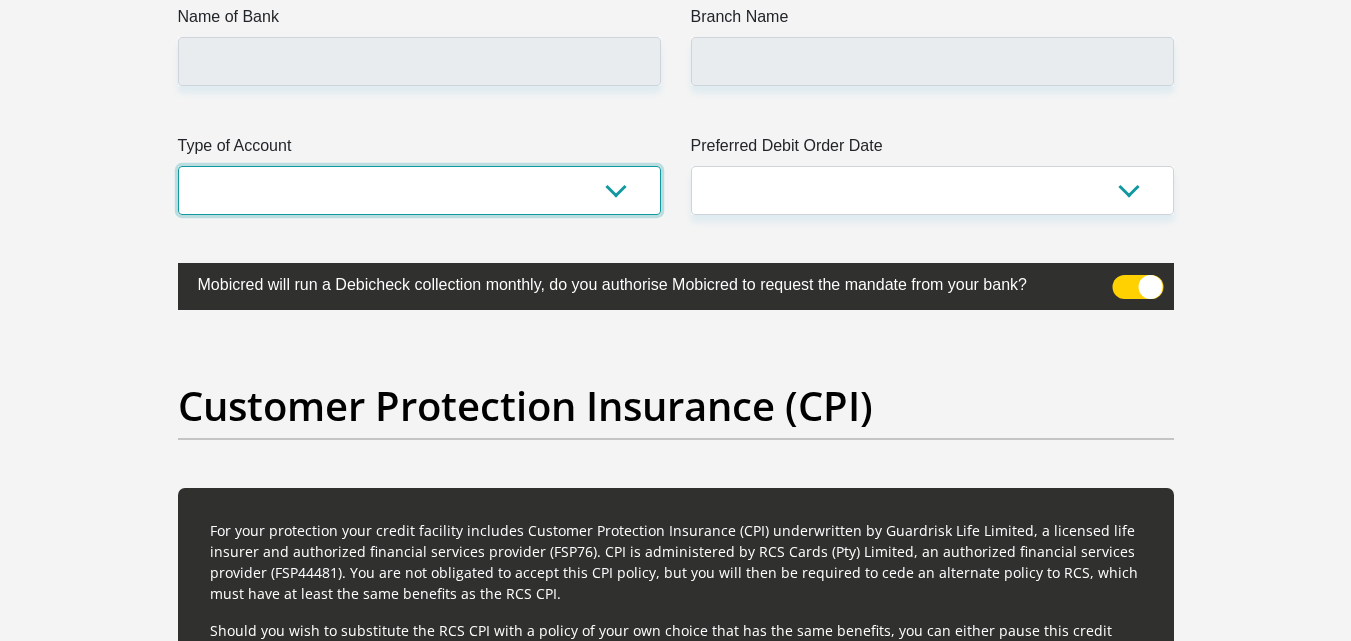 click on "Cheque
Savings" at bounding box center [419, 190] 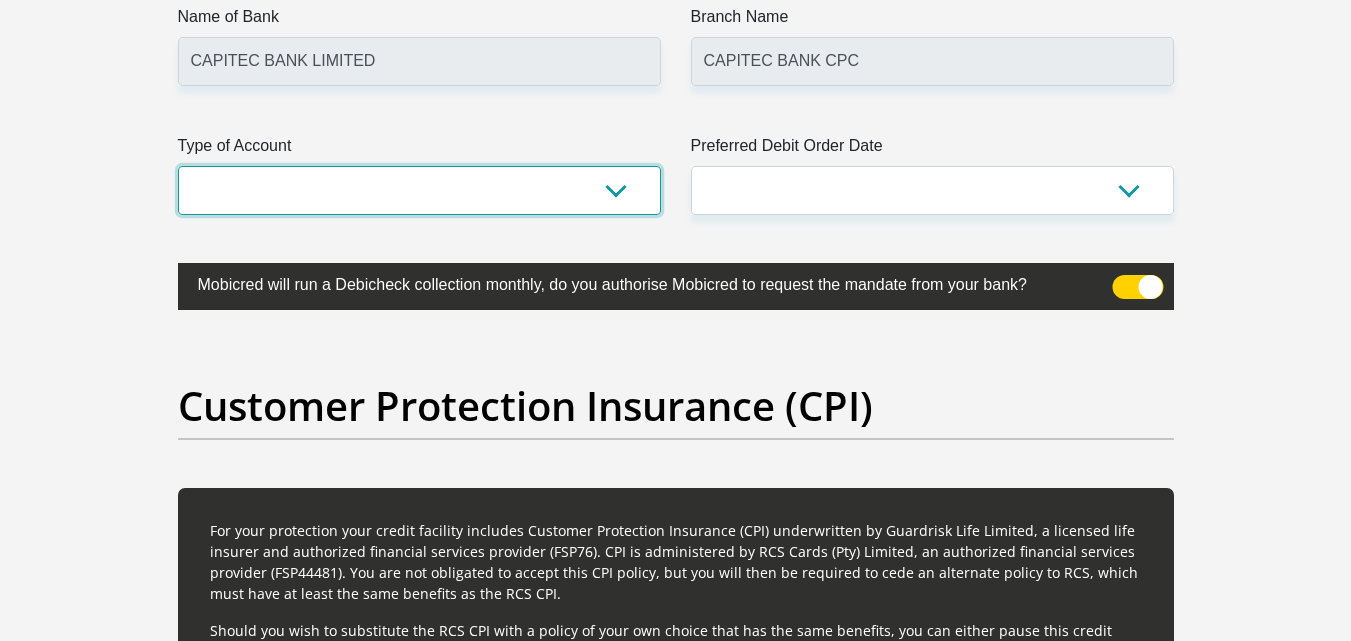select on "SAV" 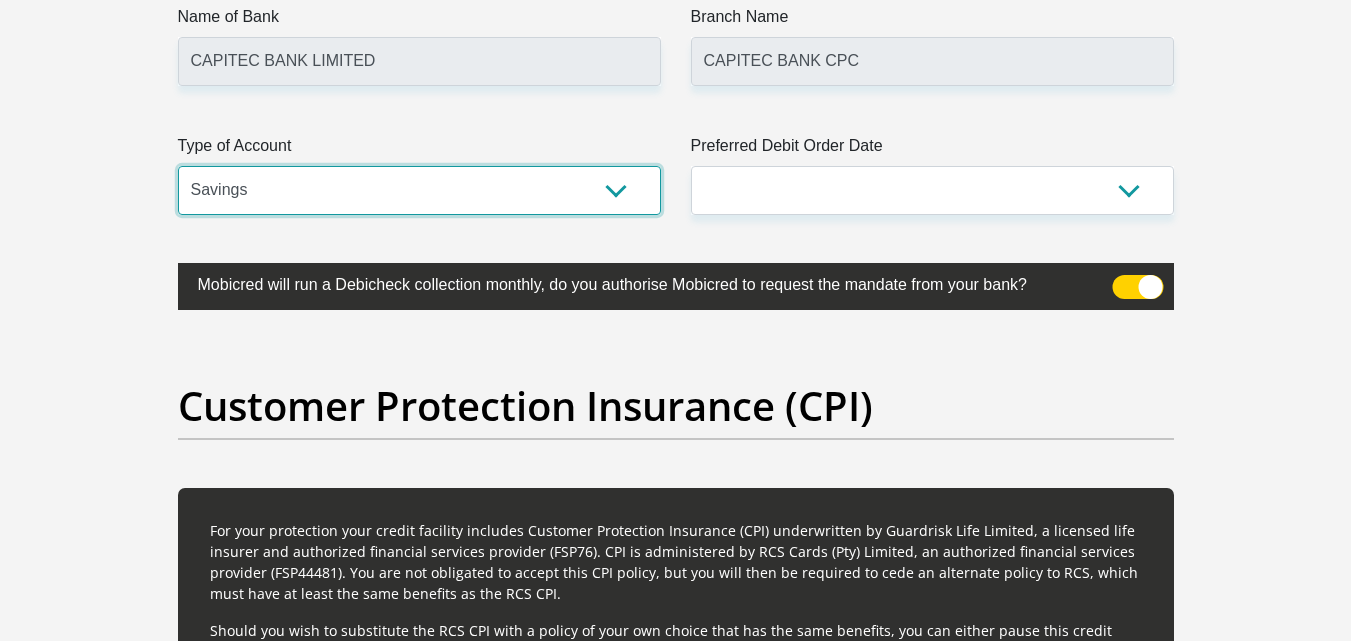 click on "Cheque
Savings" at bounding box center (419, 190) 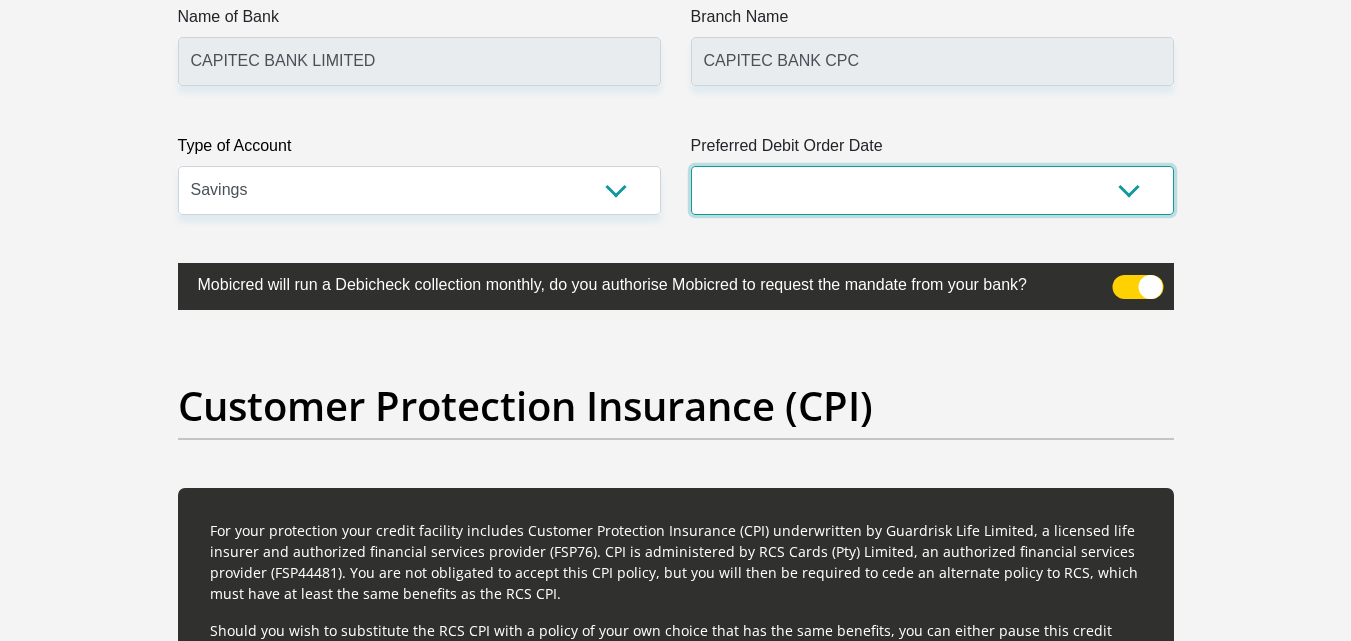 click on "1st
2nd
3rd
4th
5th
7th
18th
19th
20th
21st
22nd
23rd
24th
25th
26th
27th
28th
29th
30th" at bounding box center (932, 190) 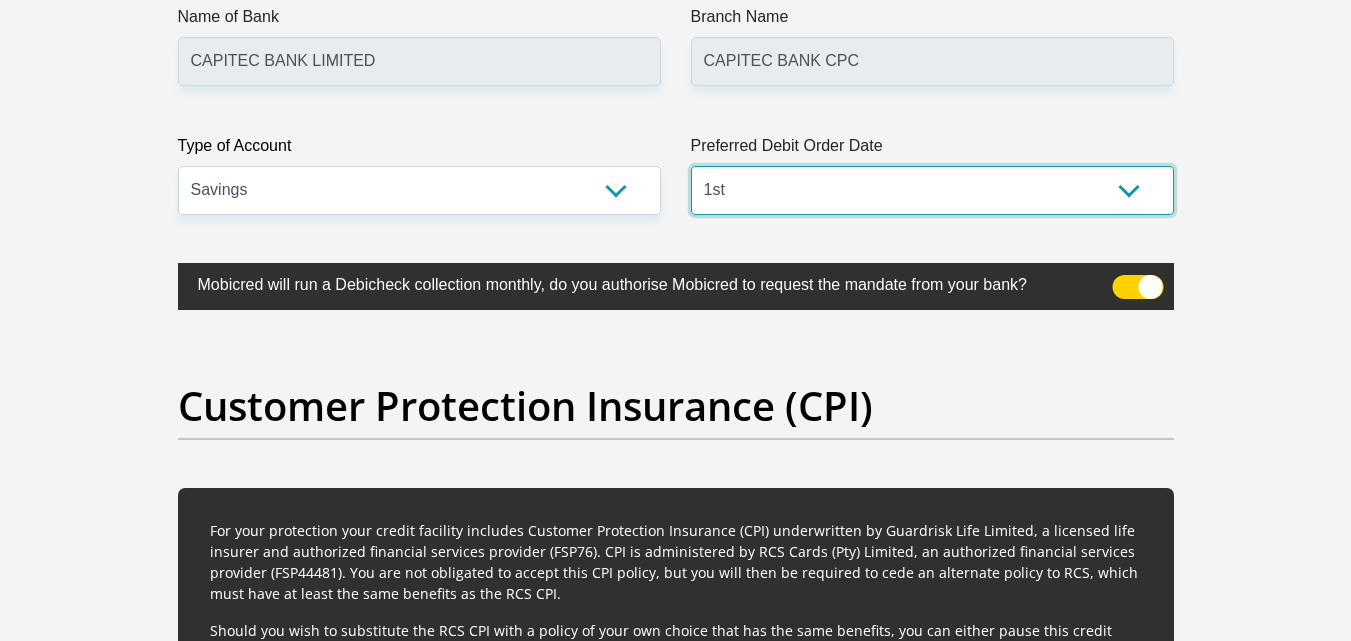 click on "1st
2nd
3rd
4th
5th
7th
18th
19th
20th
21st
22nd
23rd
24th
25th
26th
27th
28th
29th
30th" at bounding box center [932, 190] 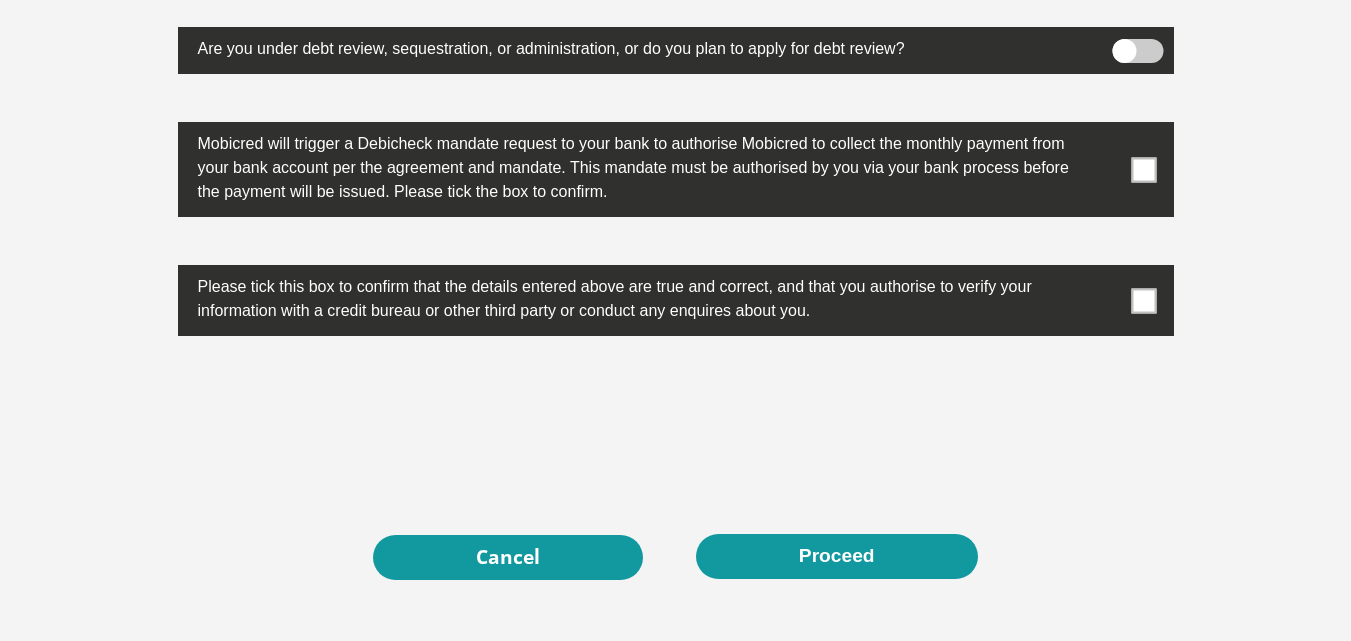 scroll, scrollTop: 6455, scrollLeft: 0, axis: vertical 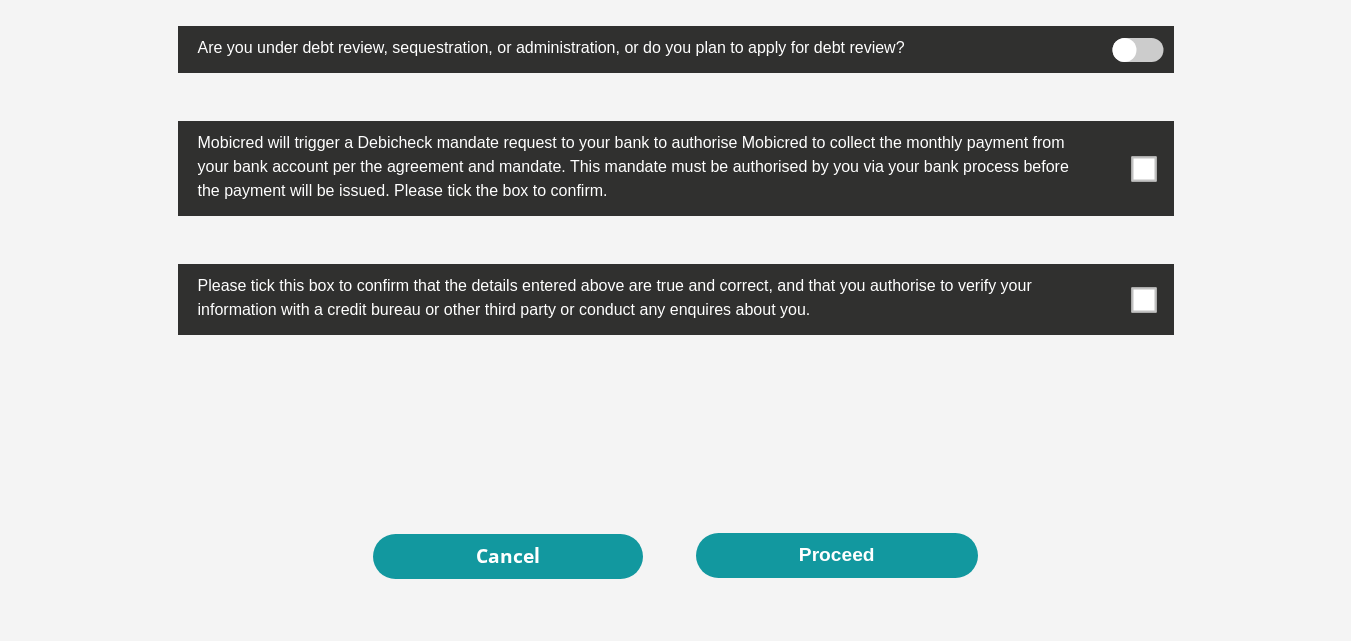 click at bounding box center [676, 299] 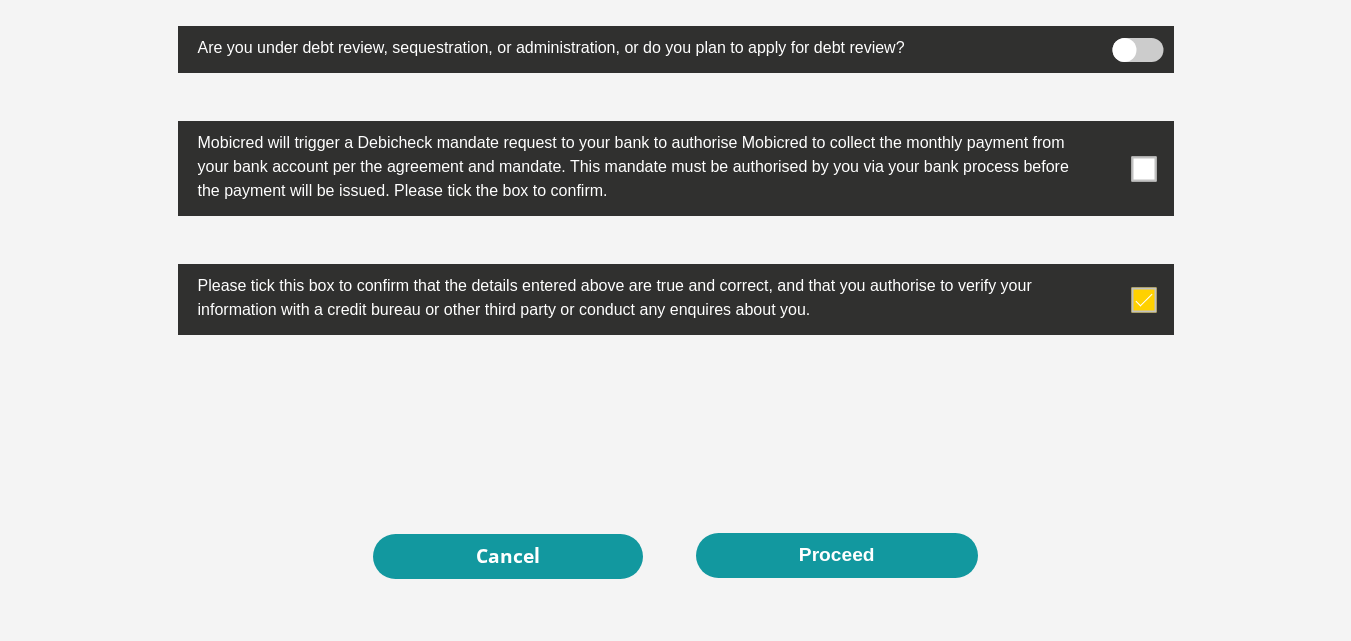 click at bounding box center (1143, 168) 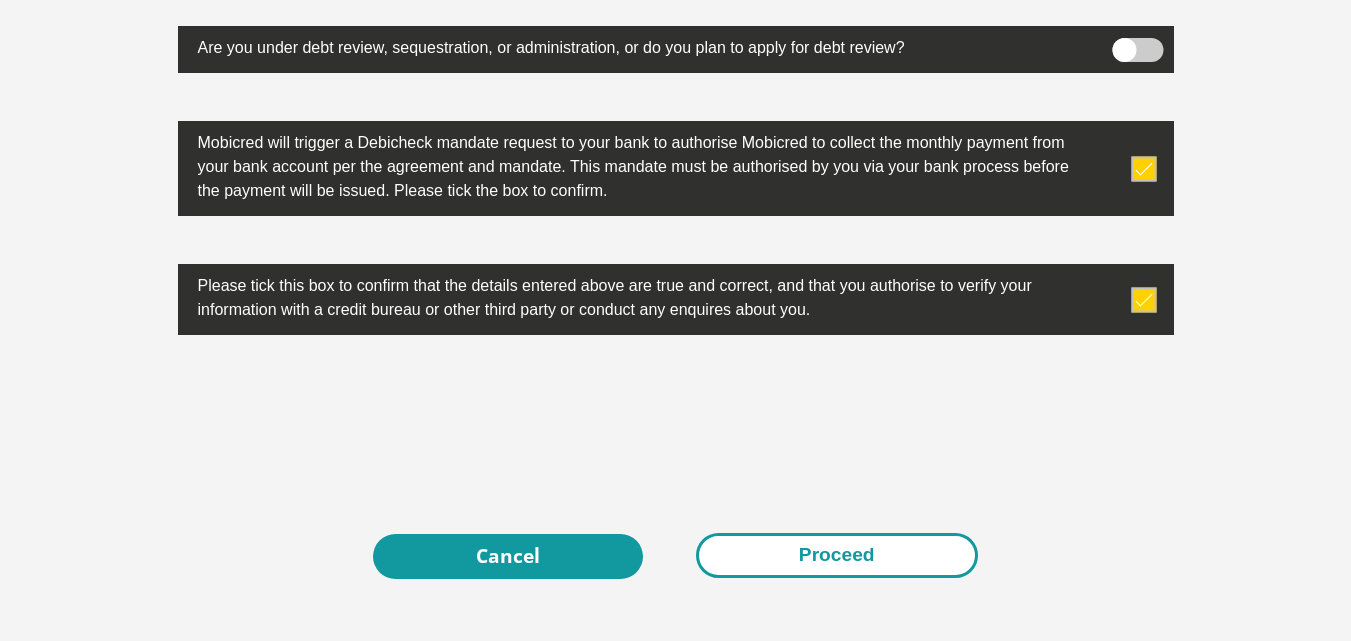 click on "Proceed" at bounding box center [837, 555] 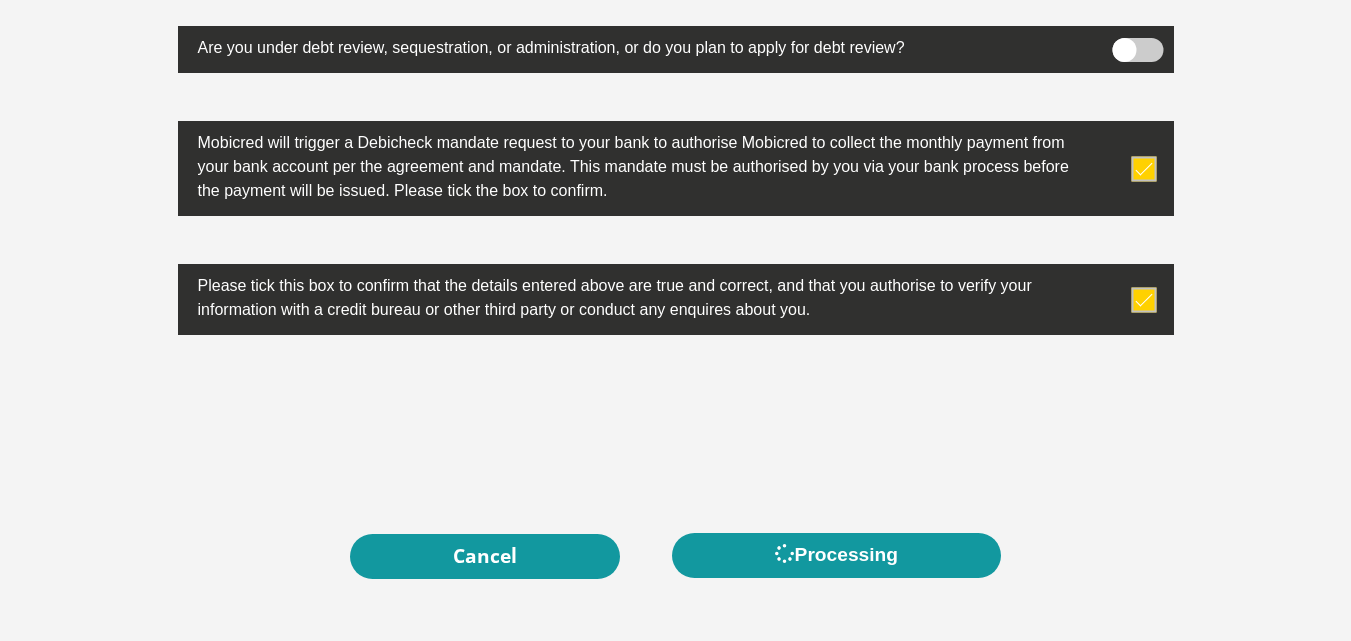 scroll, scrollTop: 0, scrollLeft: 0, axis: both 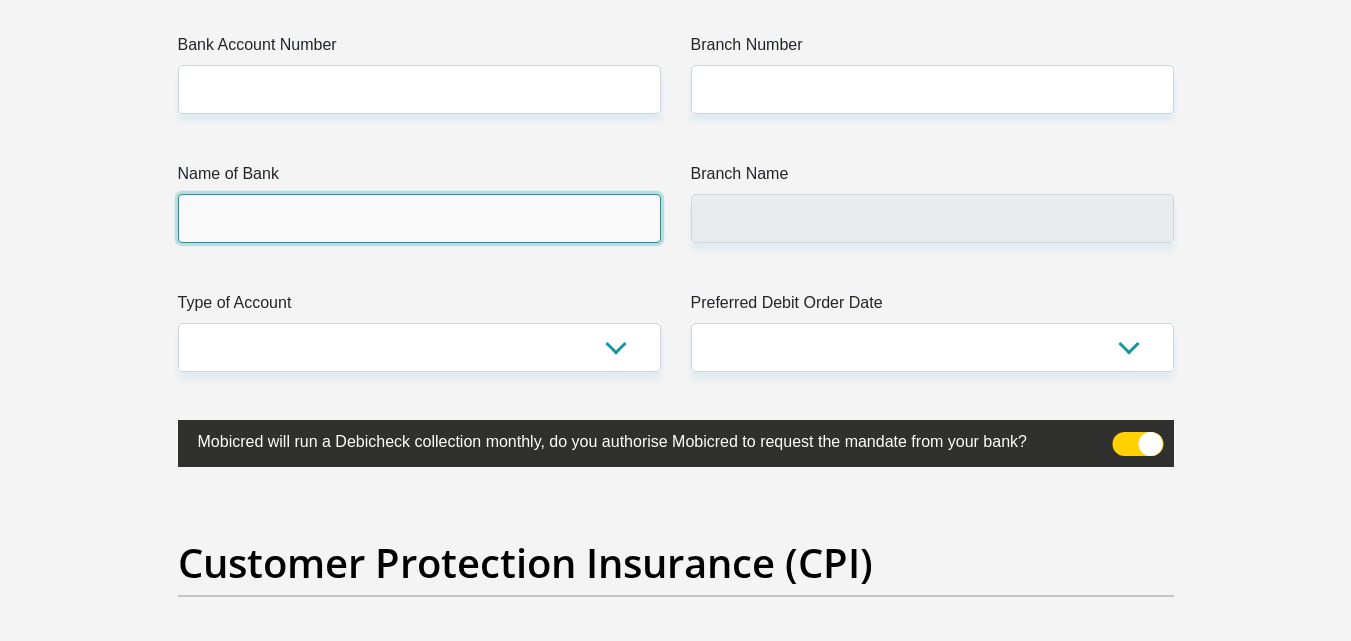 click on "Name of Bank" at bounding box center [419, 218] 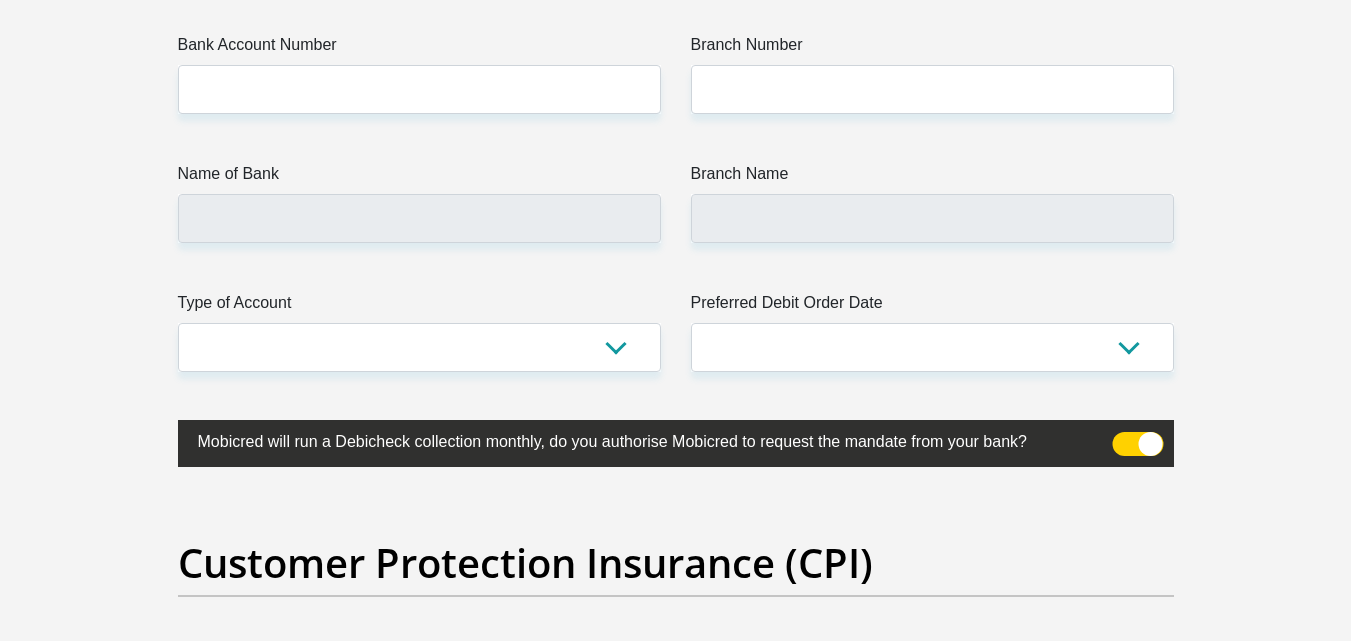 click on "Branch Name" at bounding box center [932, 202] 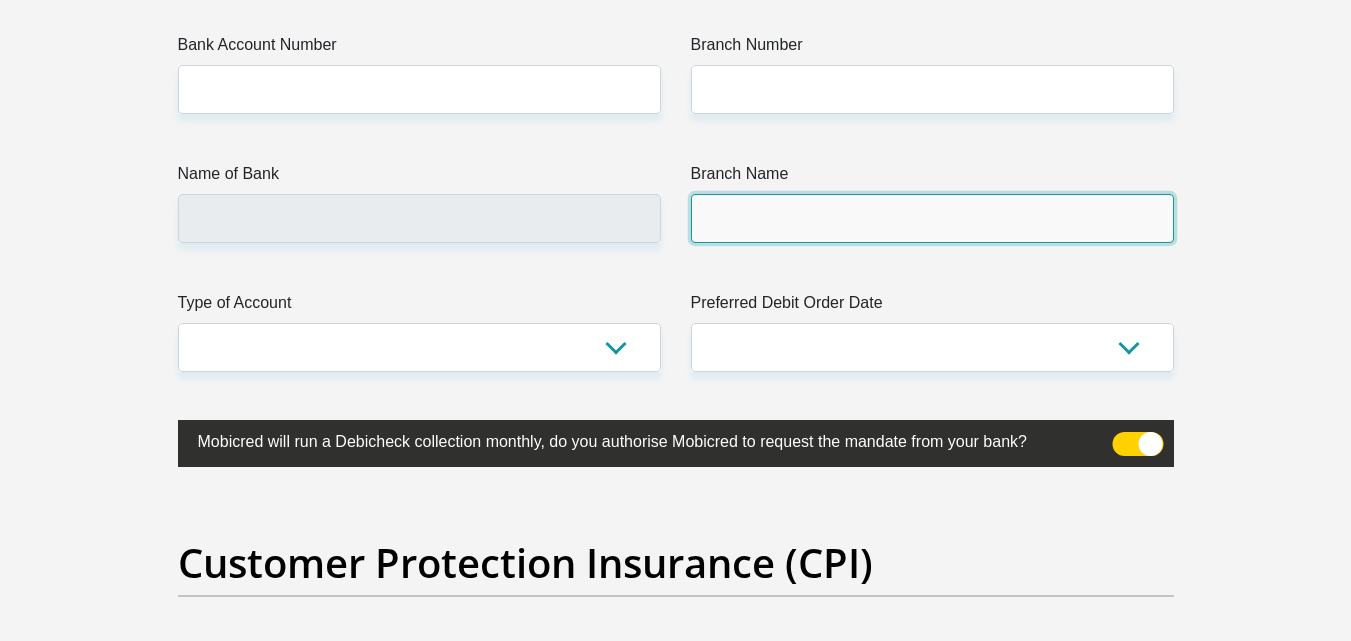click on "Branch Name" at bounding box center [932, 218] 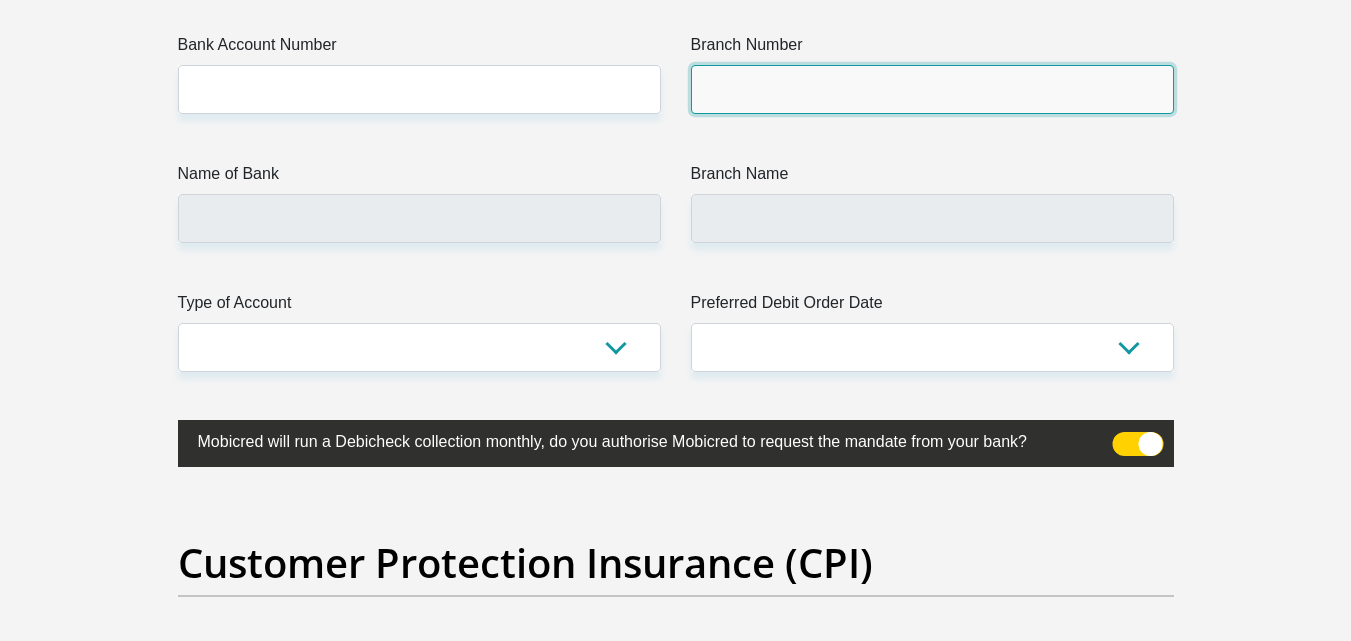 click on "Branch Number" at bounding box center [932, 89] 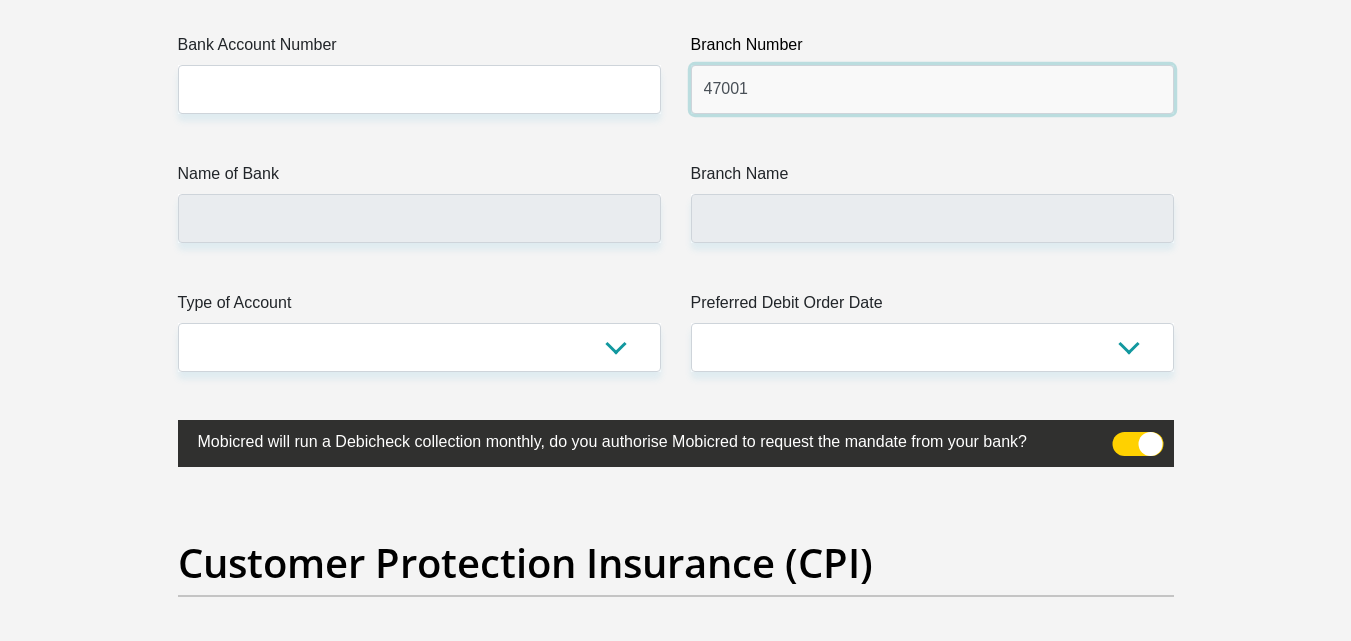 type on "470010" 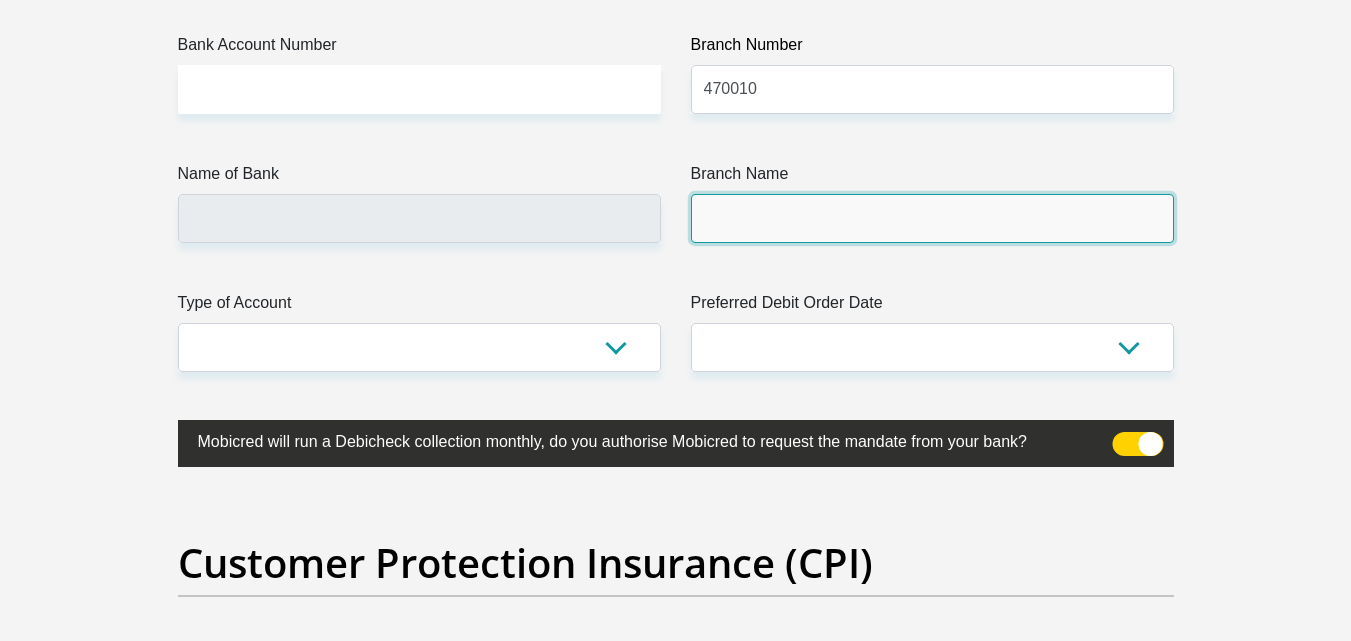 click on "Branch Name" at bounding box center [932, 218] 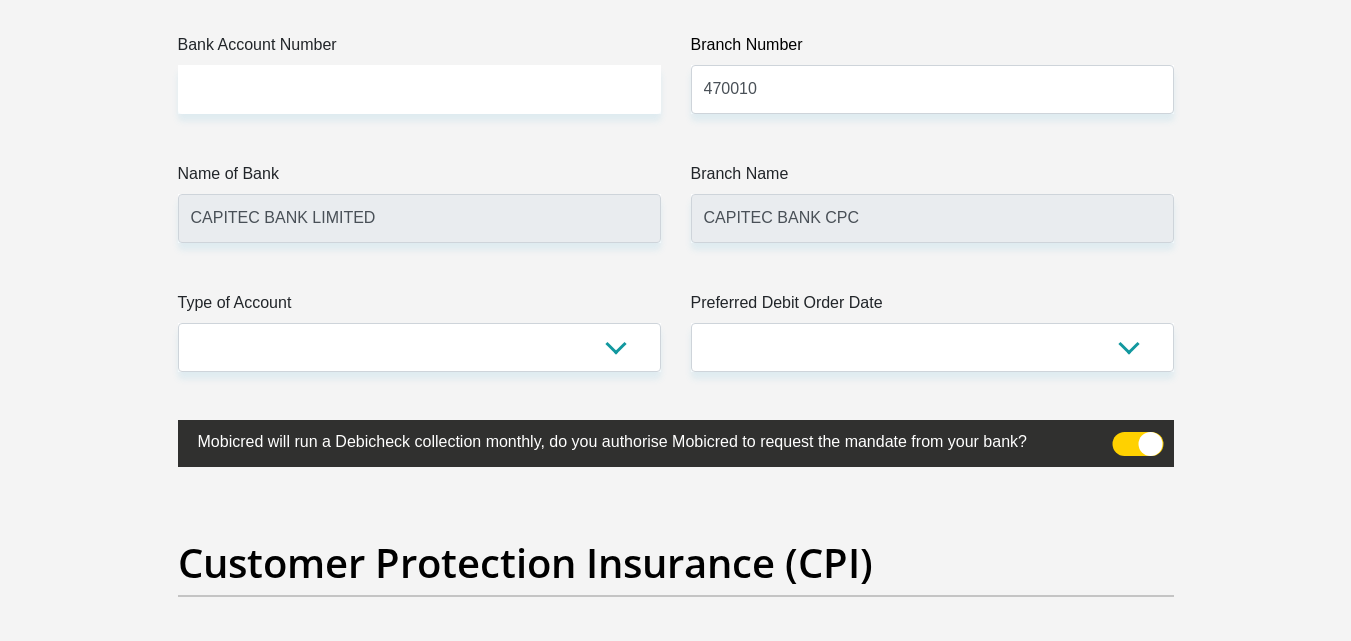 click on "Title
Mr
Ms
Mrs
Dr
Other
First Name
Surname
ID Number
Please input valid ID number
Race
Black
Coloured
Indian
White
Other
Contact Number
Please input valid contact number
Nationality
South Africa
Afghanistan
Aland Islands
Albania  Algeria  Andorra" at bounding box center (676, -1157) 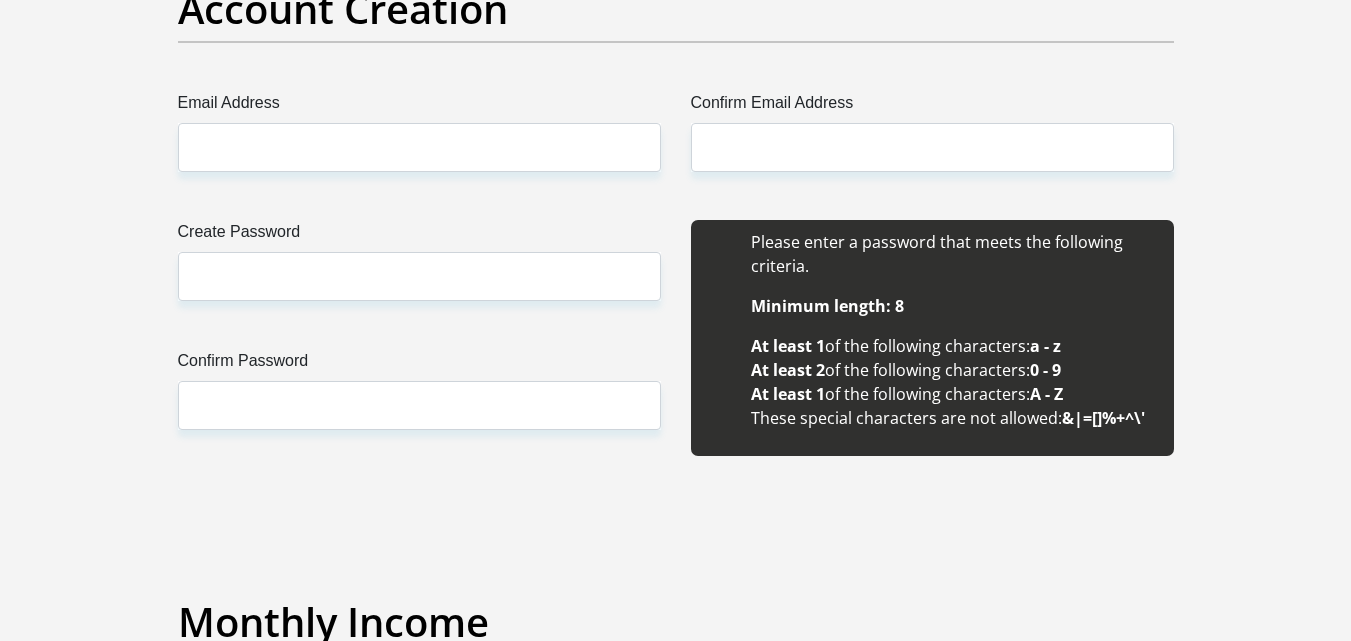scroll, scrollTop: 1741, scrollLeft: 0, axis: vertical 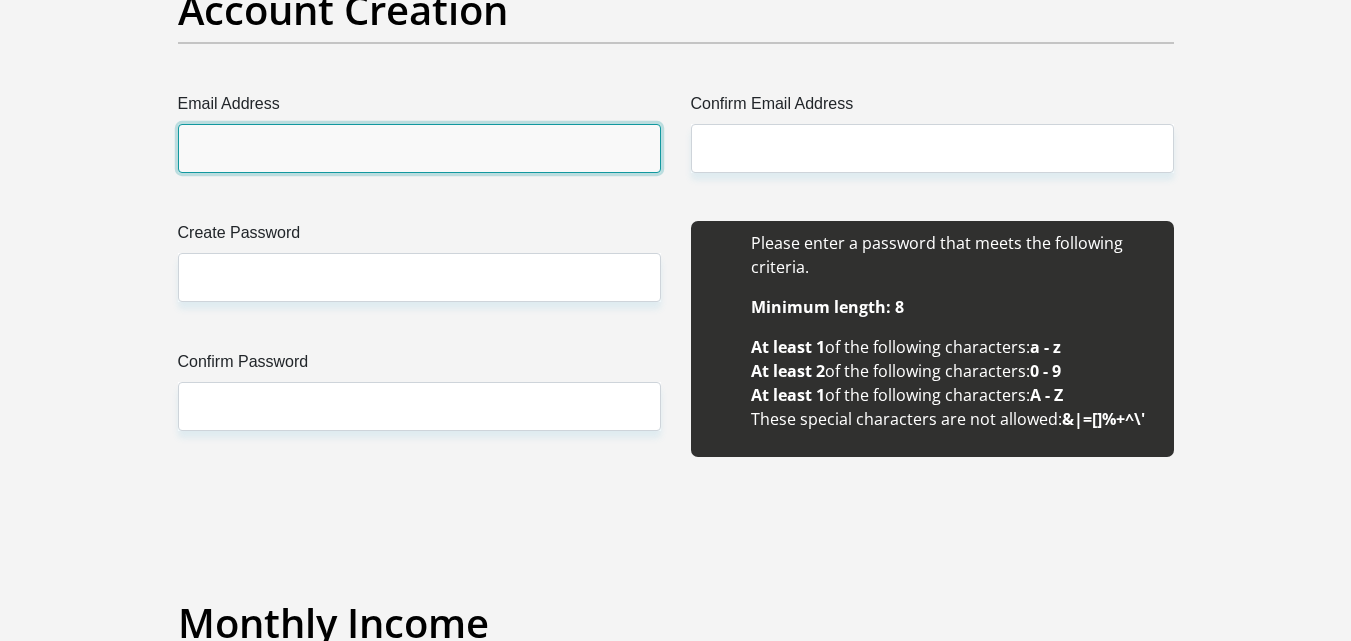 click on "Email Address" at bounding box center [419, 148] 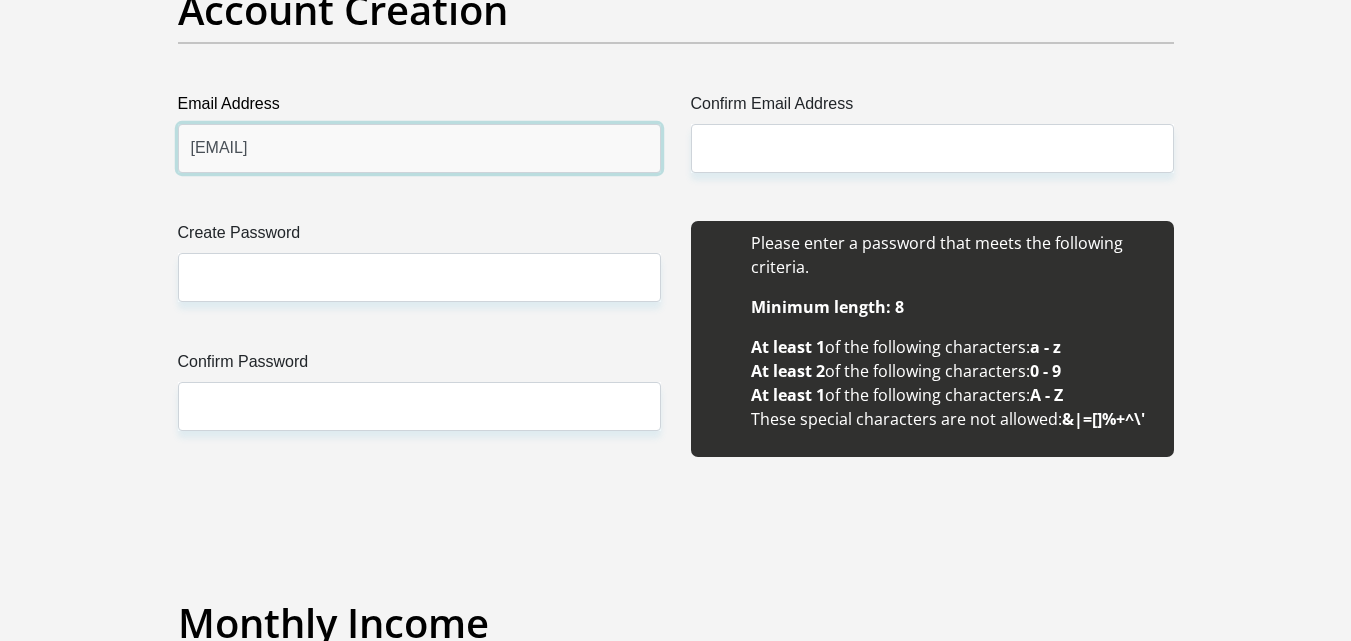 type on "moabiotshepeng@gmail.com" 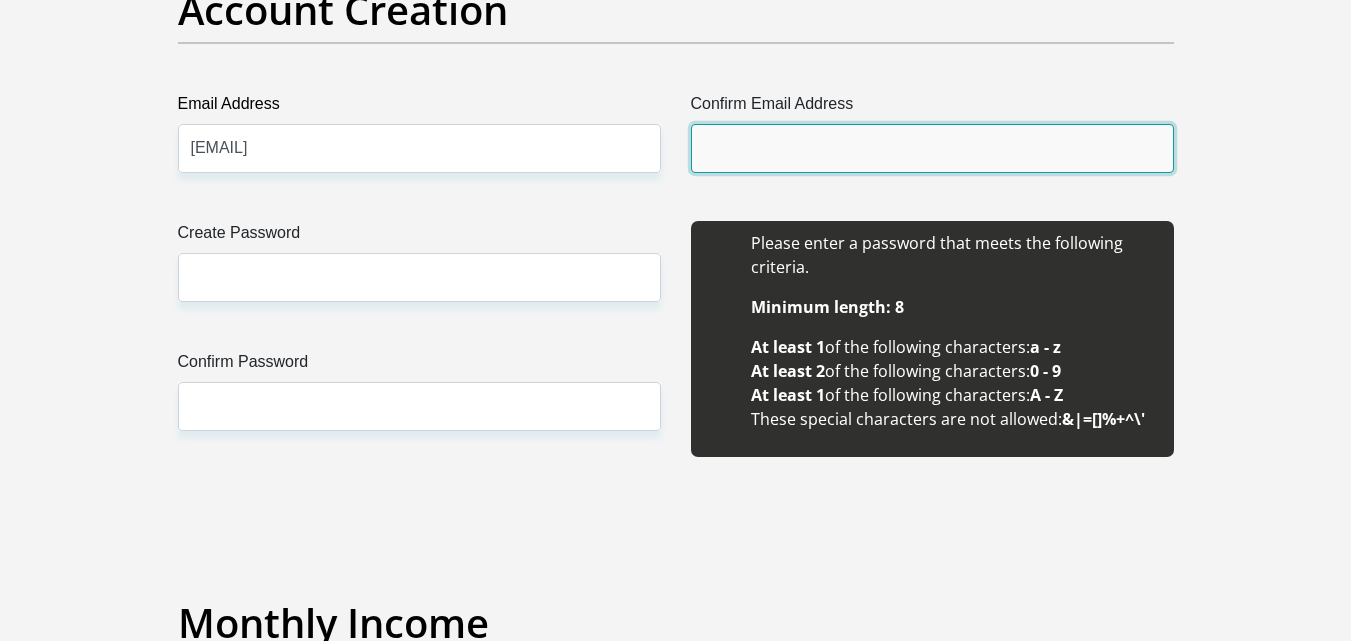 drag, startPoint x: 807, startPoint y: 155, endPoint x: 750, endPoint y: 145, distance: 57.870544 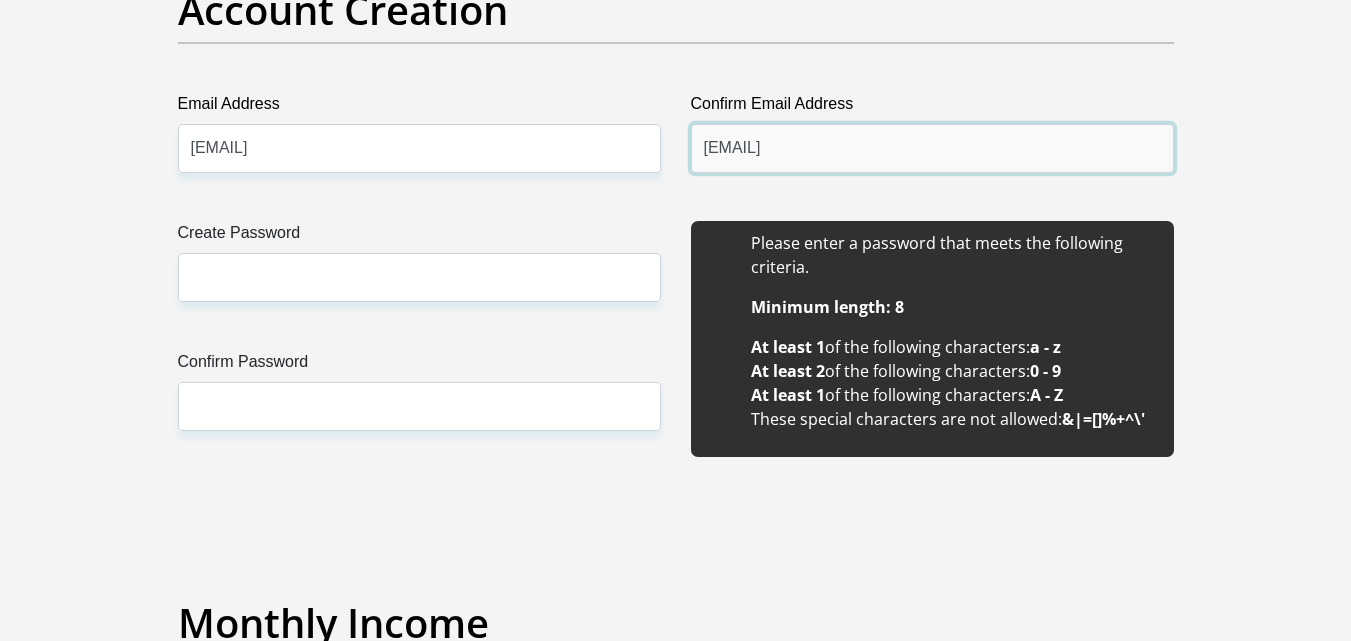 type on "moabiotshepeng@gmail.com" 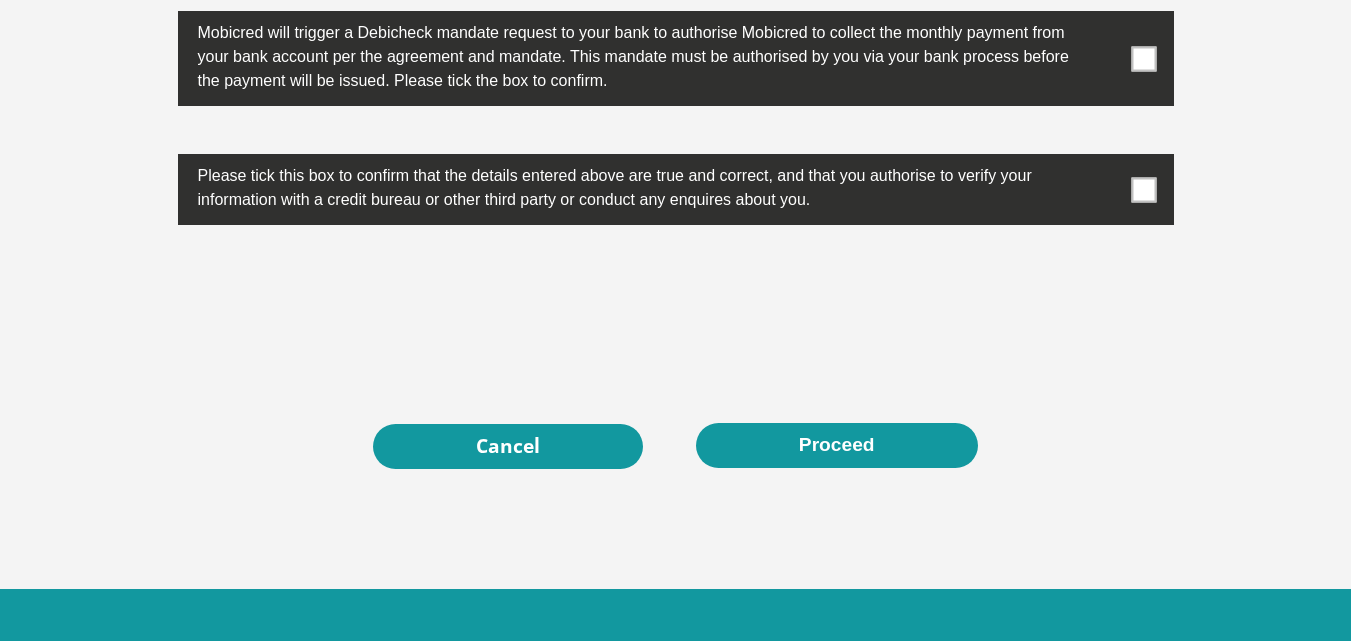 scroll, scrollTop: 6534, scrollLeft: 0, axis: vertical 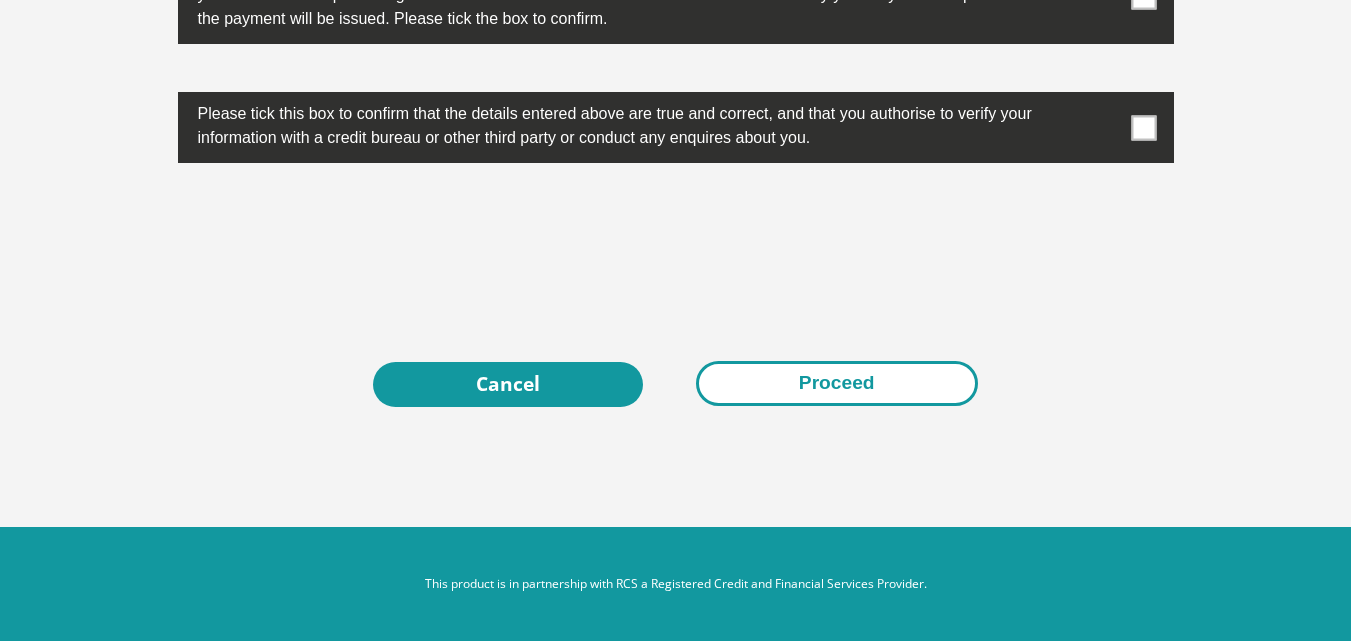 click on "Proceed" at bounding box center [837, 383] 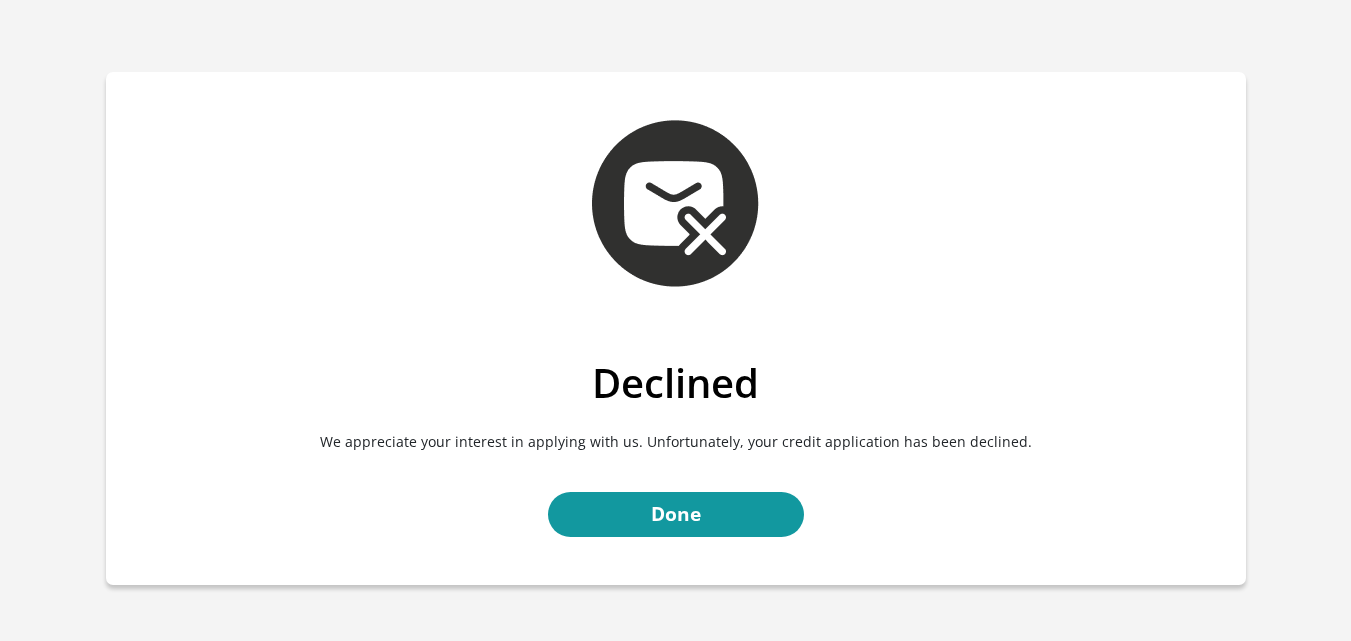 scroll, scrollTop: 0, scrollLeft: 0, axis: both 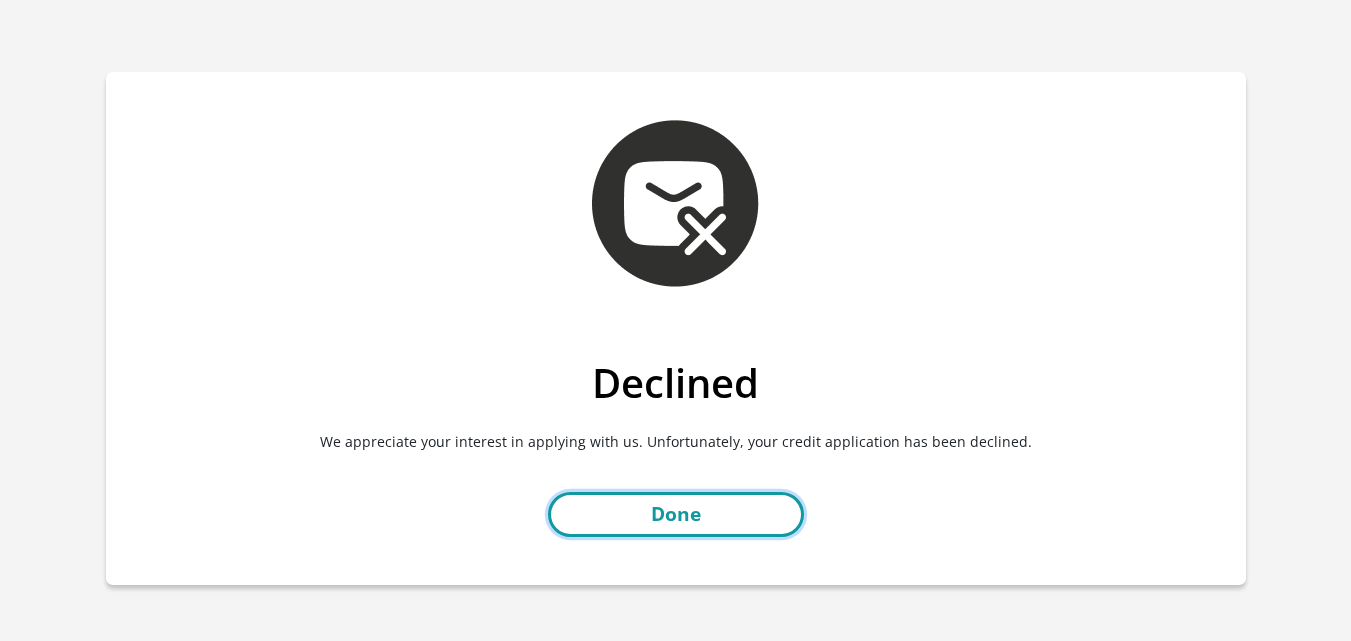 click on "Done" at bounding box center [676, 514] 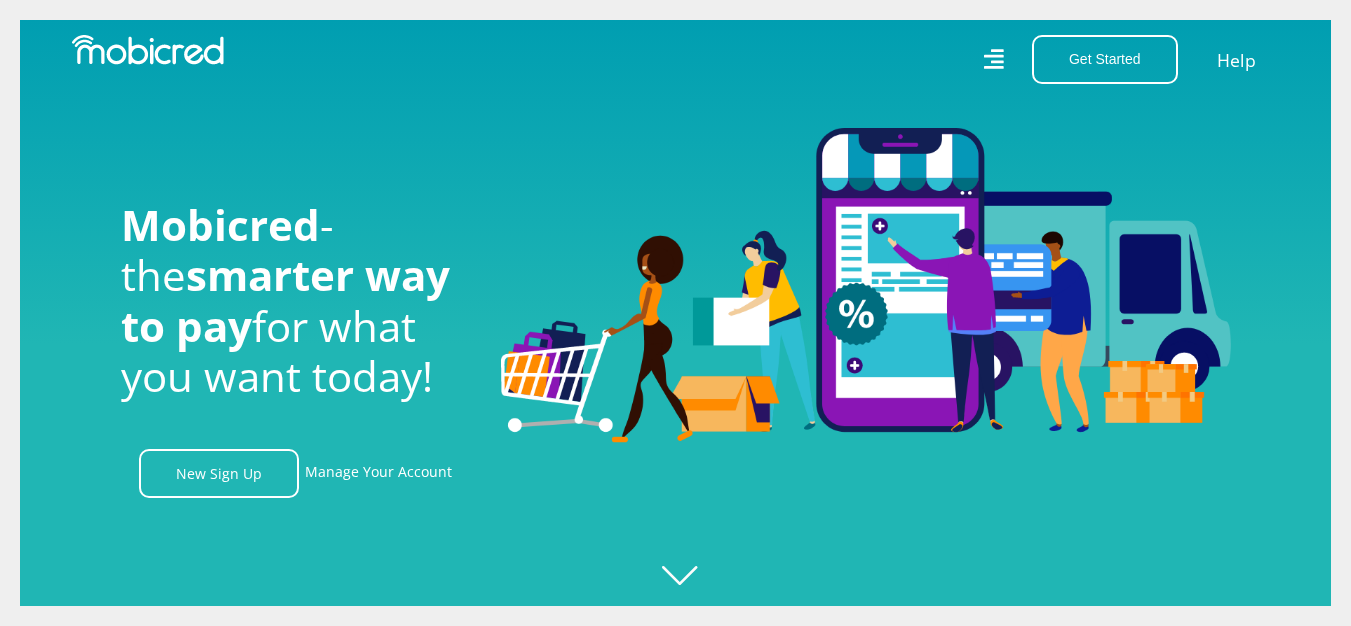 scroll, scrollTop: 0, scrollLeft: 0, axis: both 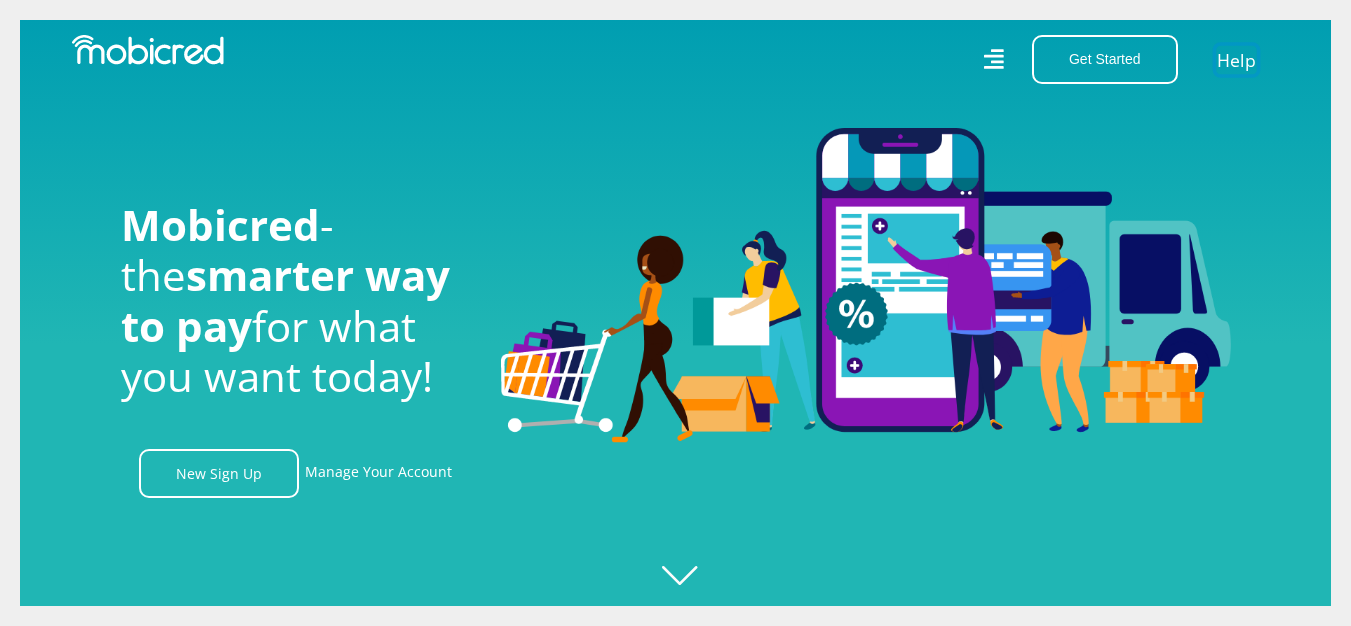 click on "Help" at bounding box center [1236, 59] 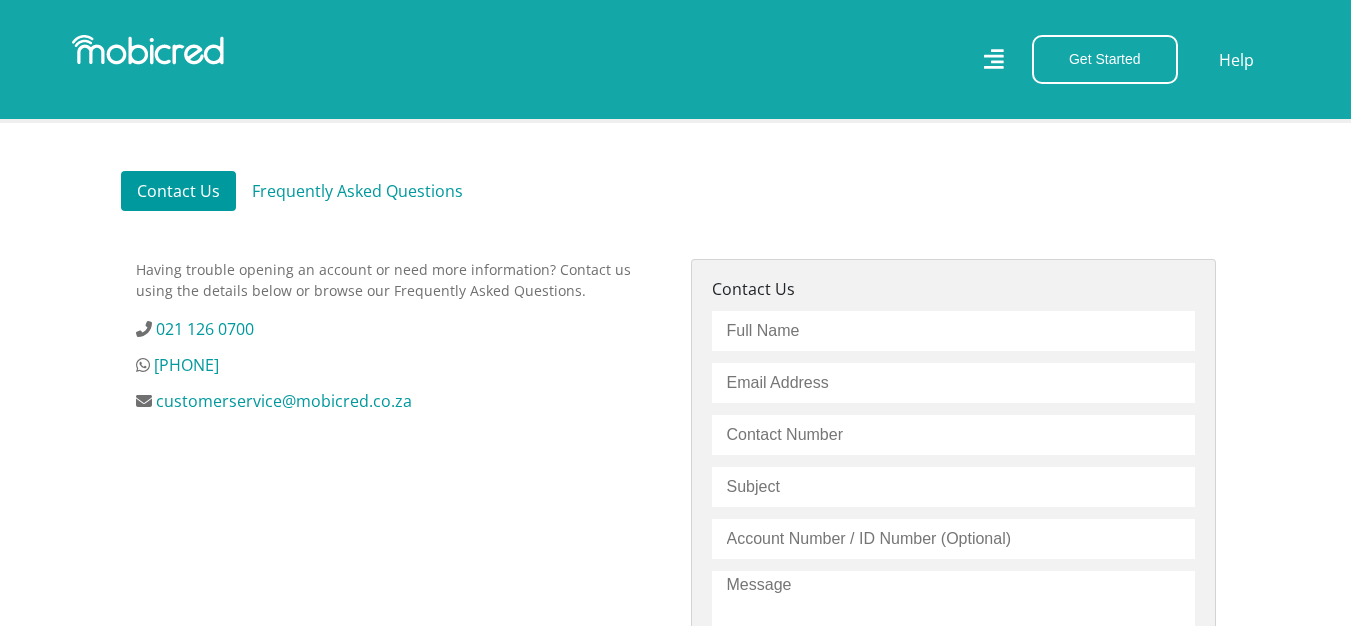 scroll, scrollTop: 548, scrollLeft: 15, axis: both 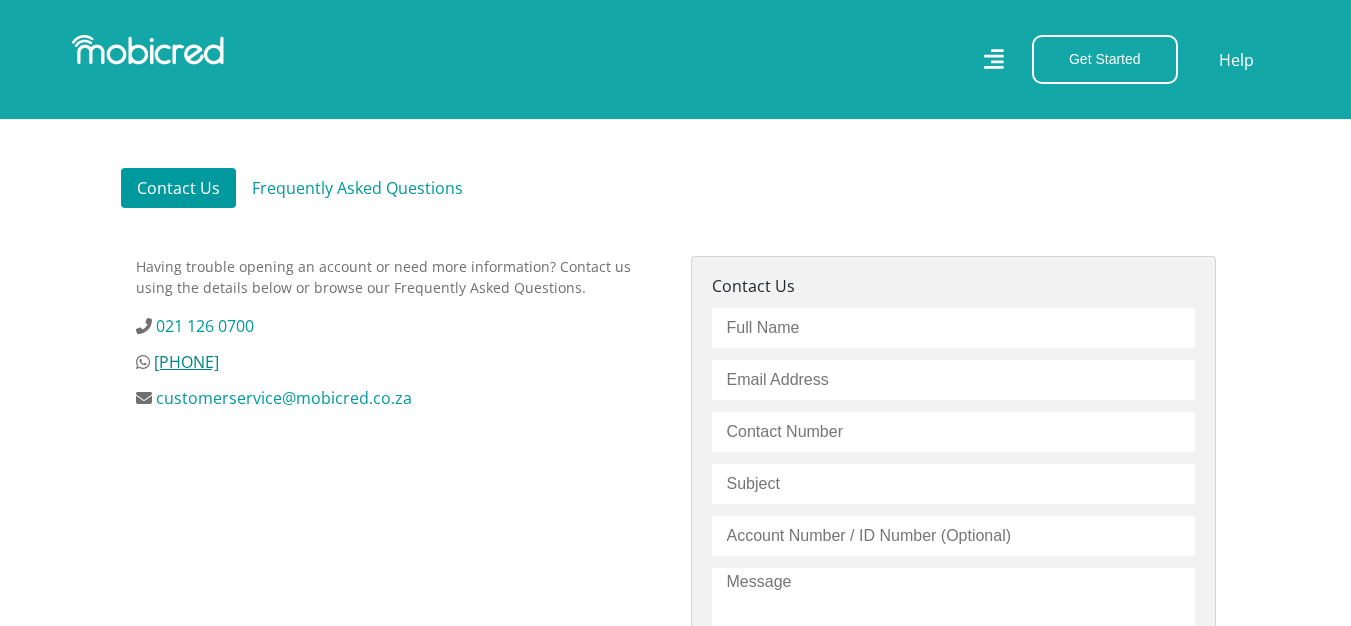 click on "[PHONE]" at bounding box center (186, 362) 